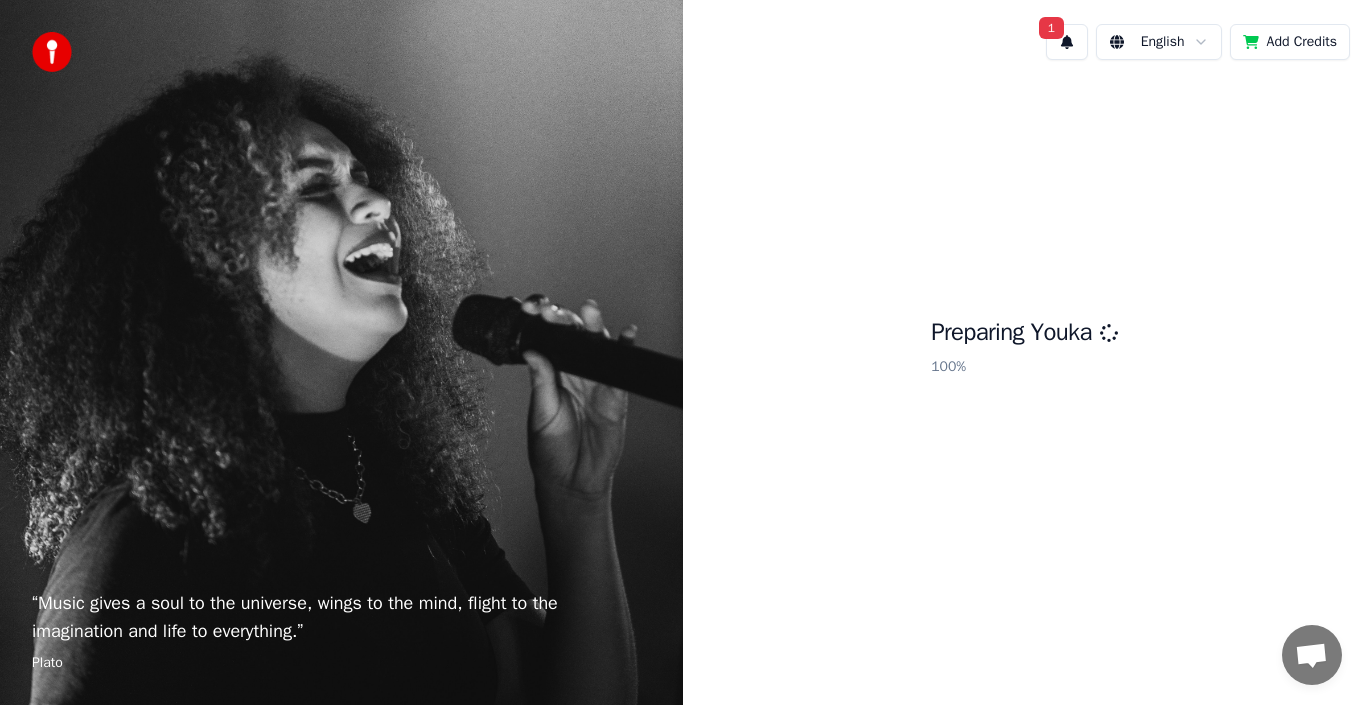 scroll, scrollTop: 0, scrollLeft: 0, axis: both 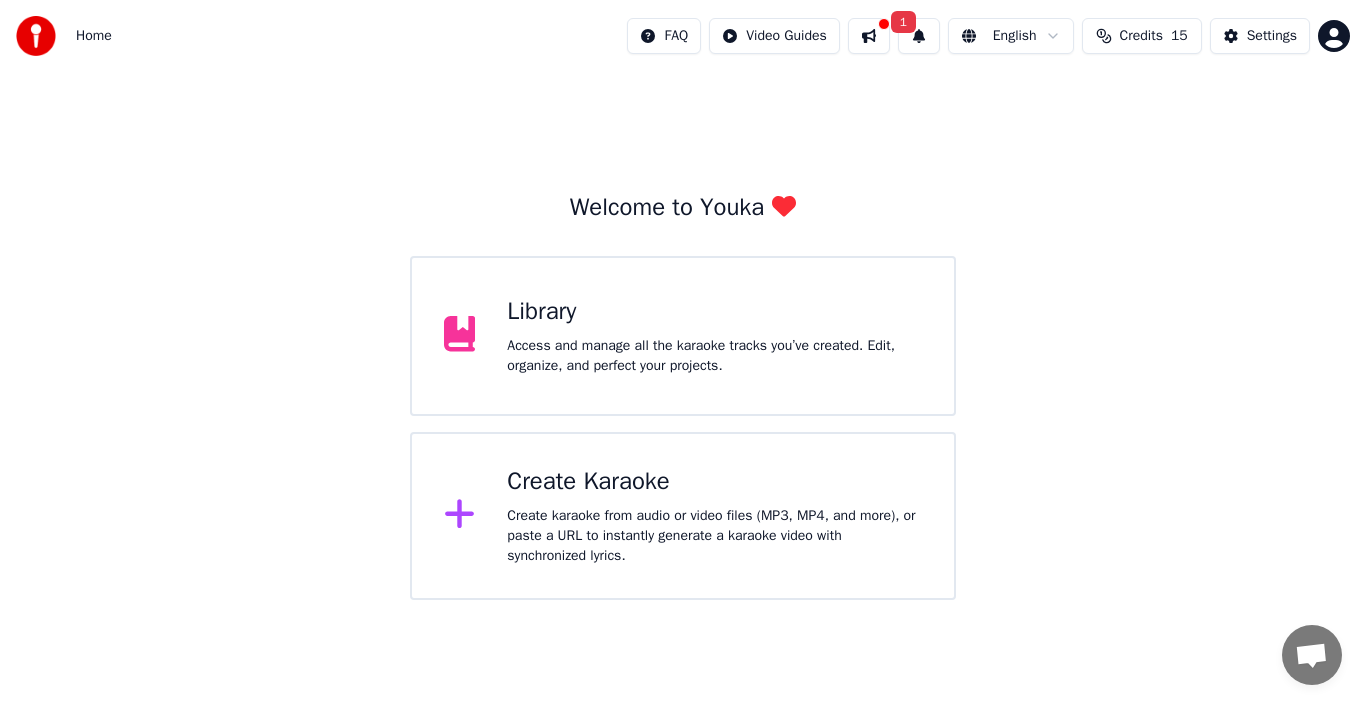 click on "Library" at bounding box center [714, 312] 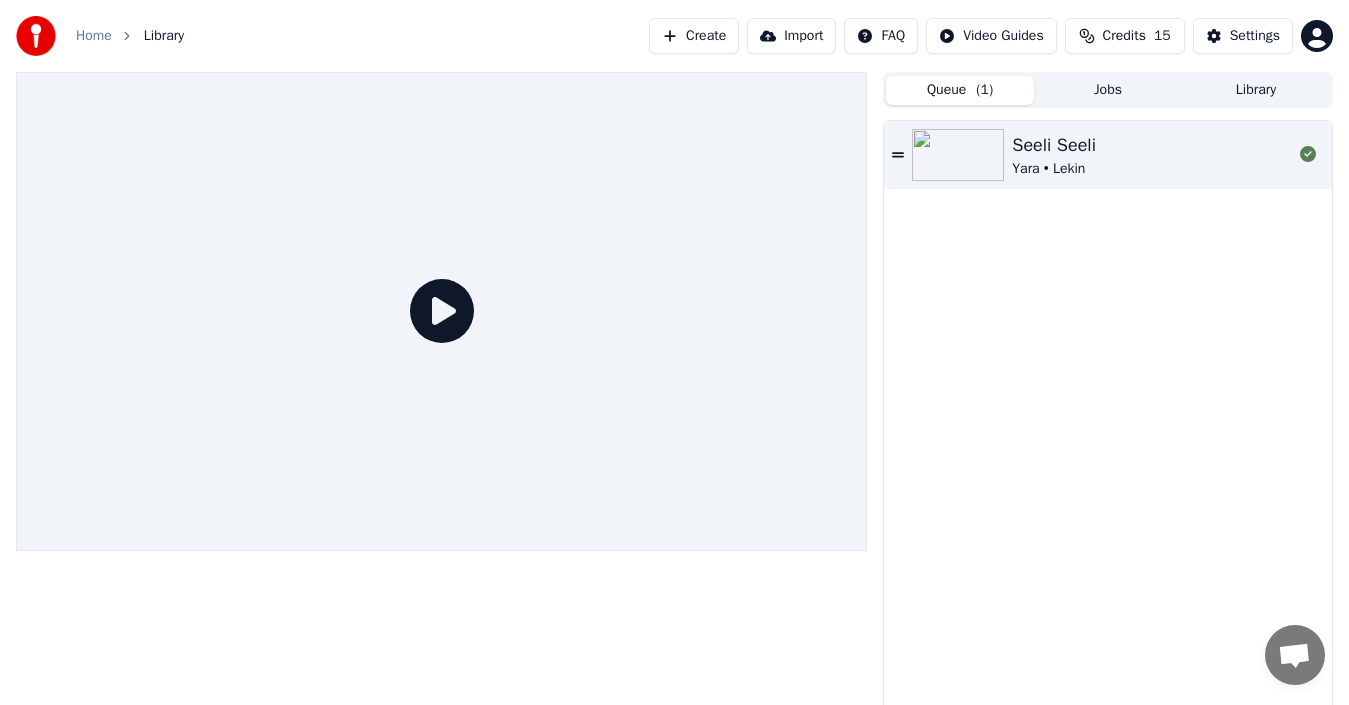 click on "Queue ( 1 )" at bounding box center [960, 90] 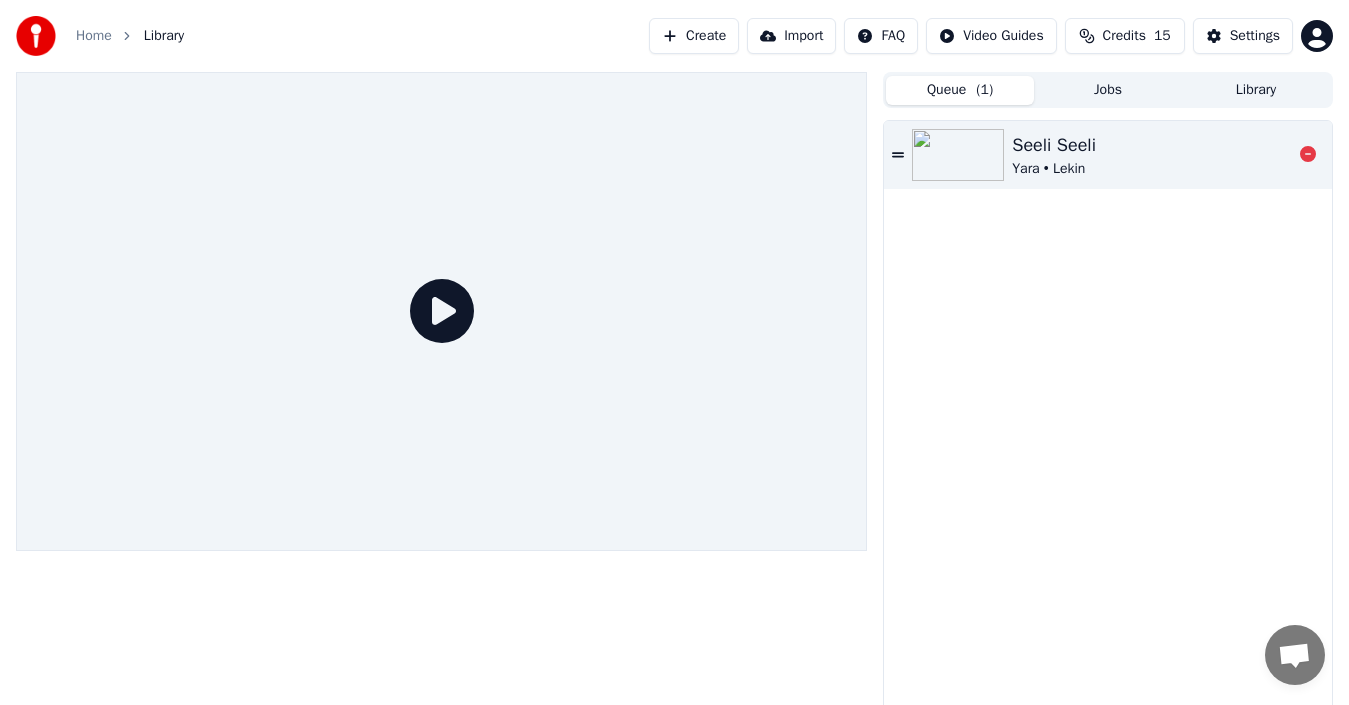 click at bounding box center (958, 155) 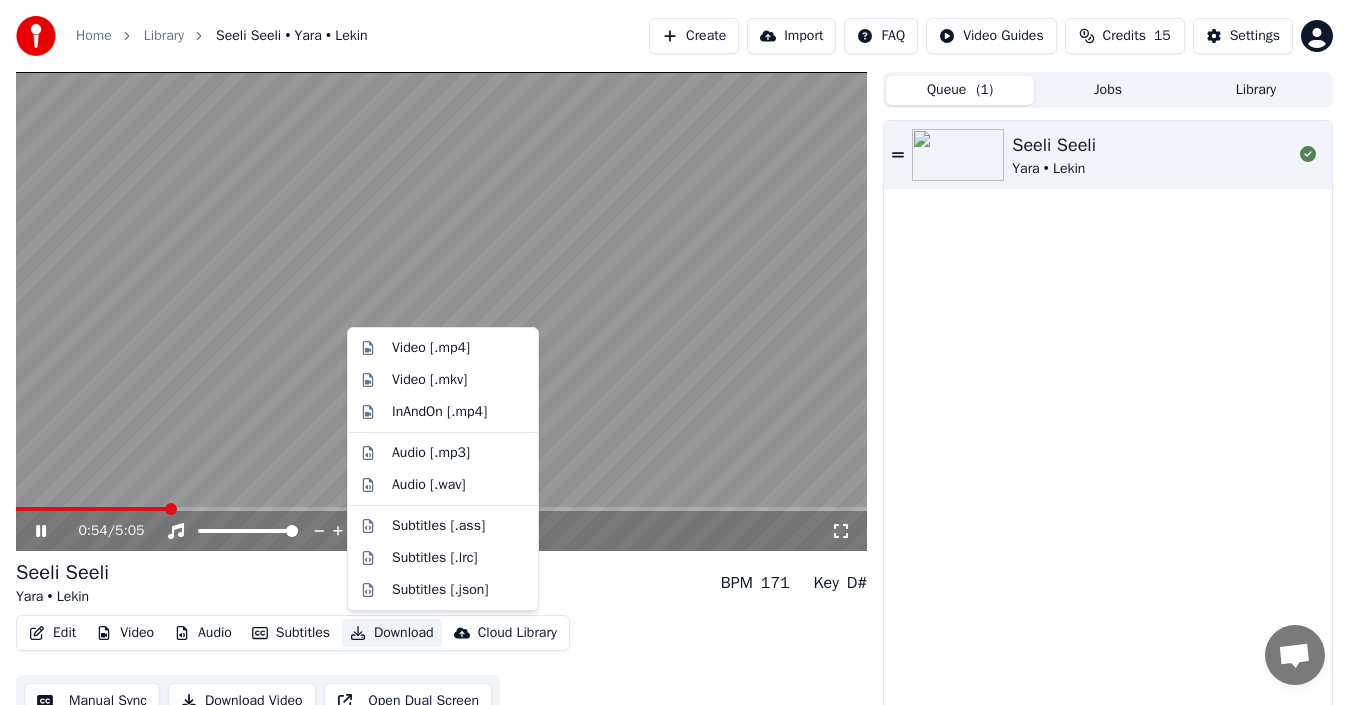 click on "Download" at bounding box center [392, 633] 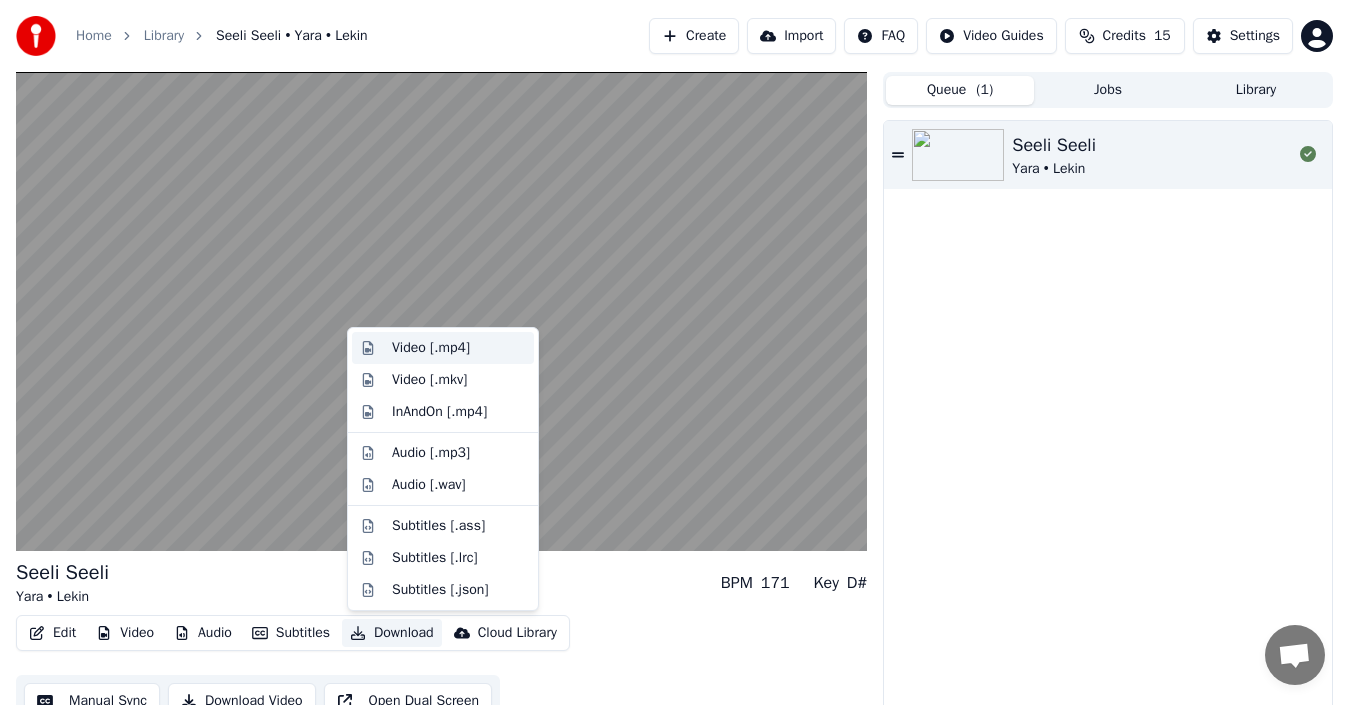 click on "Video [.mp4]" at bounding box center [431, 348] 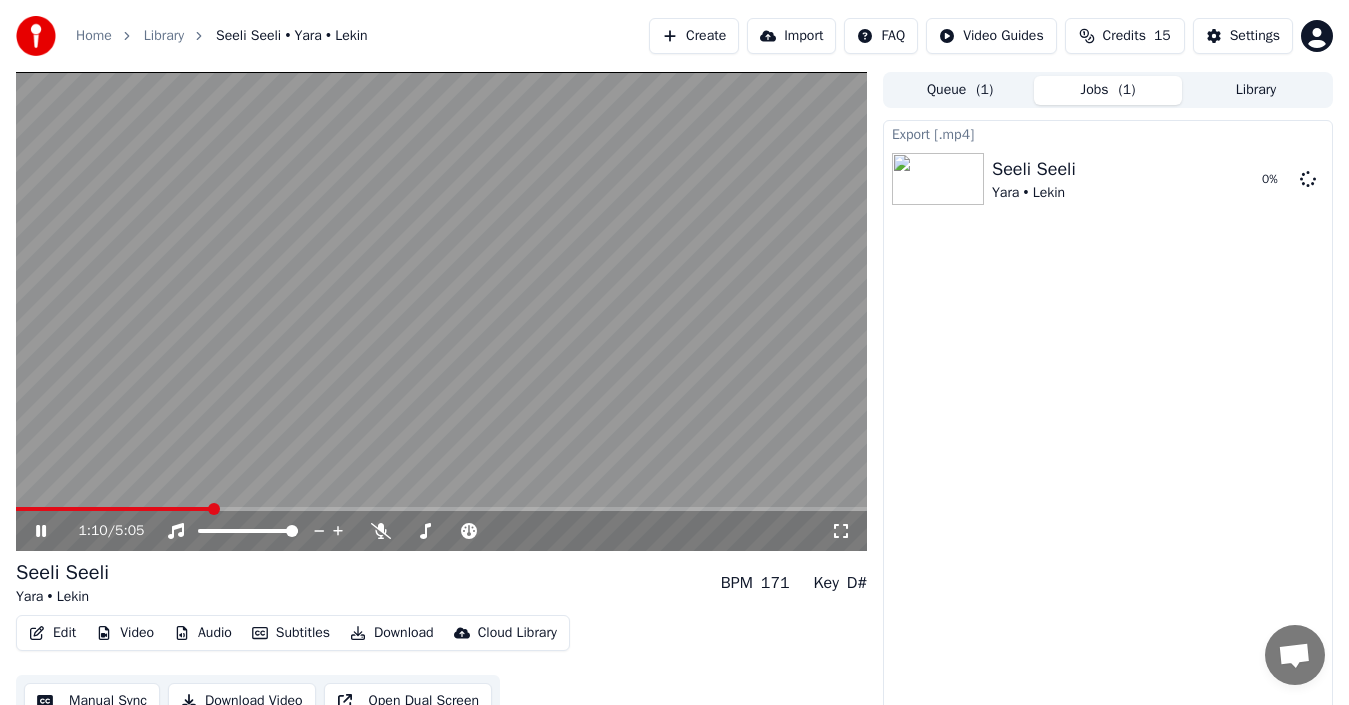 click on "Create" at bounding box center [694, 36] 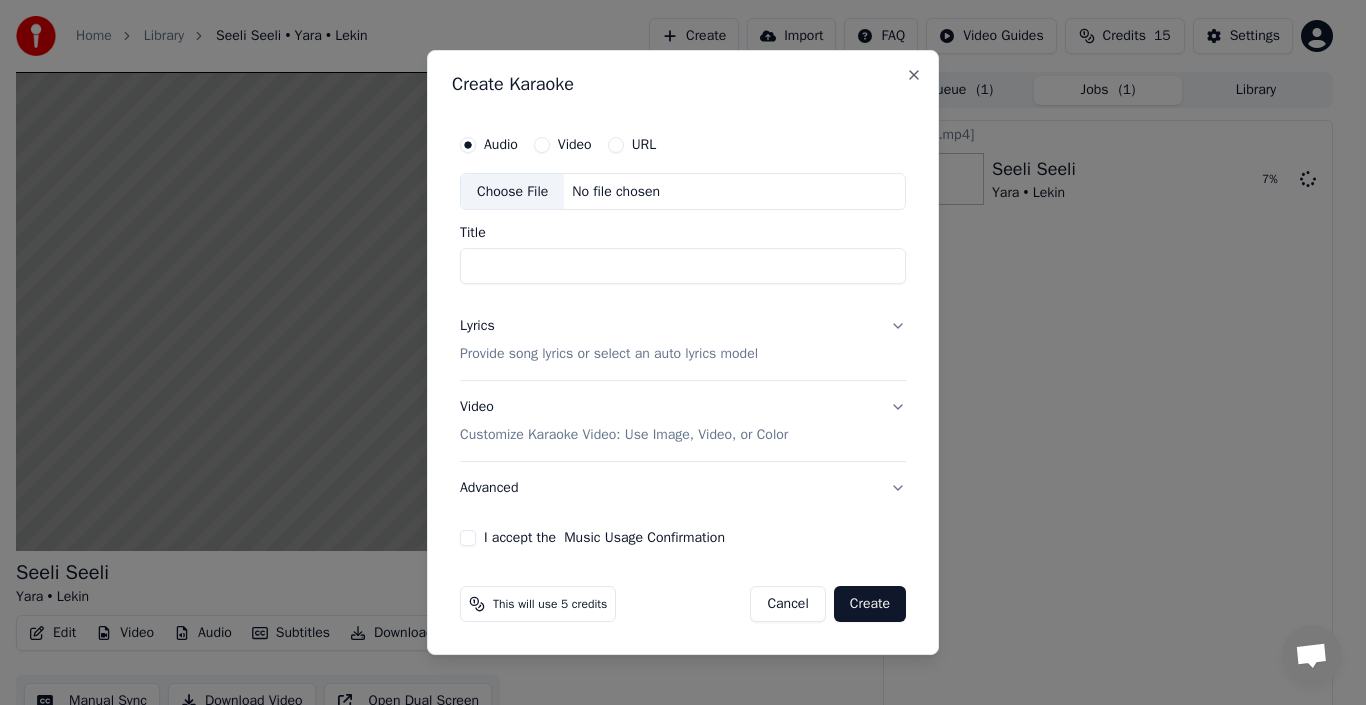 click on "Choose File" at bounding box center [512, 192] 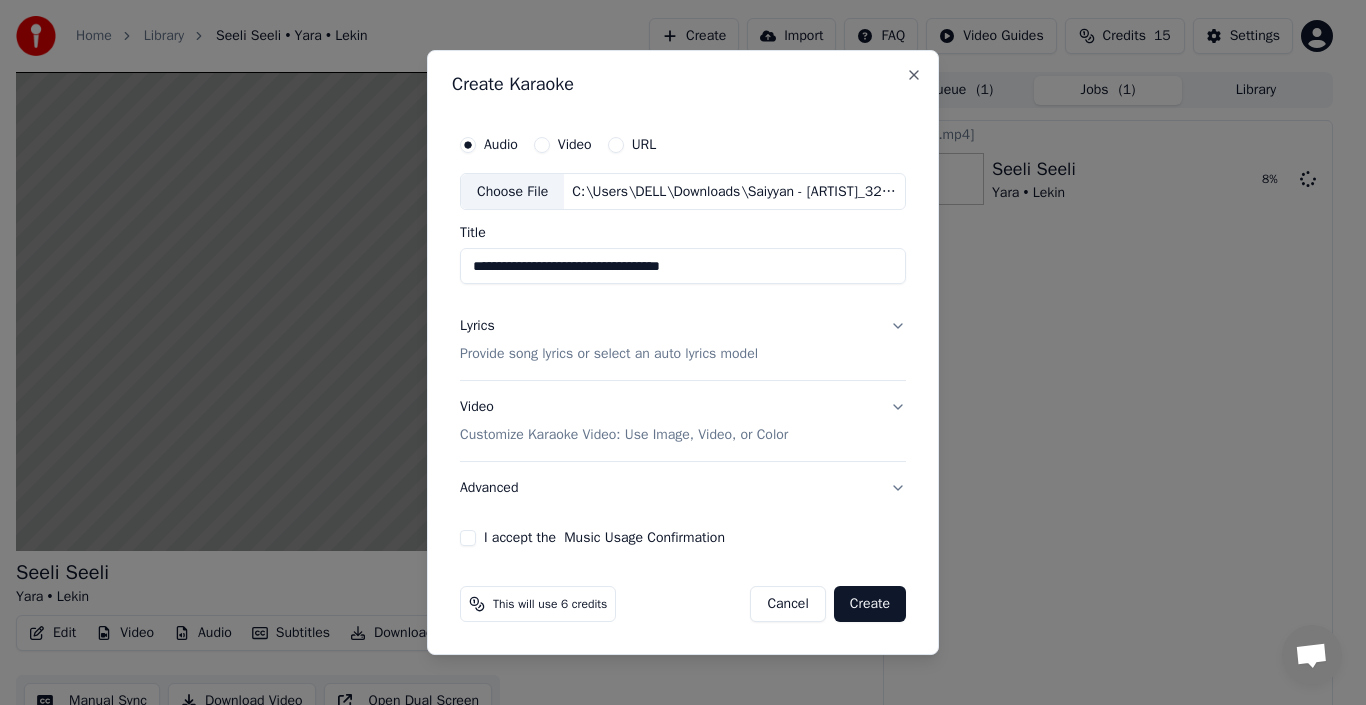 click on "**********" at bounding box center (683, 267) 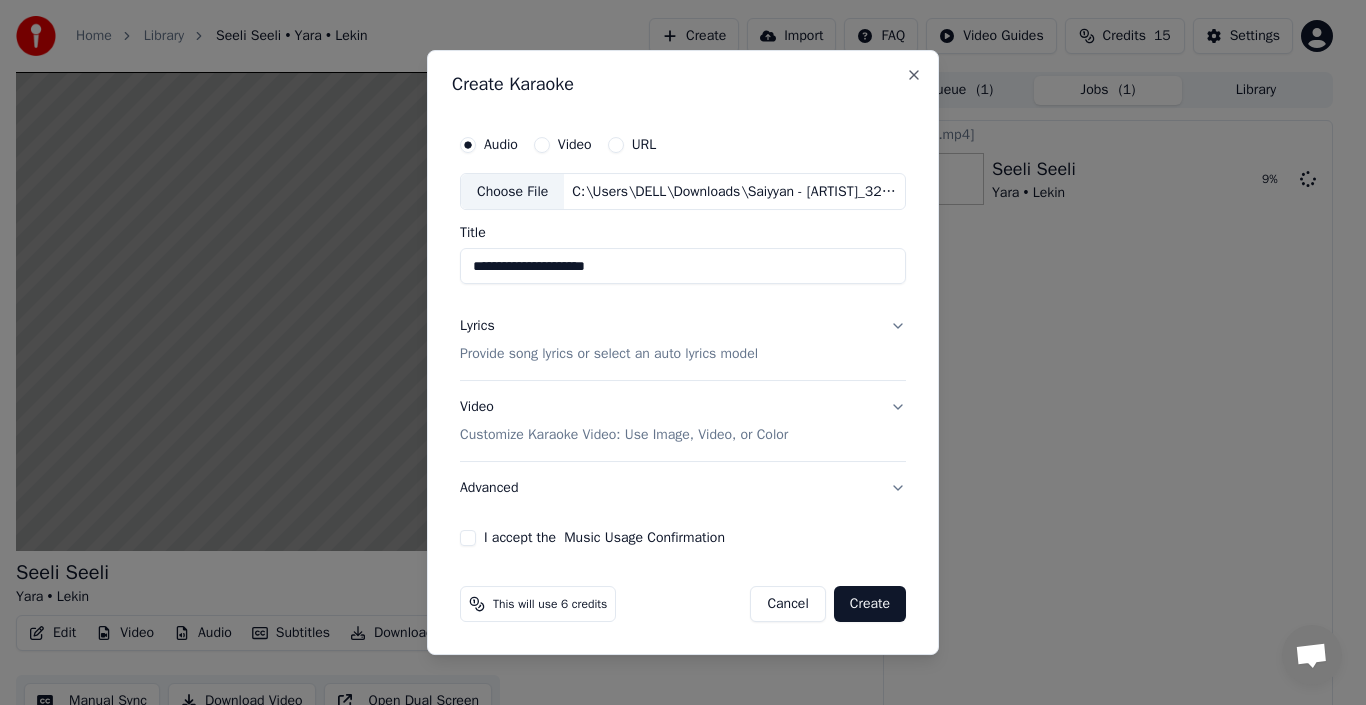 type on "**********" 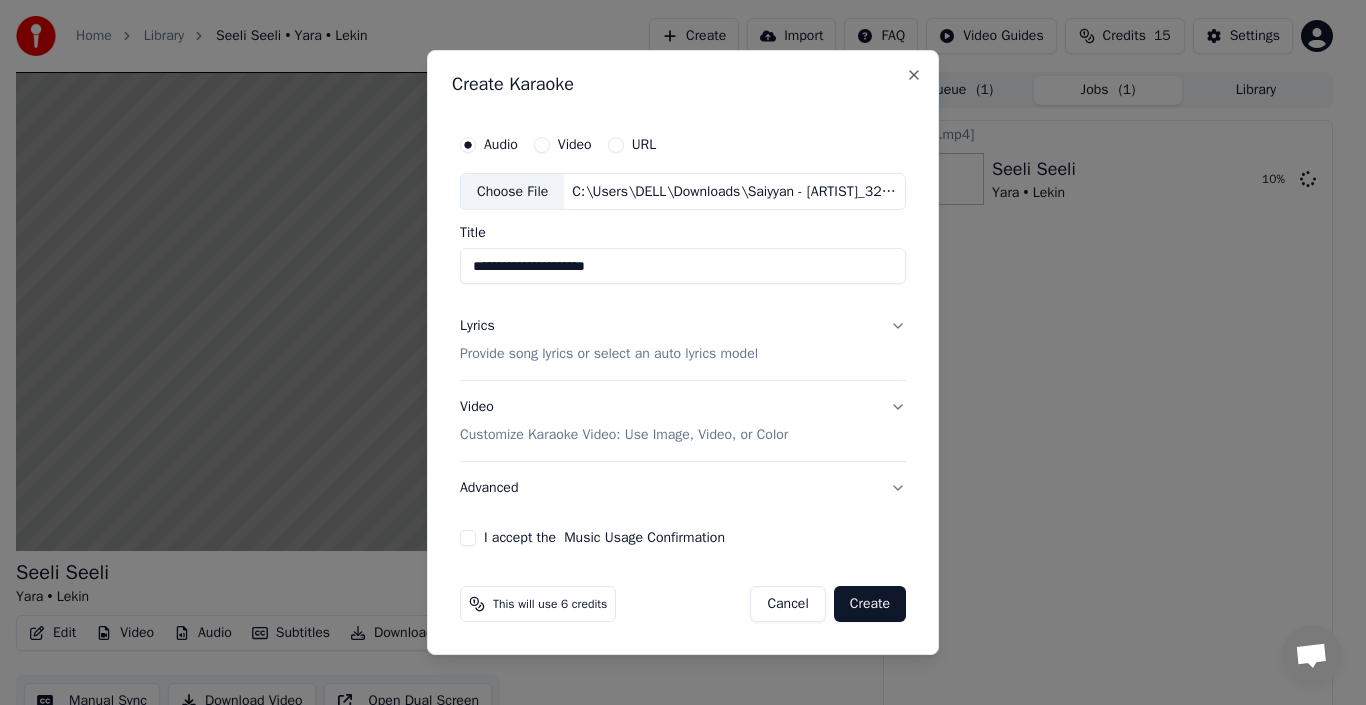 click on "Provide song lyrics or select an auto lyrics model" at bounding box center (609, 355) 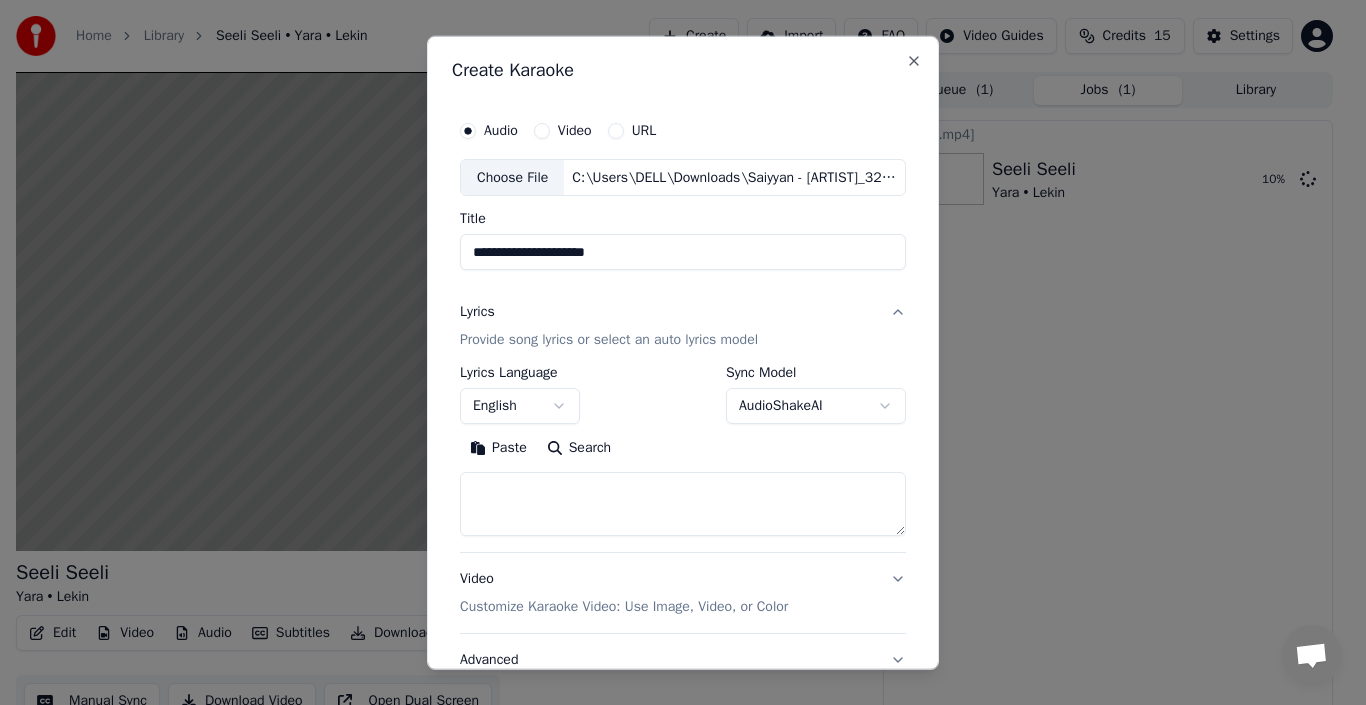 click on "English" at bounding box center [520, 406] 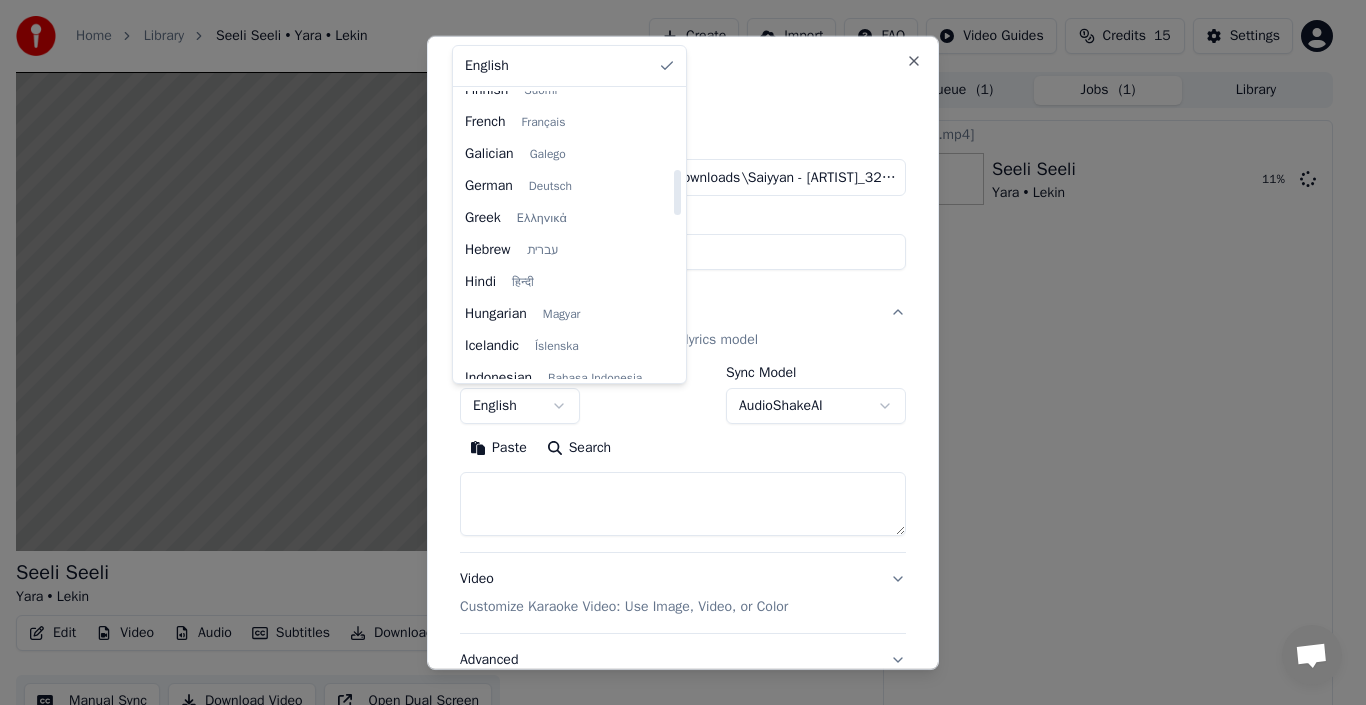 drag, startPoint x: 674, startPoint y: 131, endPoint x: 686, endPoint y: 211, distance: 80.895 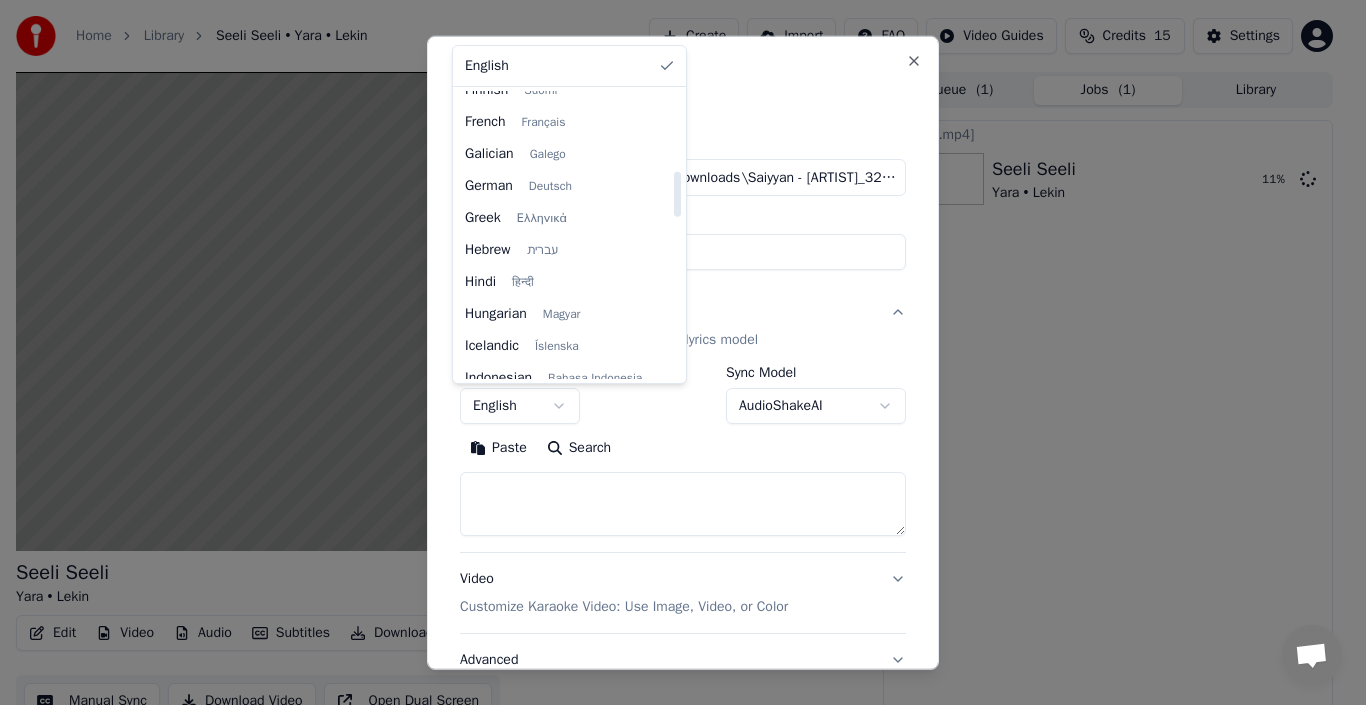 scroll, scrollTop: 509, scrollLeft: 0, axis: vertical 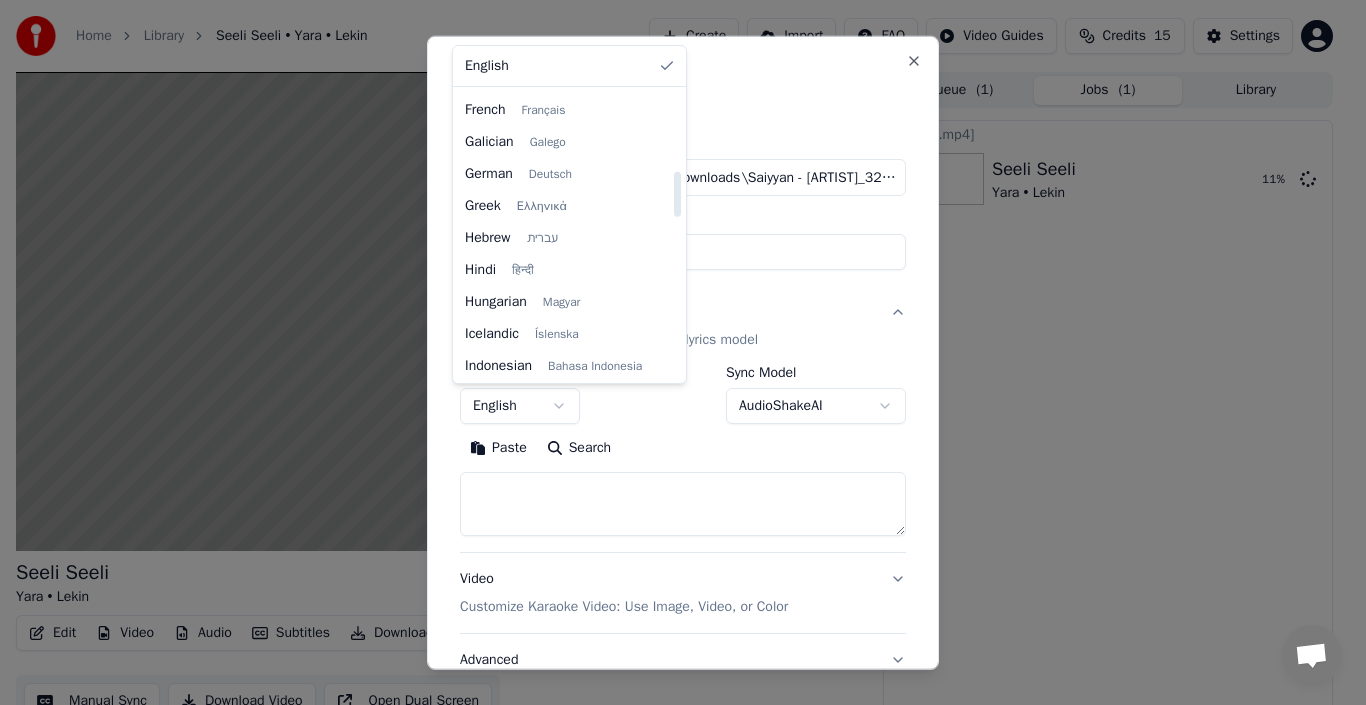 select on "**" 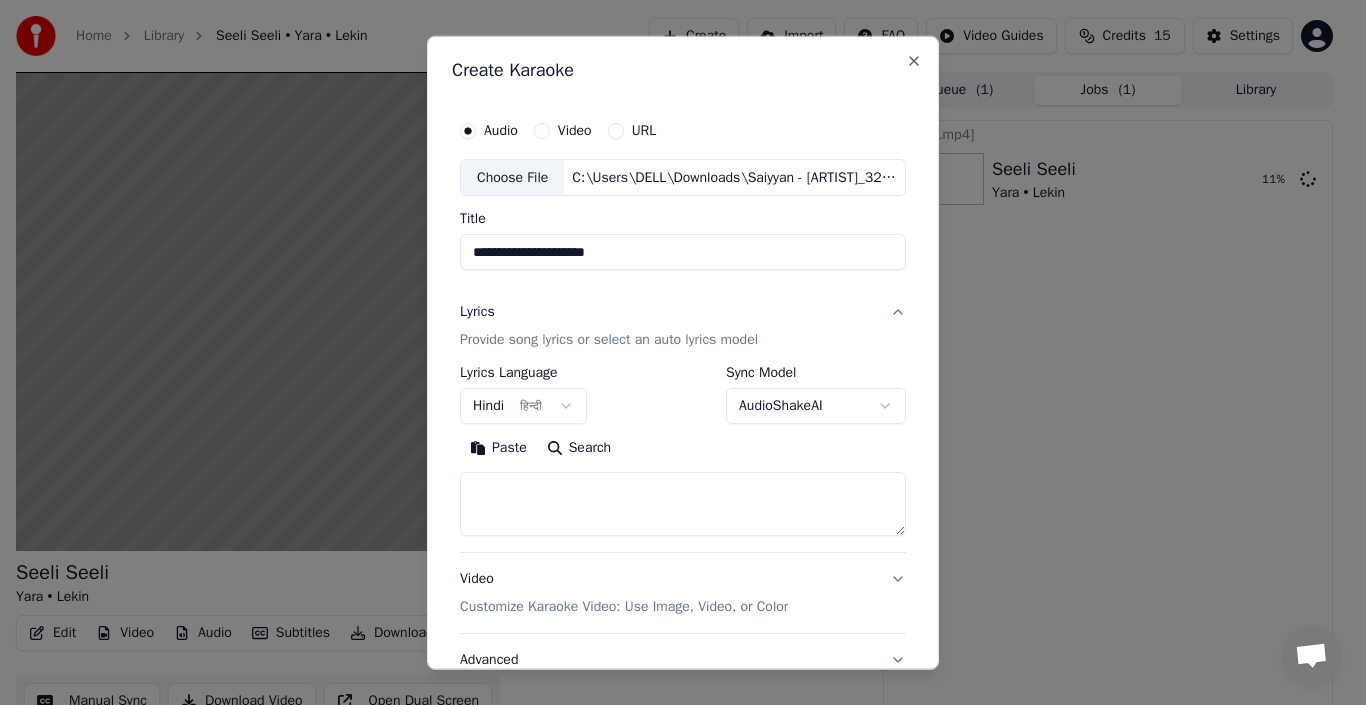 click at bounding box center [683, 504] 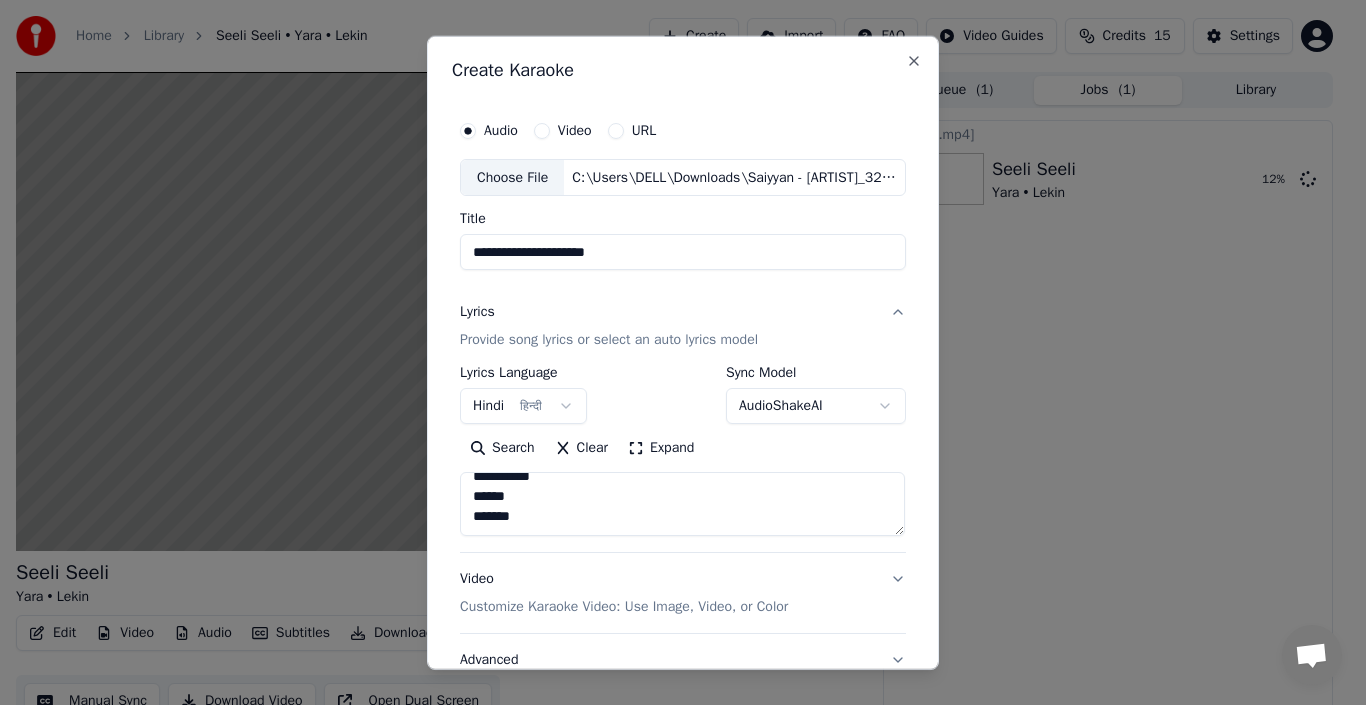 scroll, scrollTop: 114, scrollLeft: 0, axis: vertical 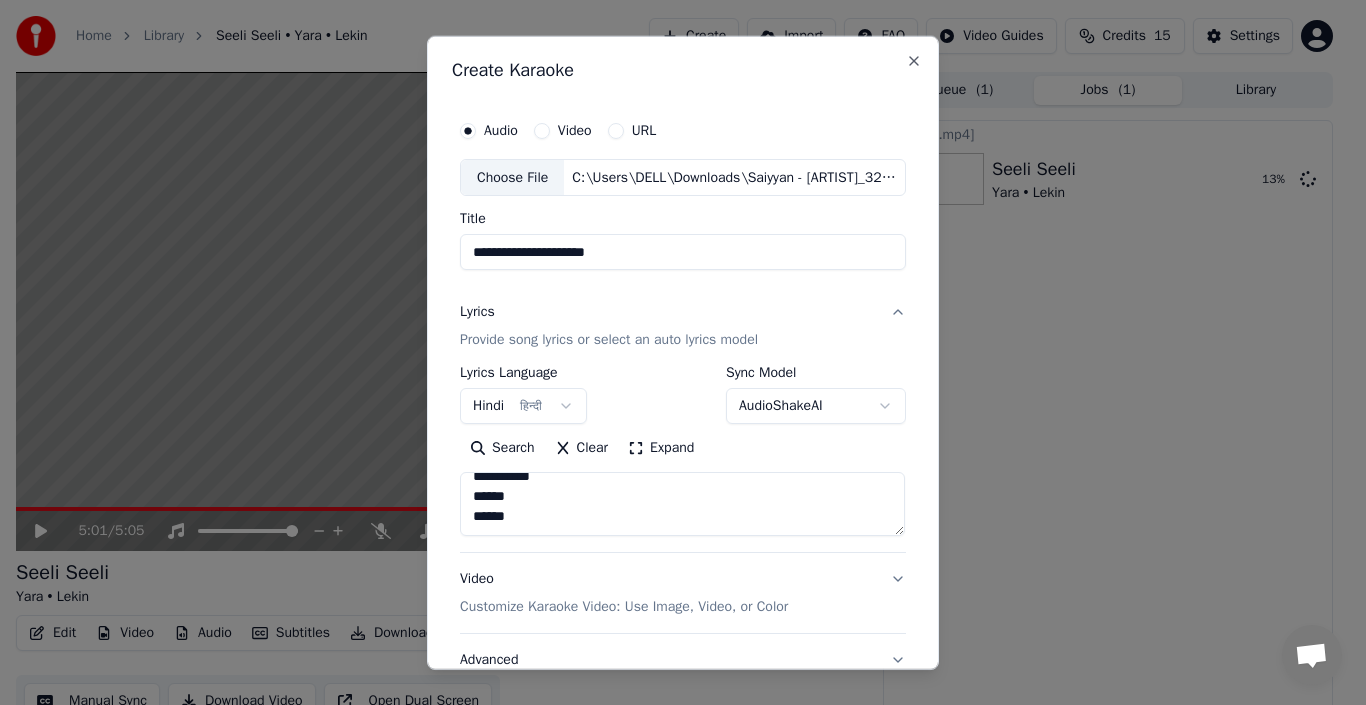 paste on "**********" 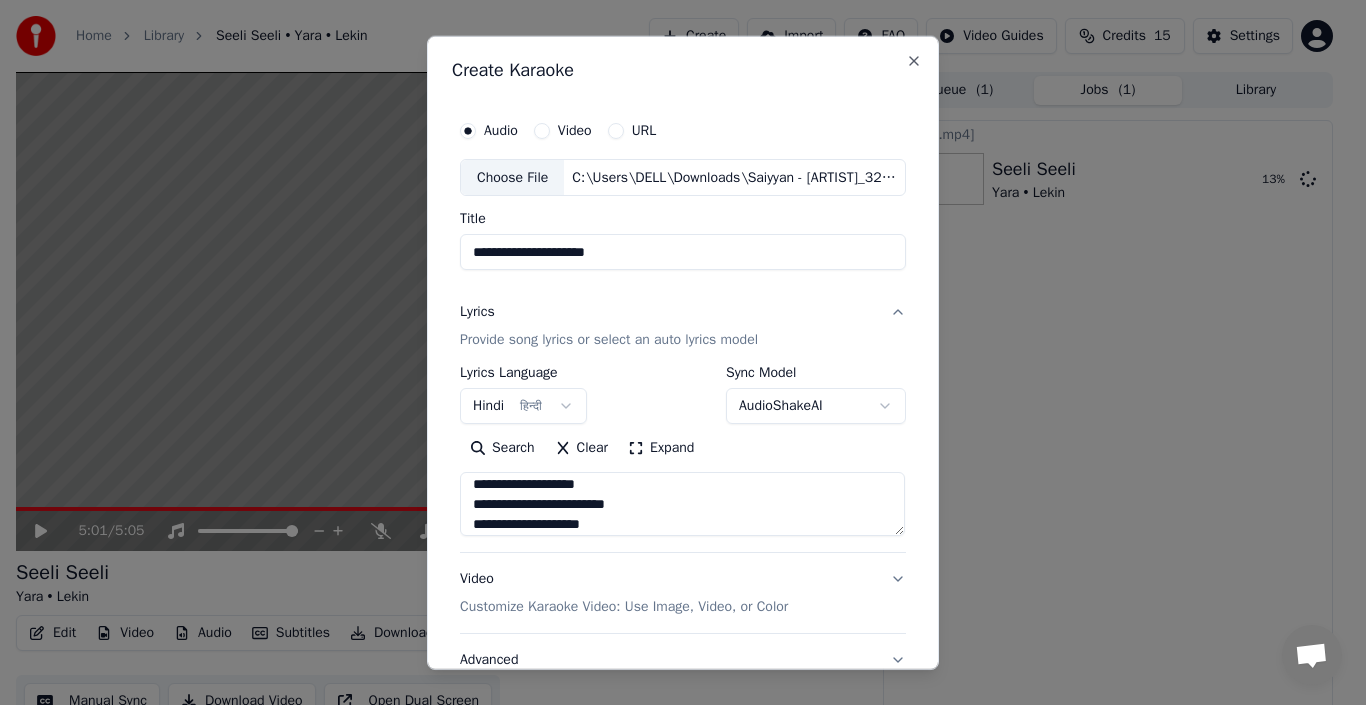 scroll, scrollTop: 186, scrollLeft: 0, axis: vertical 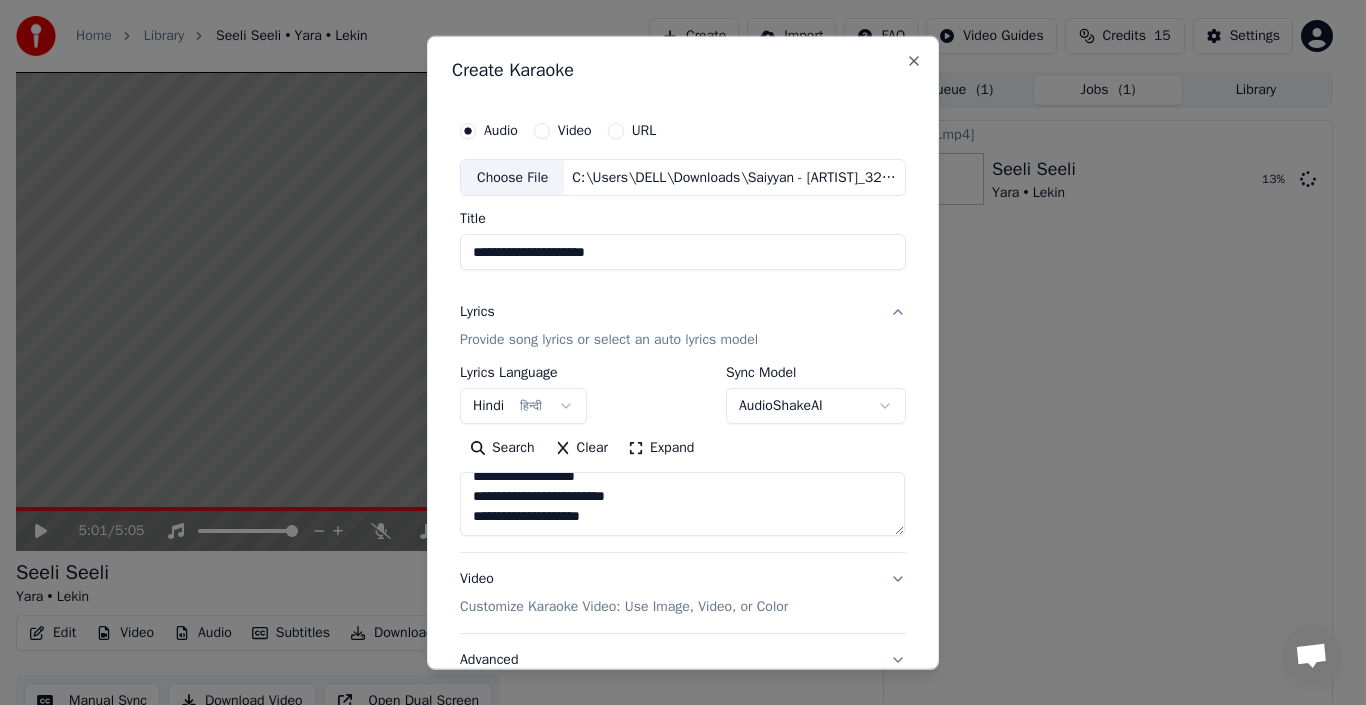 paste on "**********" 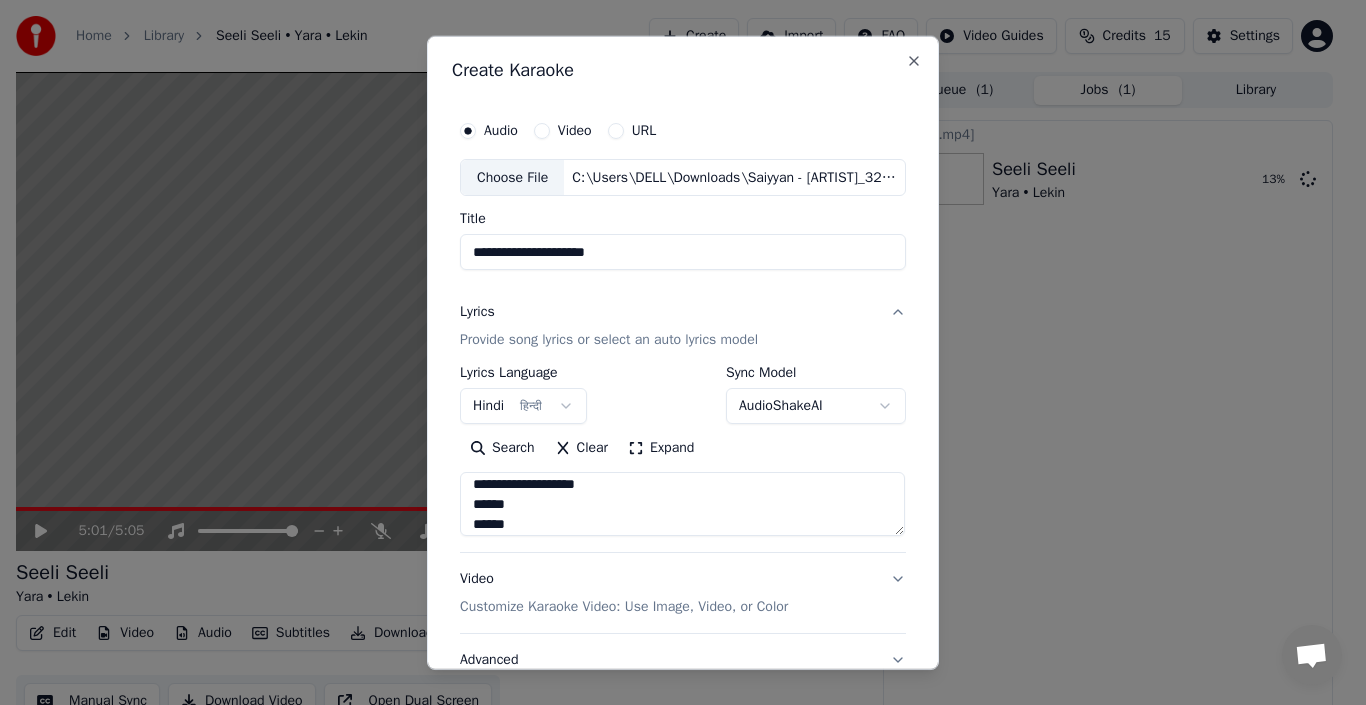 scroll, scrollTop: 225, scrollLeft: 0, axis: vertical 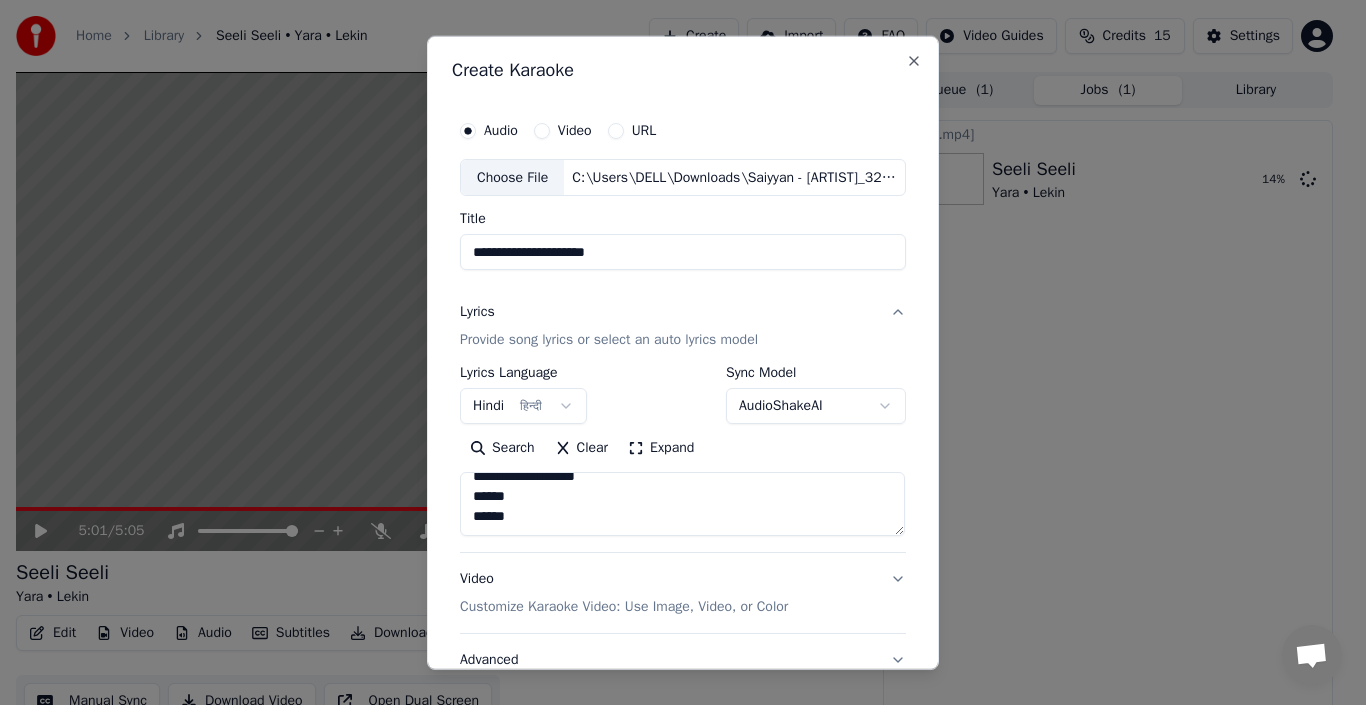 paste on "**********" 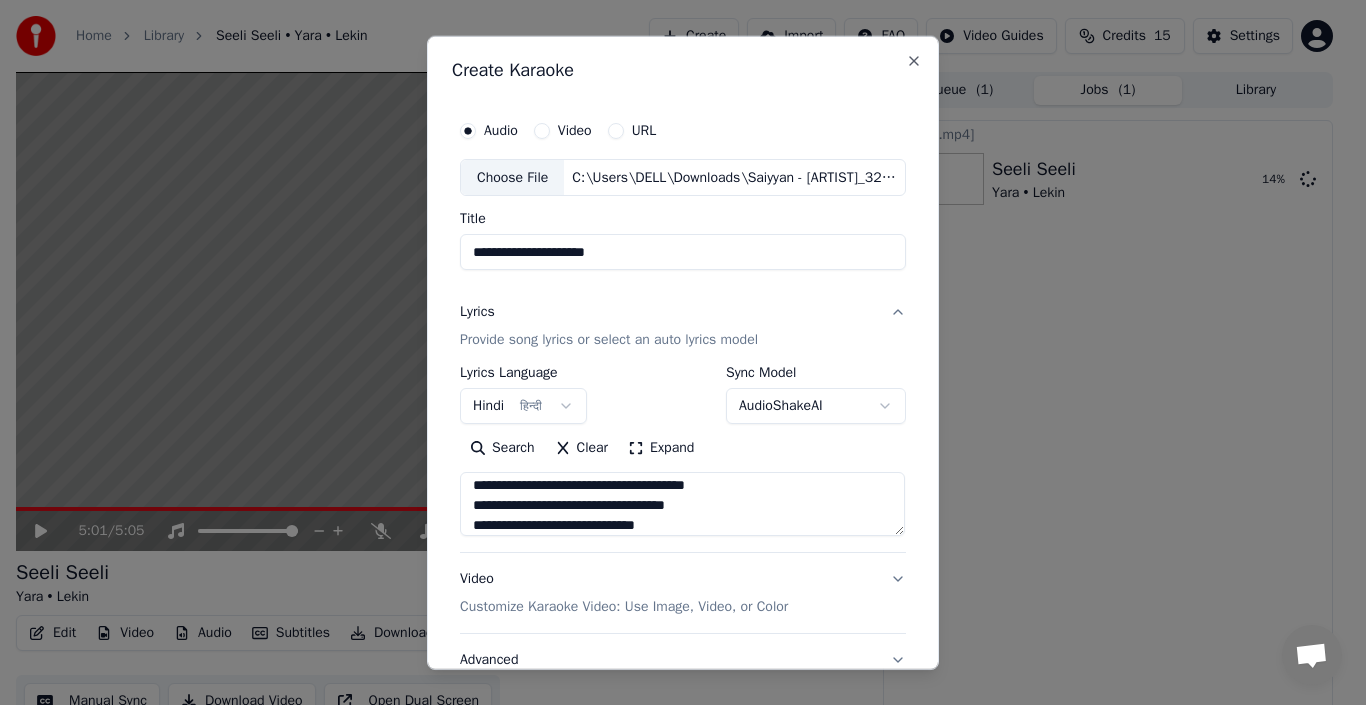 scroll, scrollTop: 325, scrollLeft: 0, axis: vertical 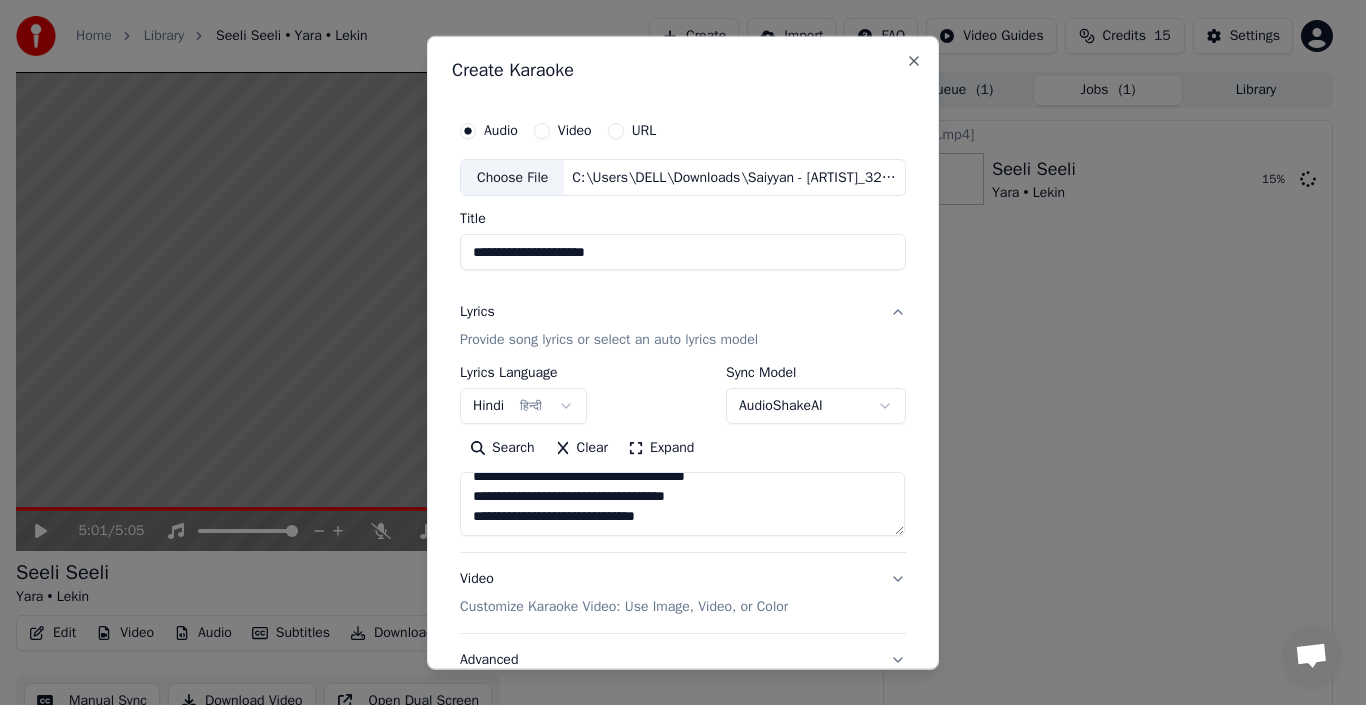 paste on "**********" 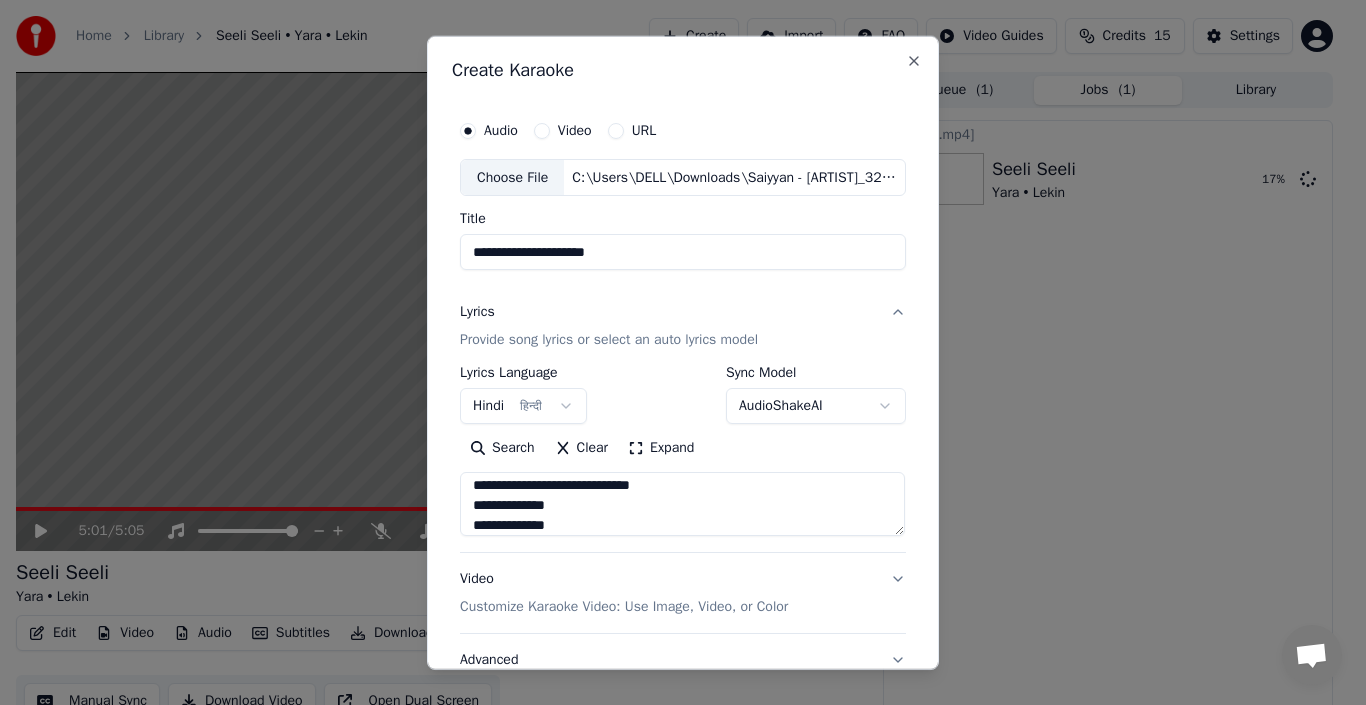 scroll, scrollTop: 365, scrollLeft: 0, axis: vertical 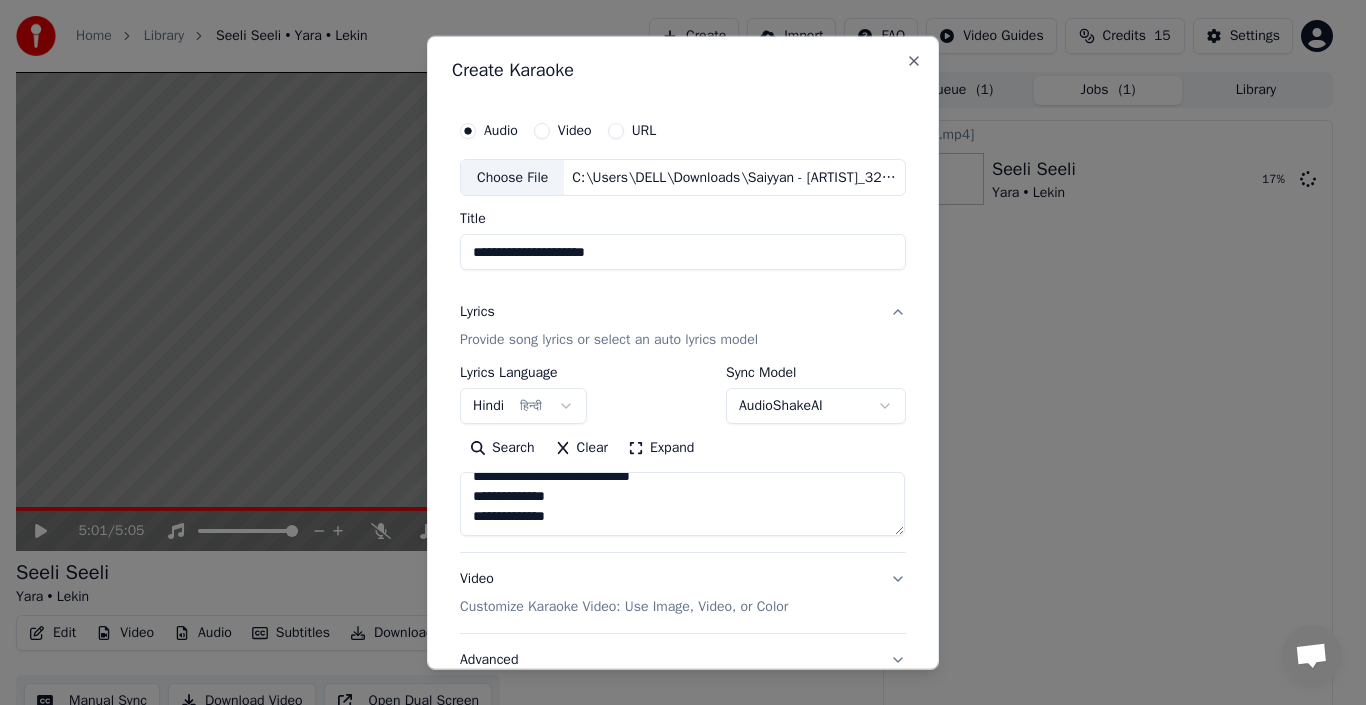 paste on "**********" 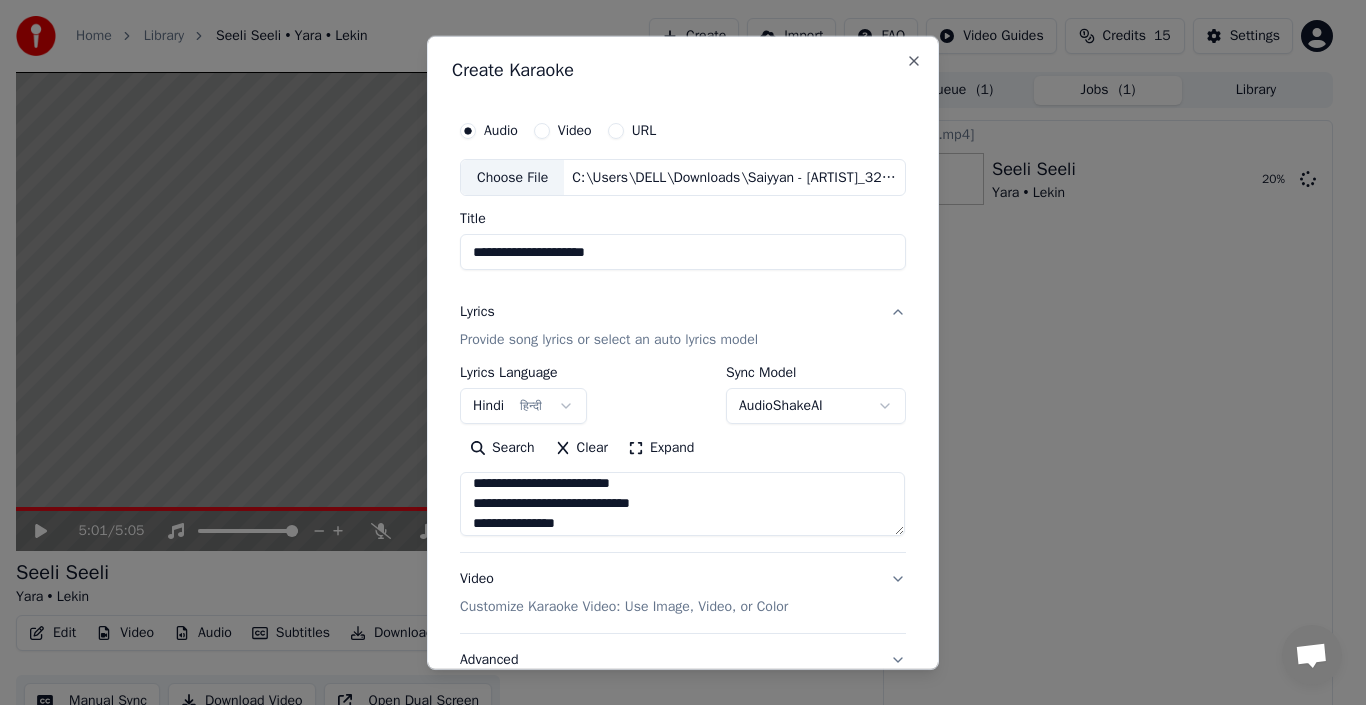 scroll, scrollTop: 574, scrollLeft: 0, axis: vertical 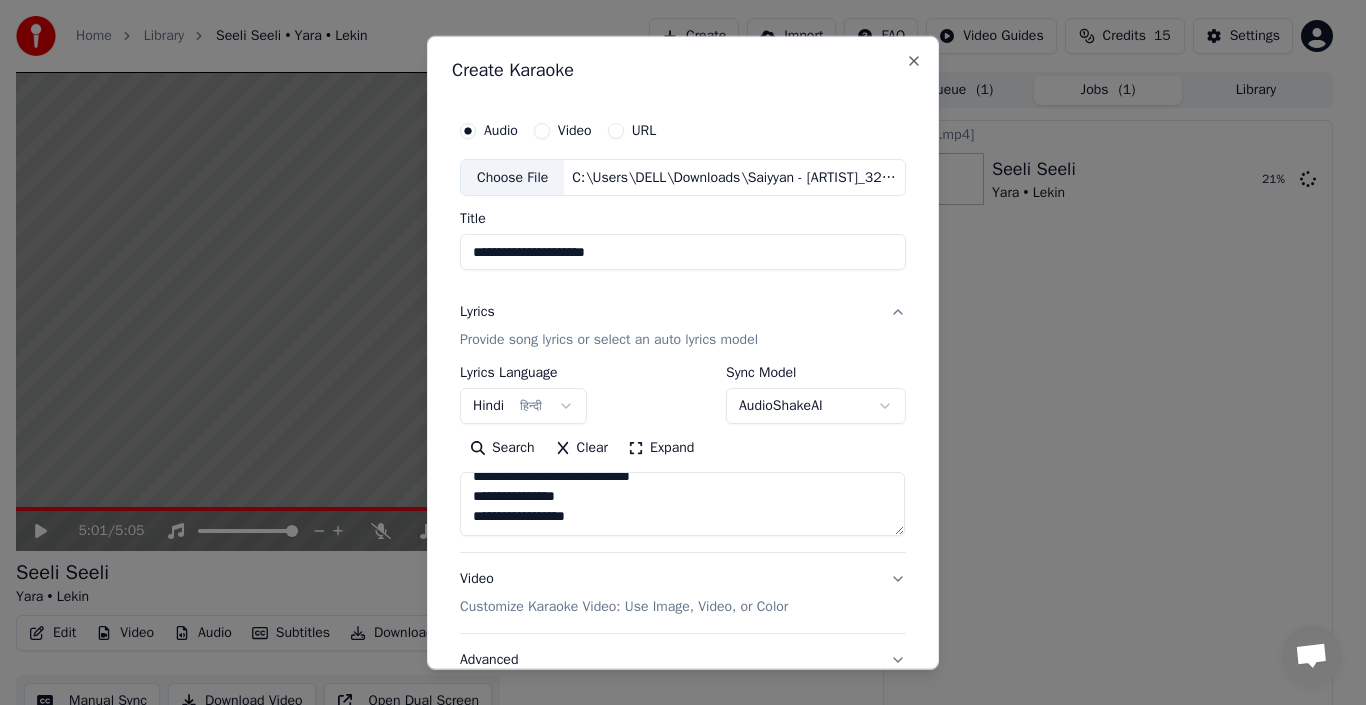 paste on "**********" 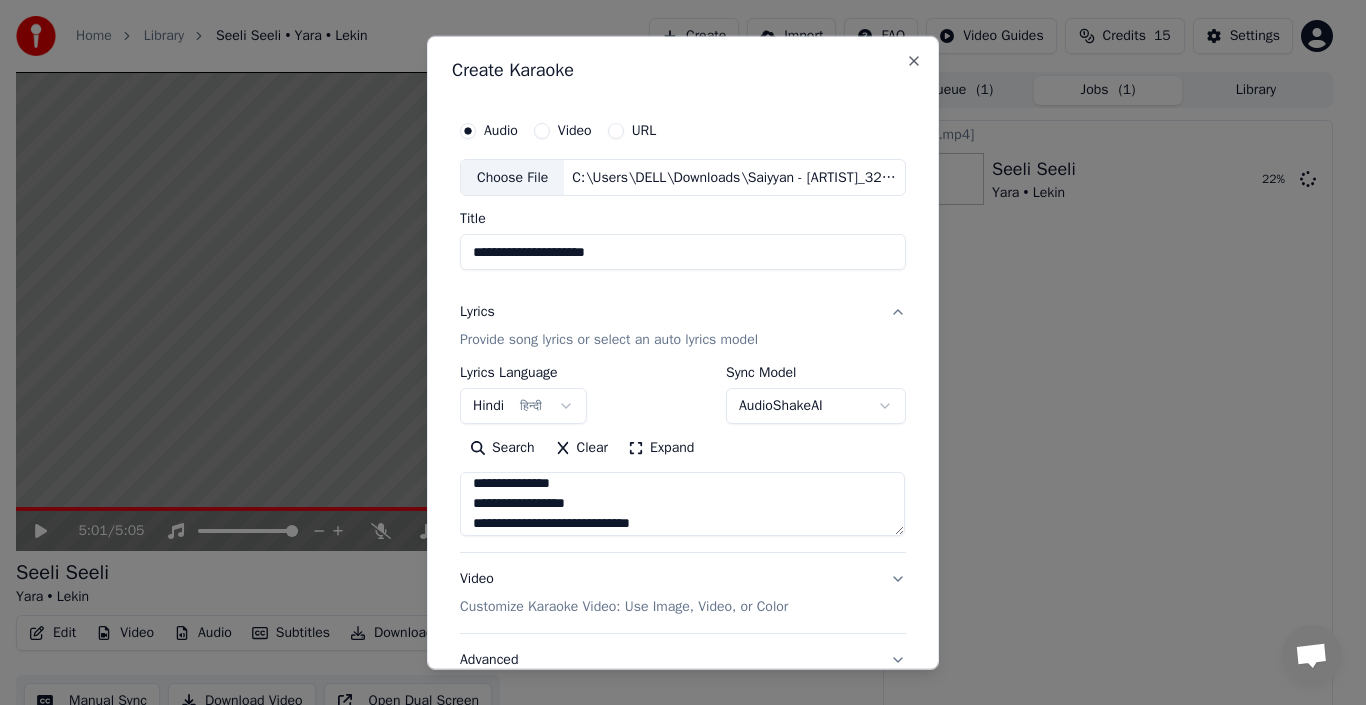 scroll, scrollTop: 645, scrollLeft: 0, axis: vertical 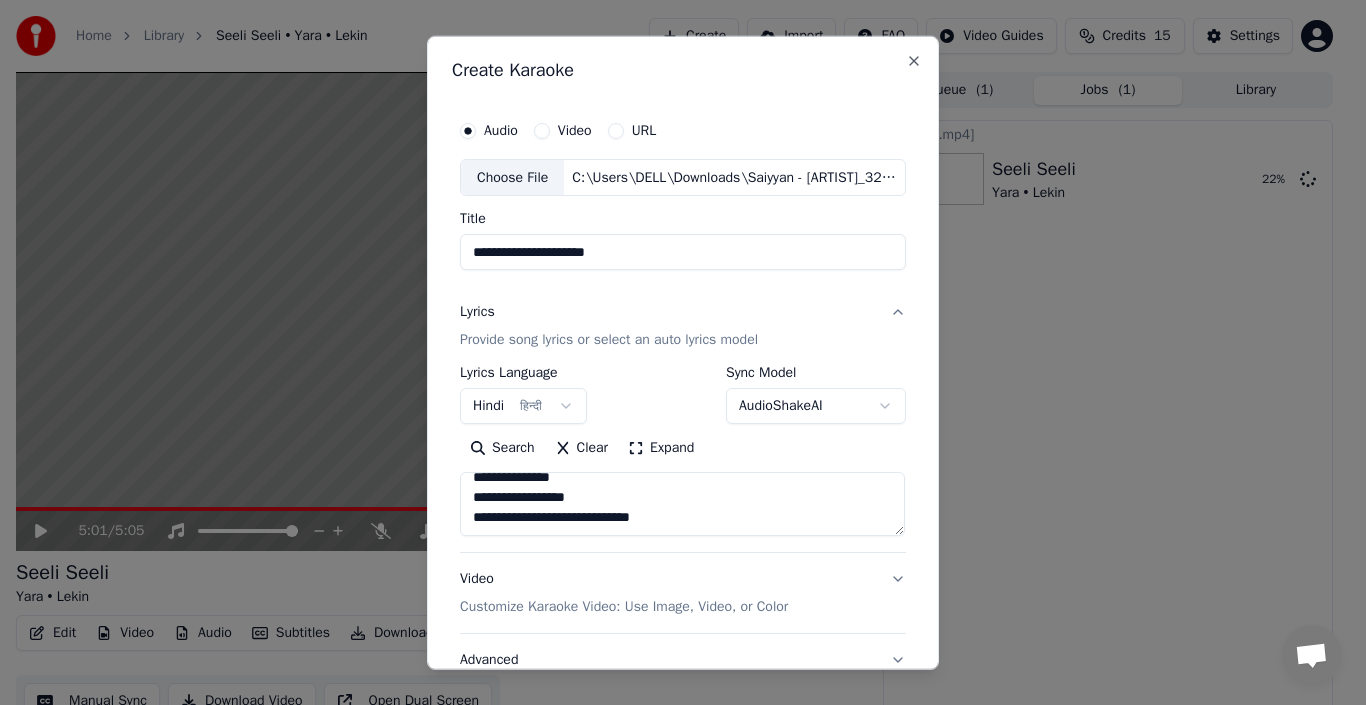 paste on "**********" 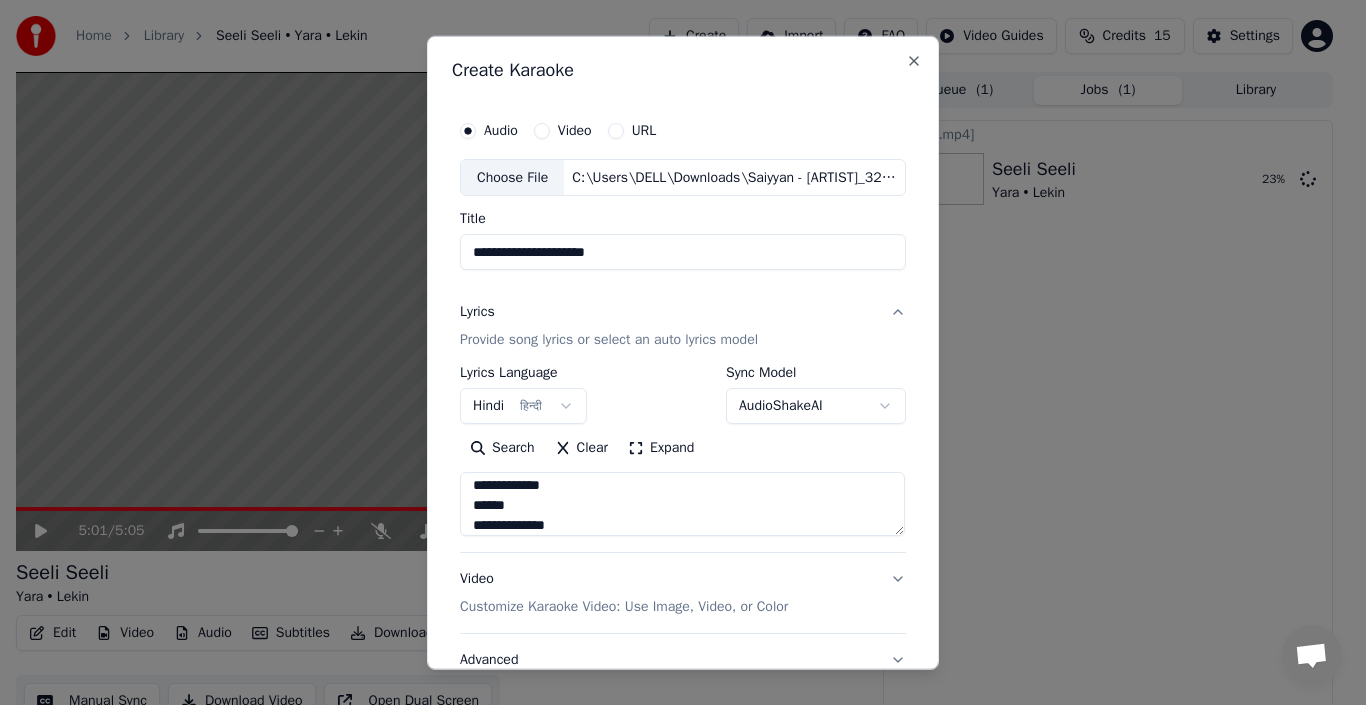 scroll, scrollTop: 725, scrollLeft: 0, axis: vertical 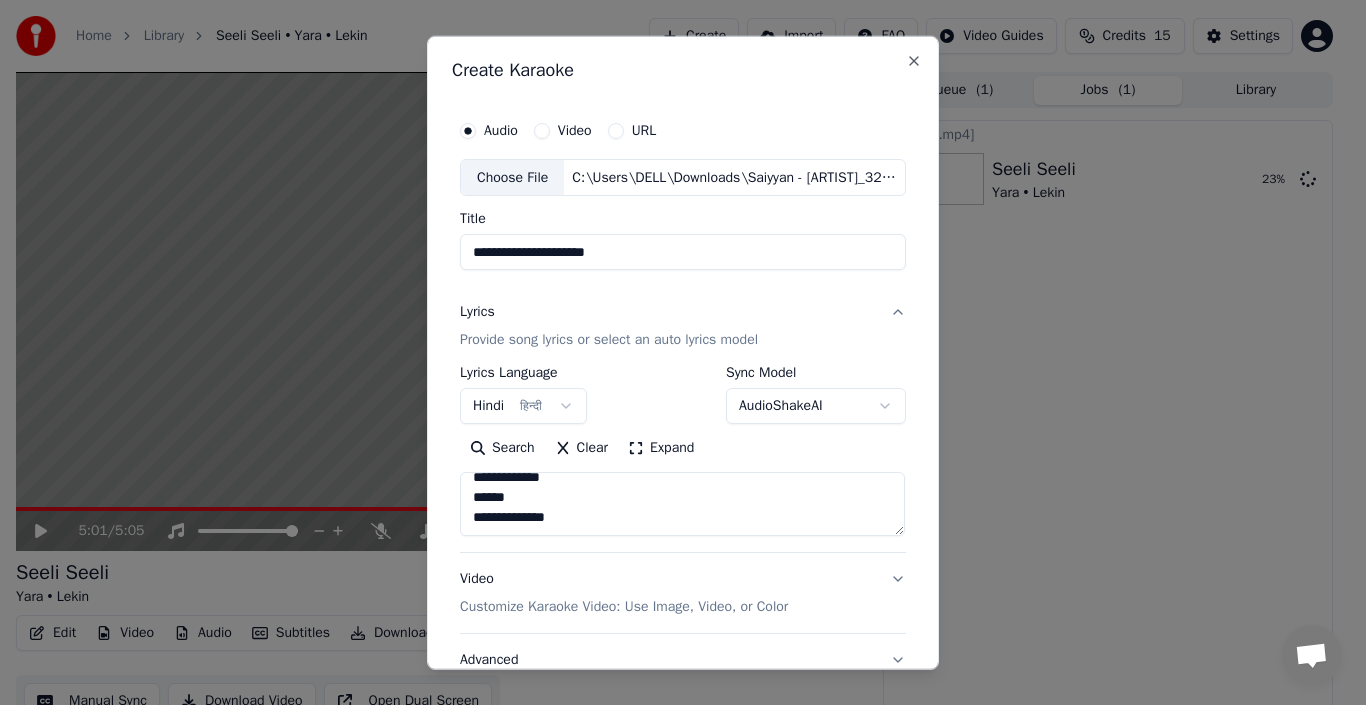 paste on "**********" 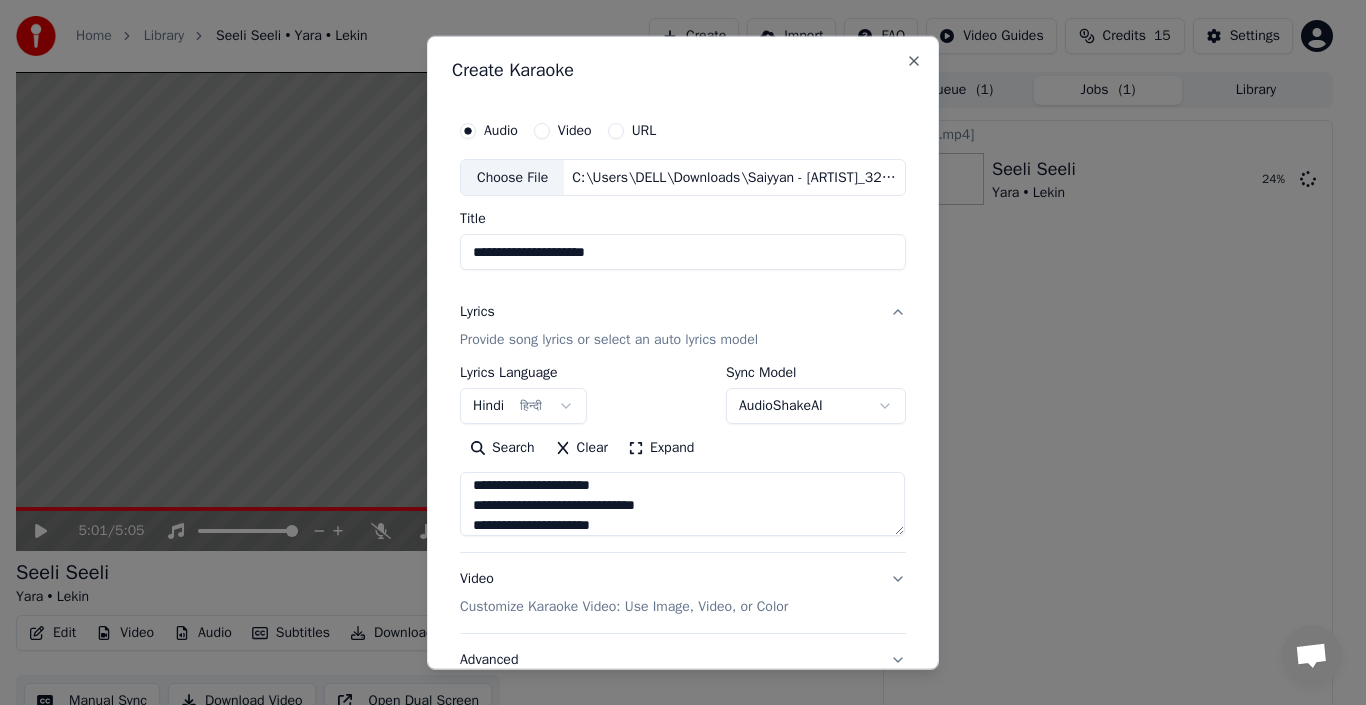 scroll, scrollTop: 845, scrollLeft: 0, axis: vertical 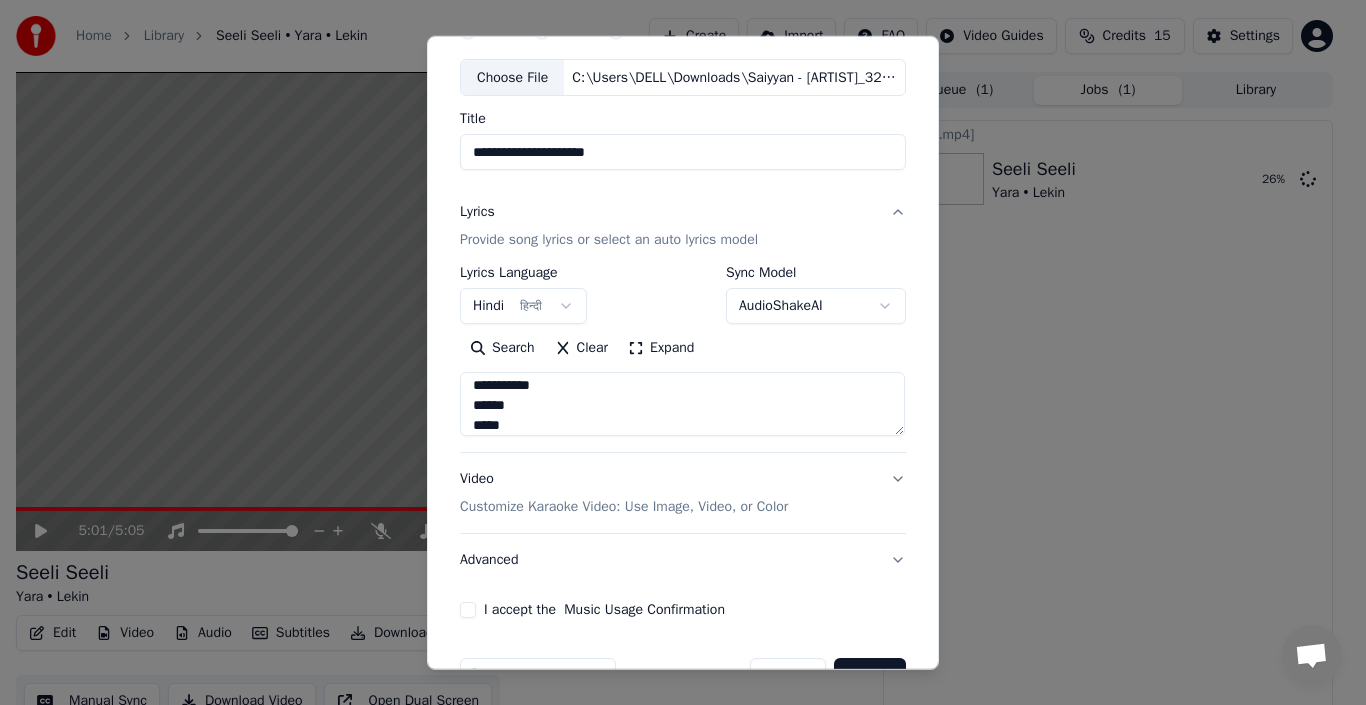 click on "**********" at bounding box center [682, 404] 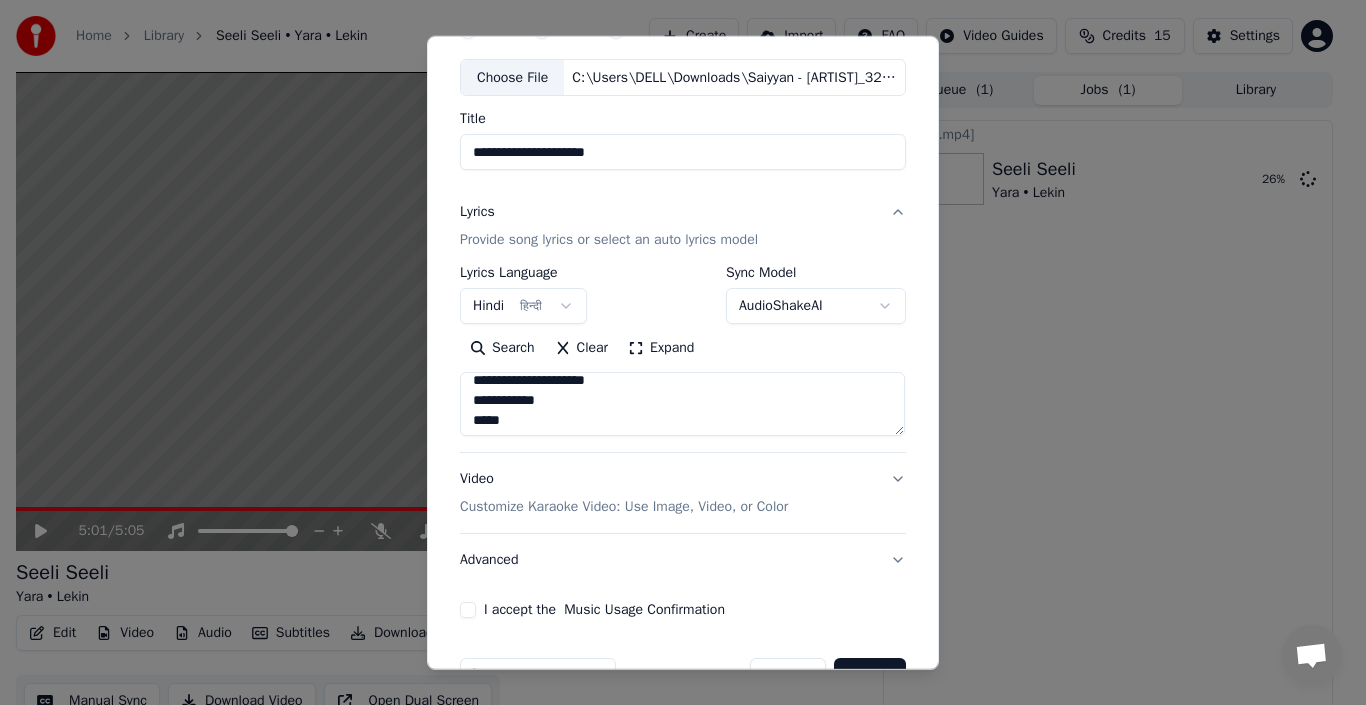 scroll, scrollTop: 4, scrollLeft: 0, axis: vertical 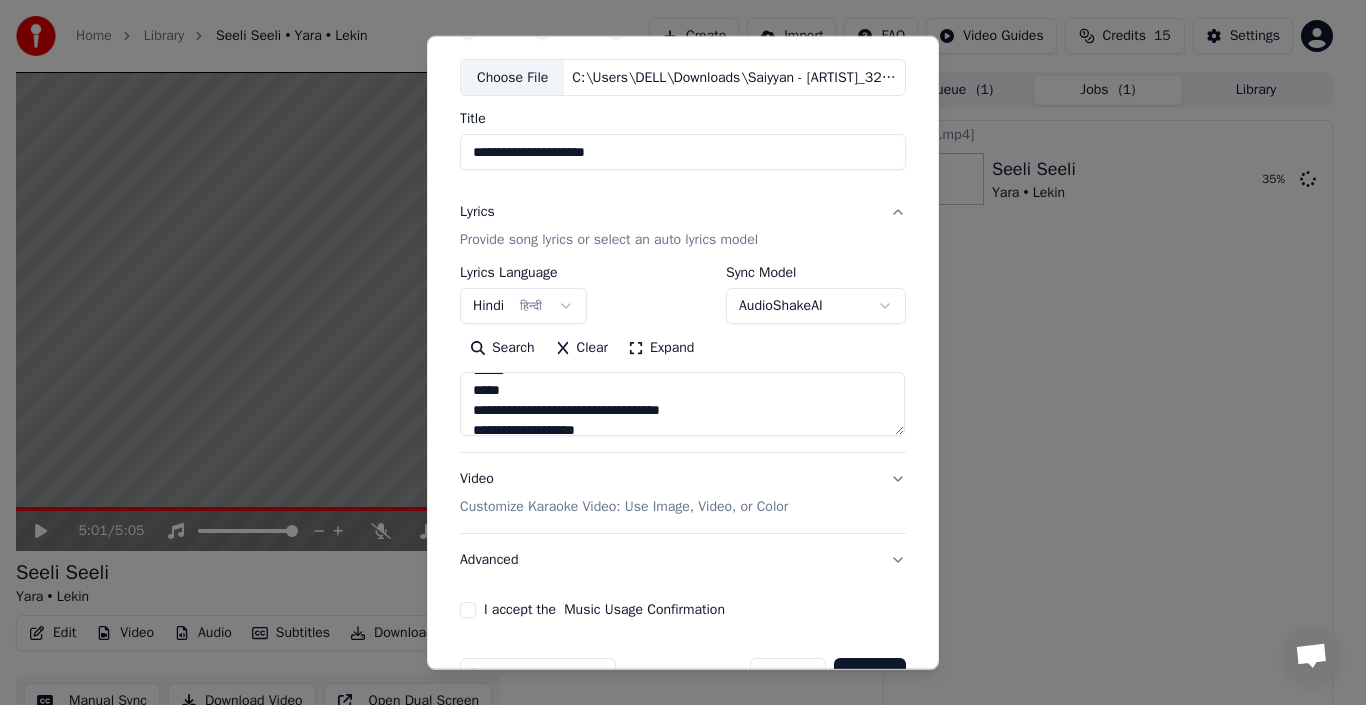 click on "**********" at bounding box center [682, 404] 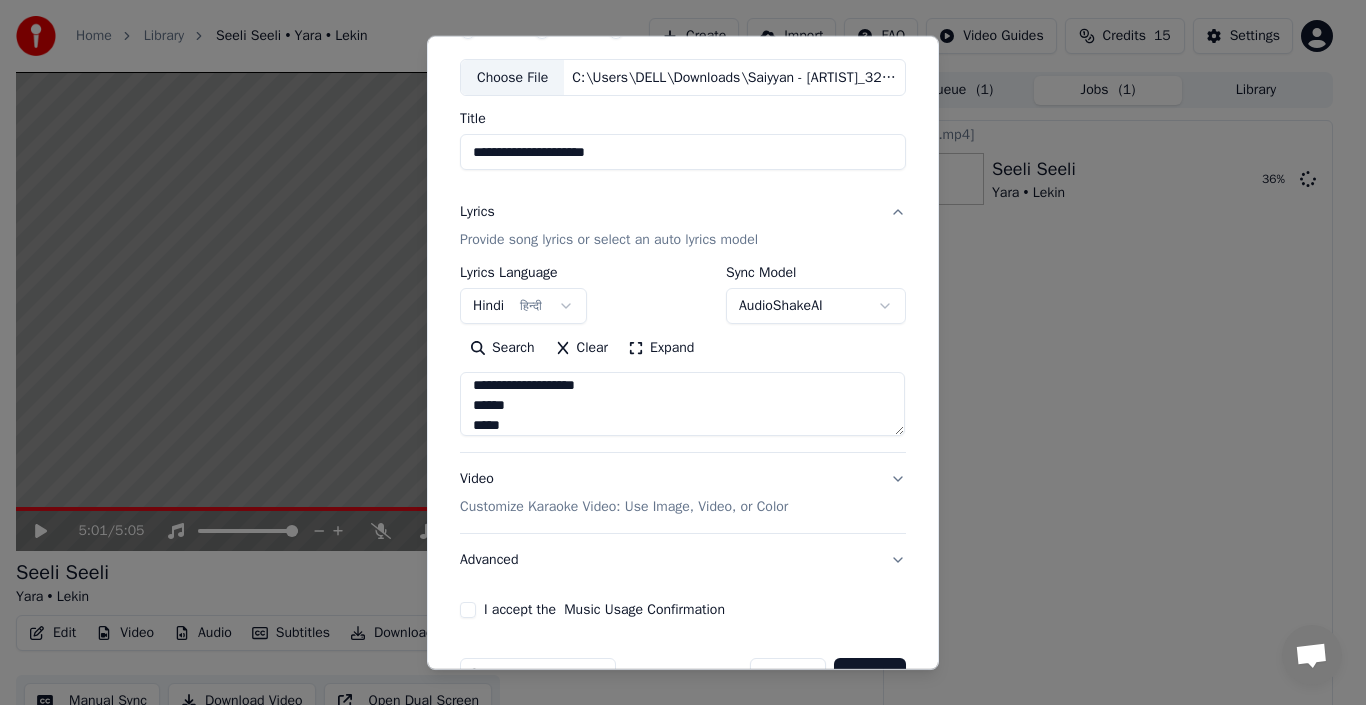 scroll, scrollTop: 245, scrollLeft: 0, axis: vertical 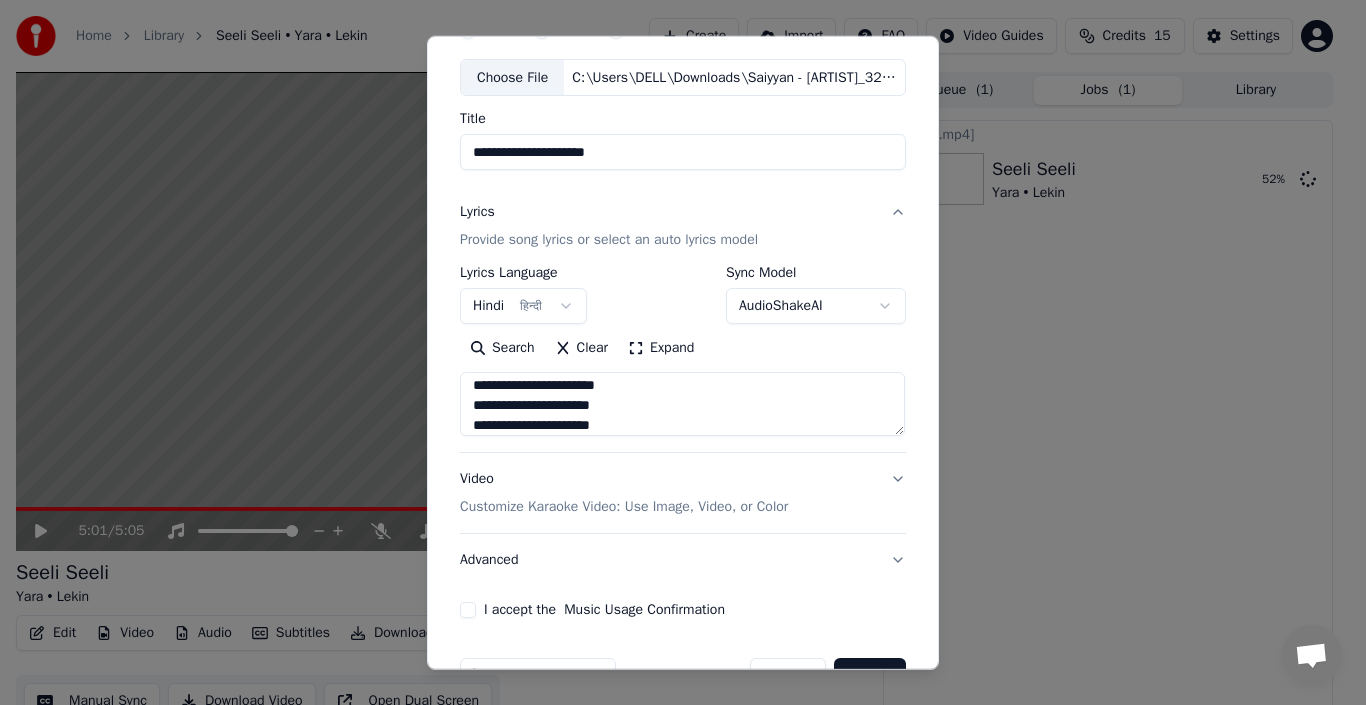 type on "**********" 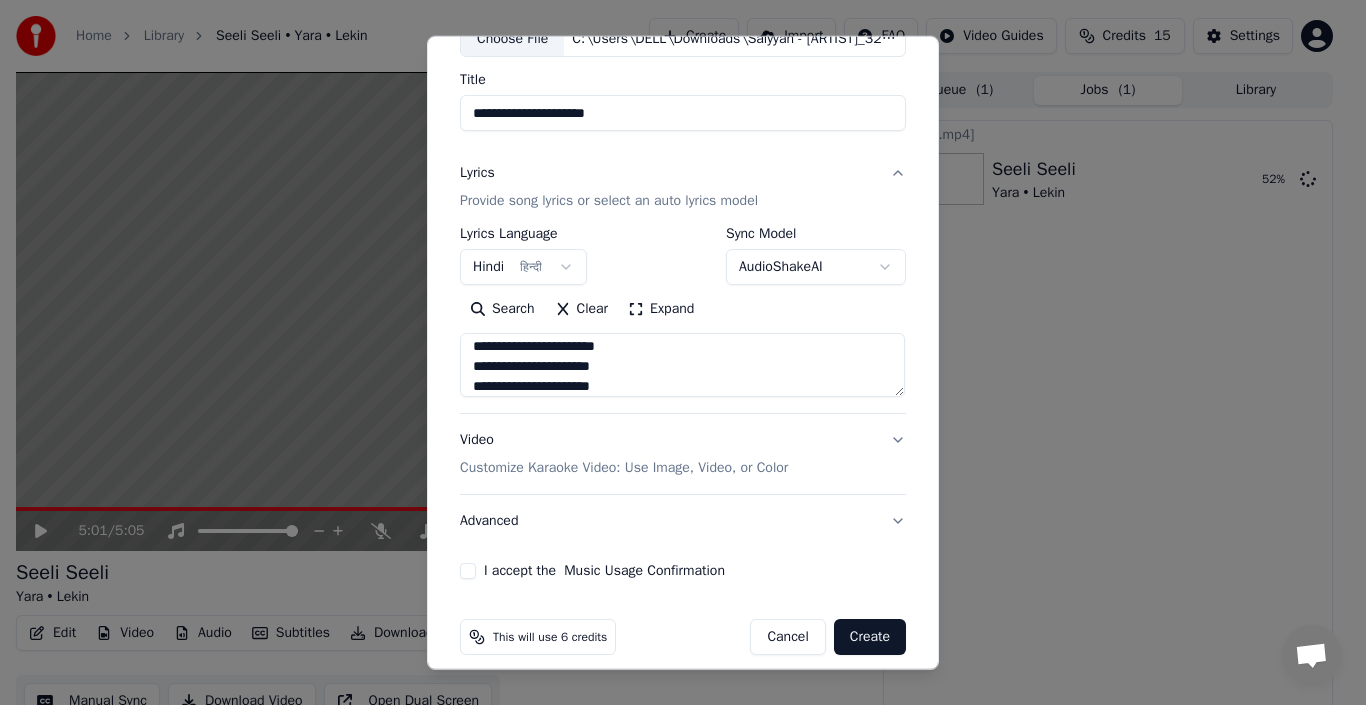scroll, scrollTop: 157, scrollLeft: 0, axis: vertical 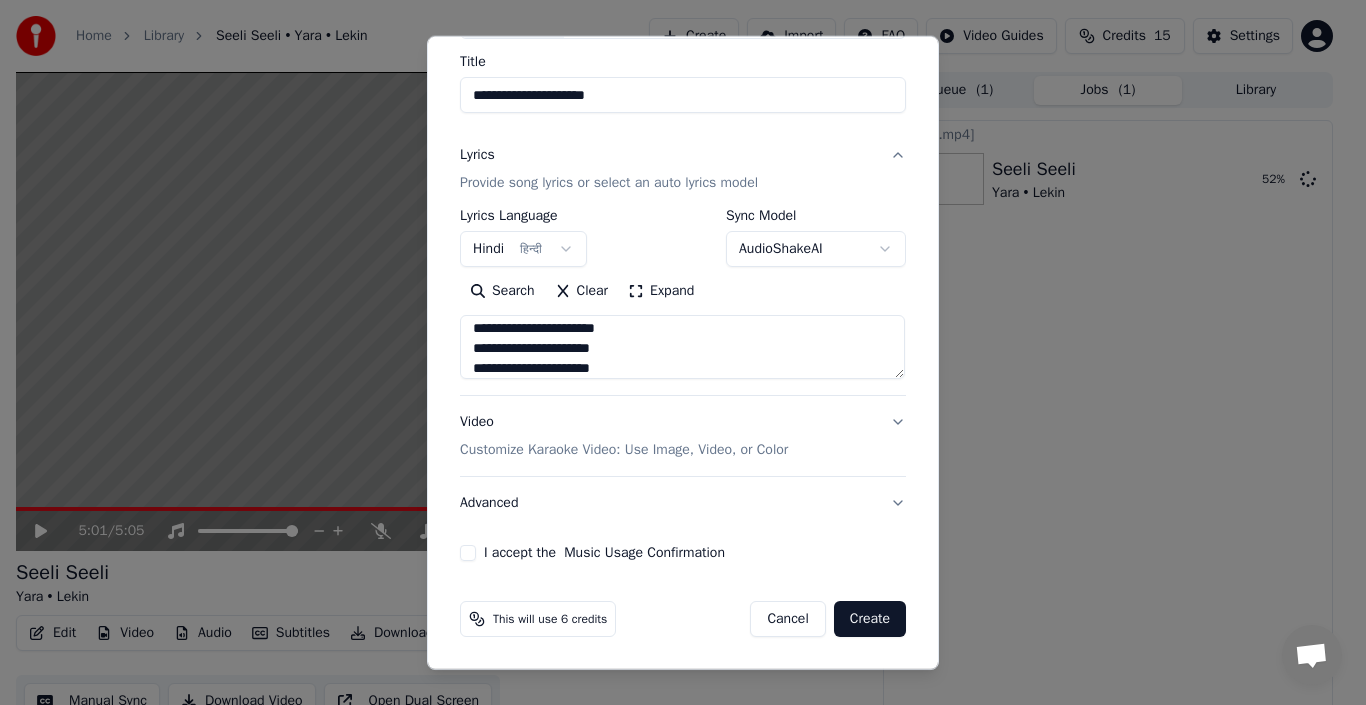 click on "AudioShakeAI" at bounding box center (816, 249) 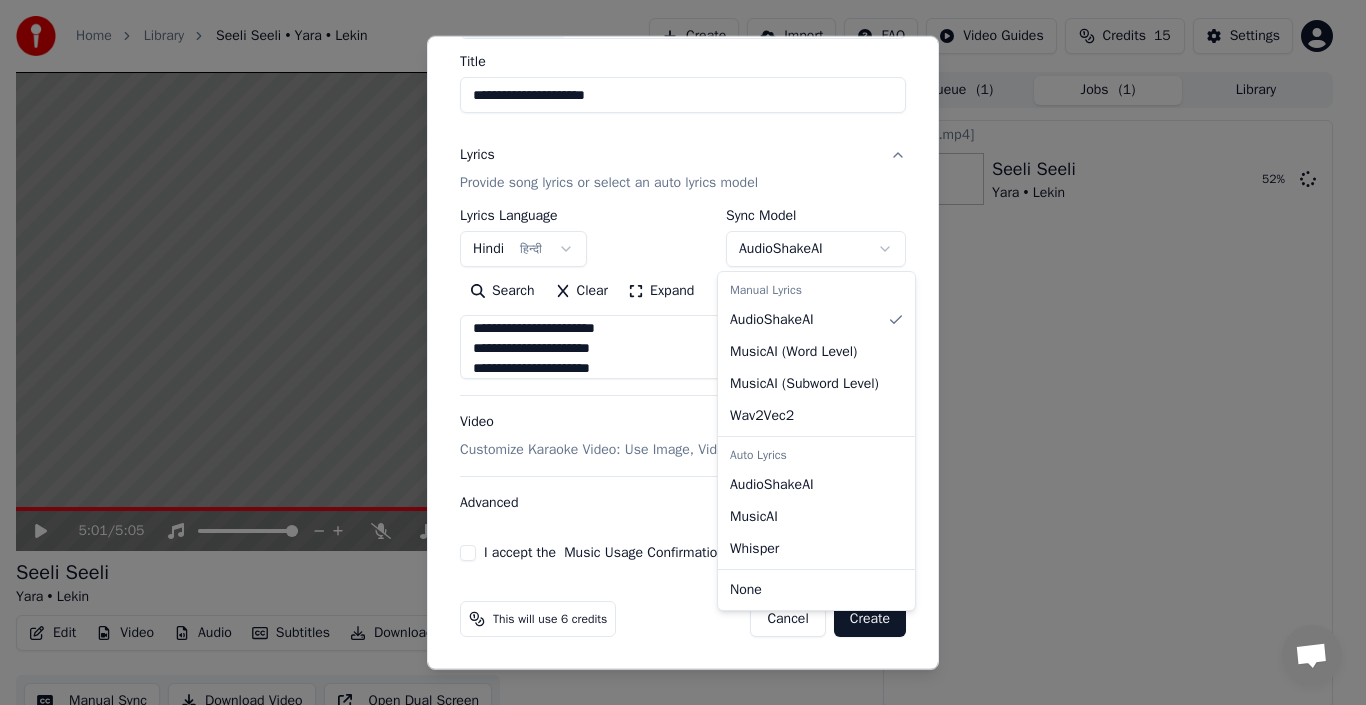 click at bounding box center (683, 352) 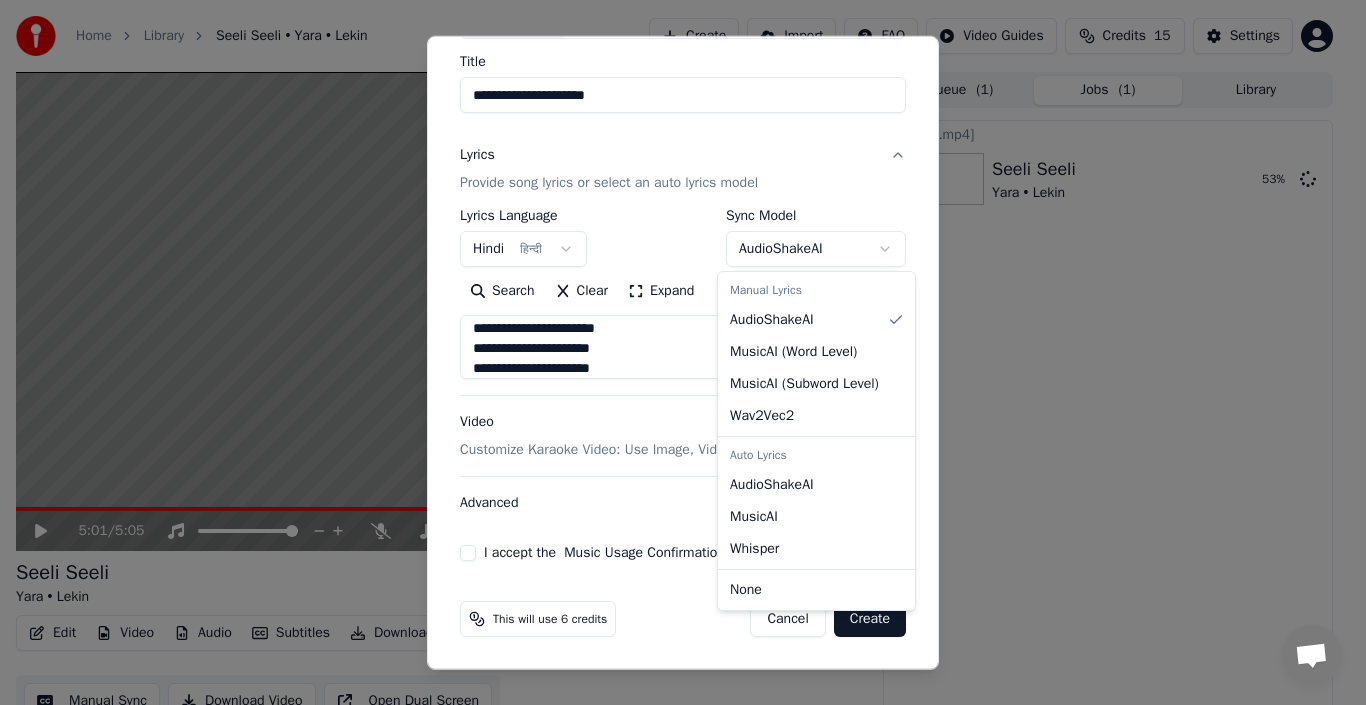 click on "**********" at bounding box center (674, 352) 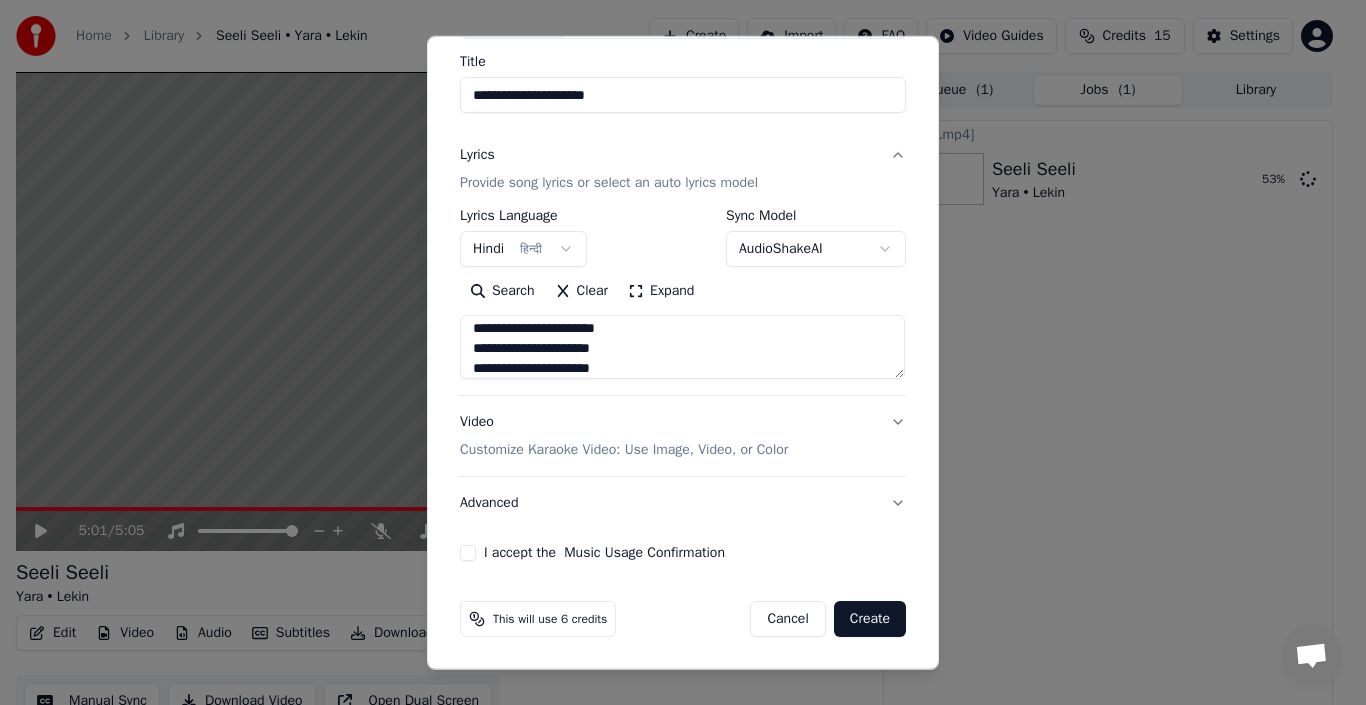 click on "Video Customize Karaoke Video: Use Image, Video, or Color" at bounding box center [683, 436] 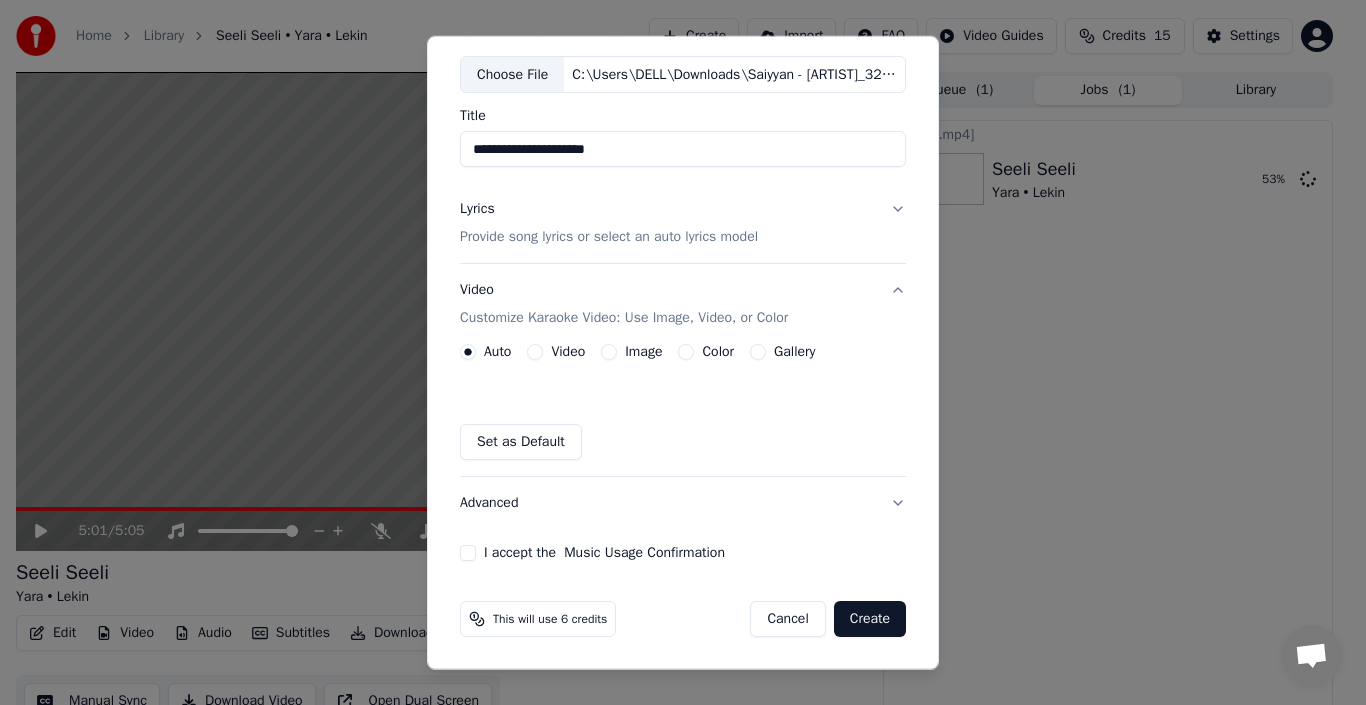 scroll, scrollTop: 103, scrollLeft: 0, axis: vertical 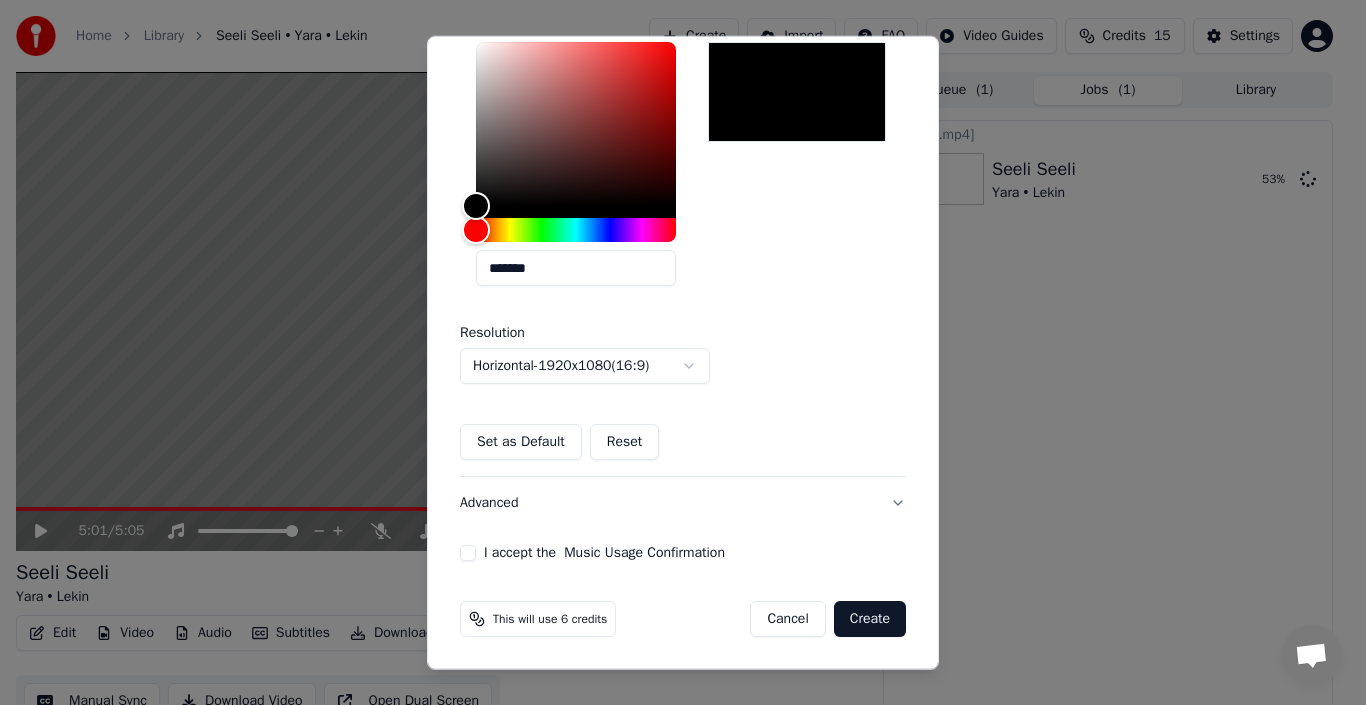 click on "I accept the   Music Usage Confirmation" at bounding box center [468, 553] 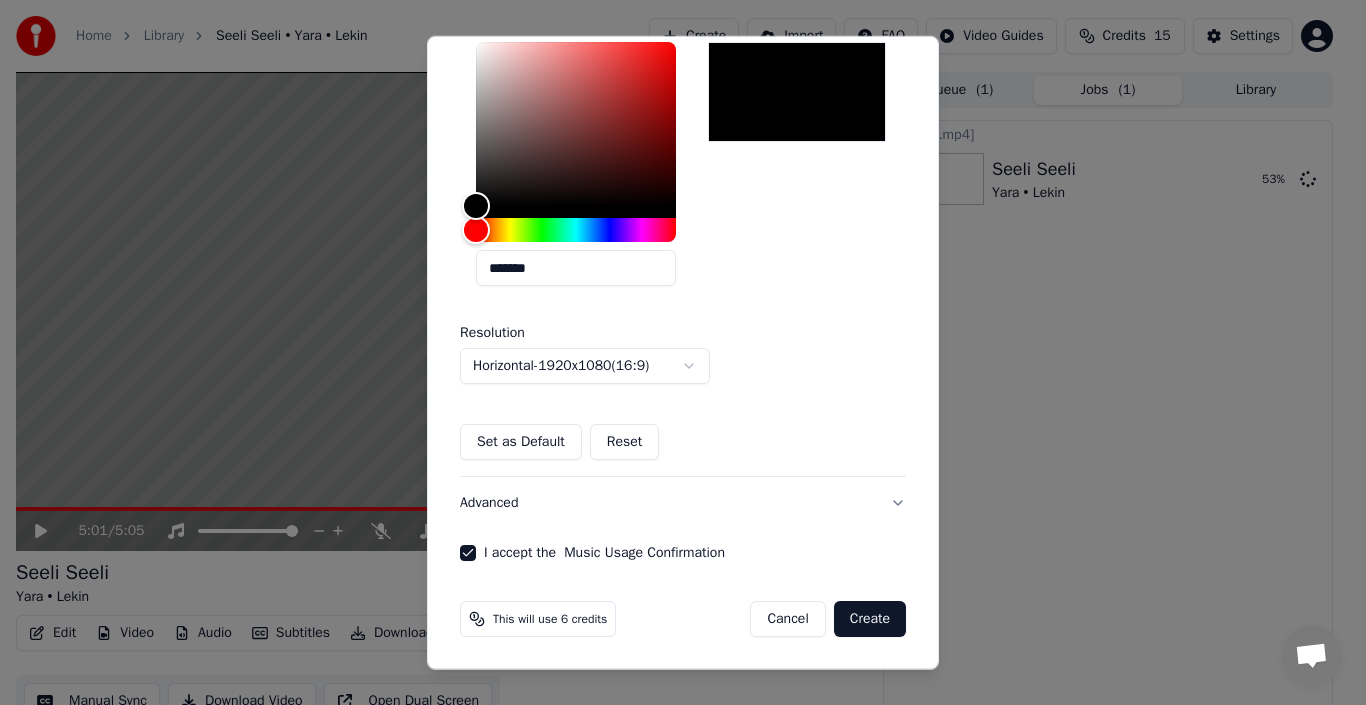click on "Create" at bounding box center (870, 619) 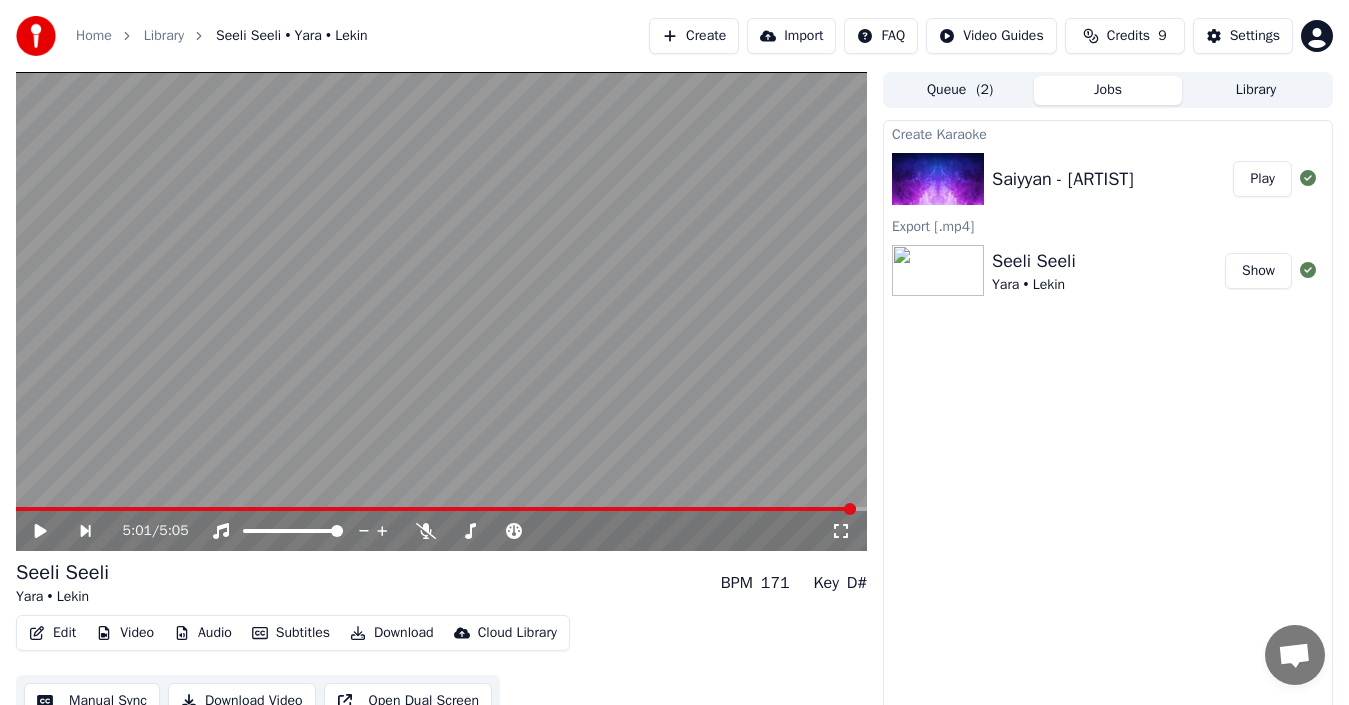 click on "Show" at bounding box center [1258, 271] 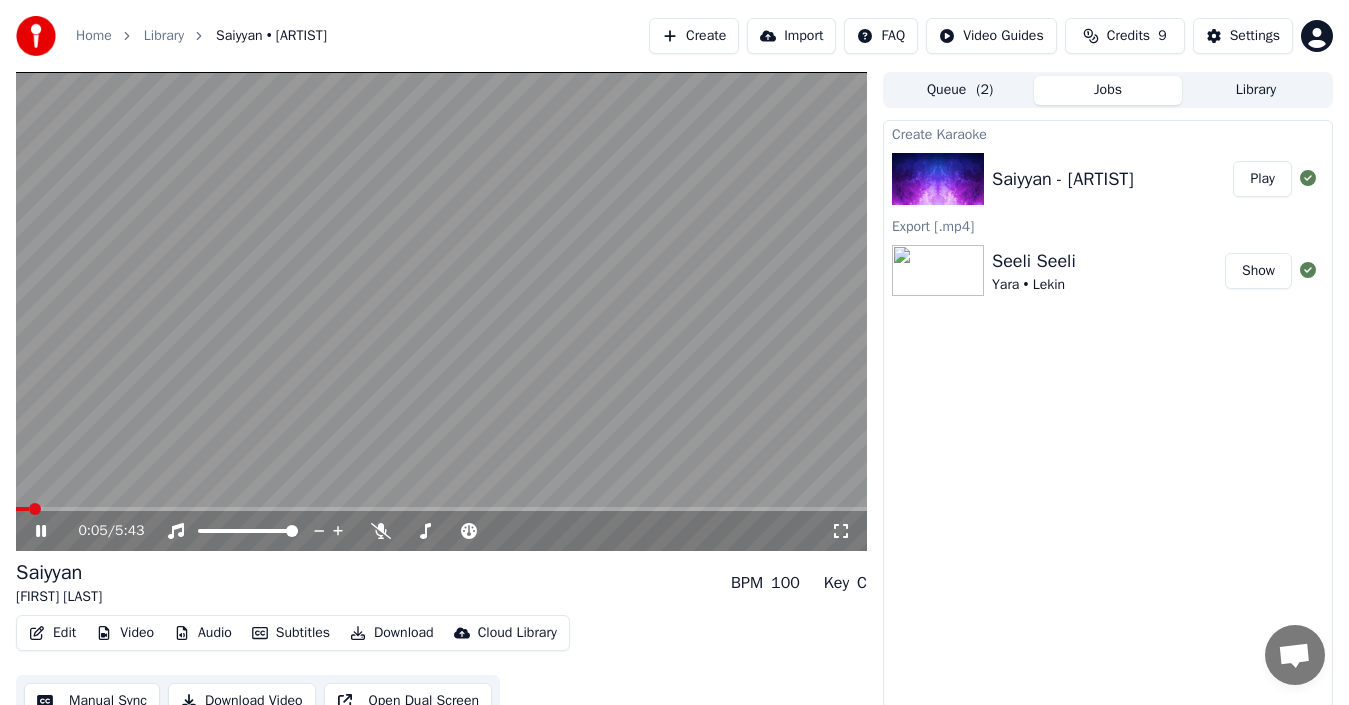 click at bounding box center (441, 311) 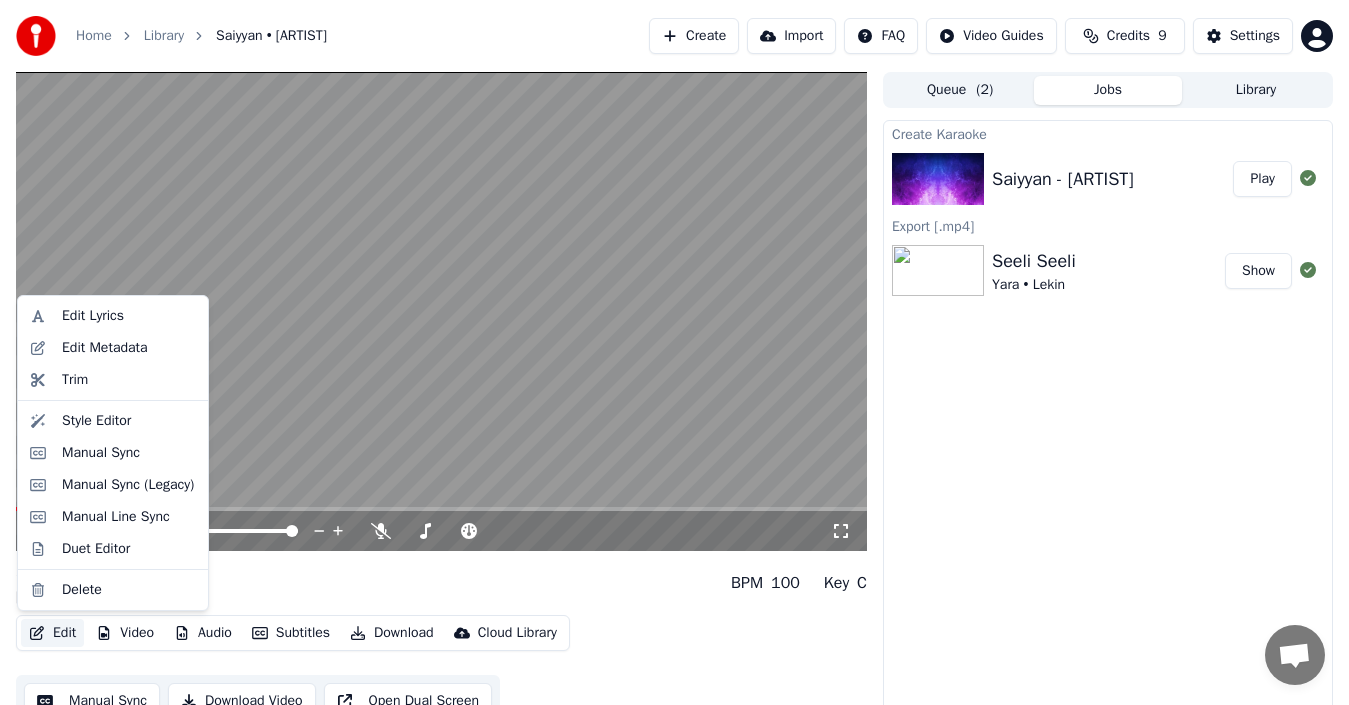 click on "Edit" at bounding box center (52, 633) 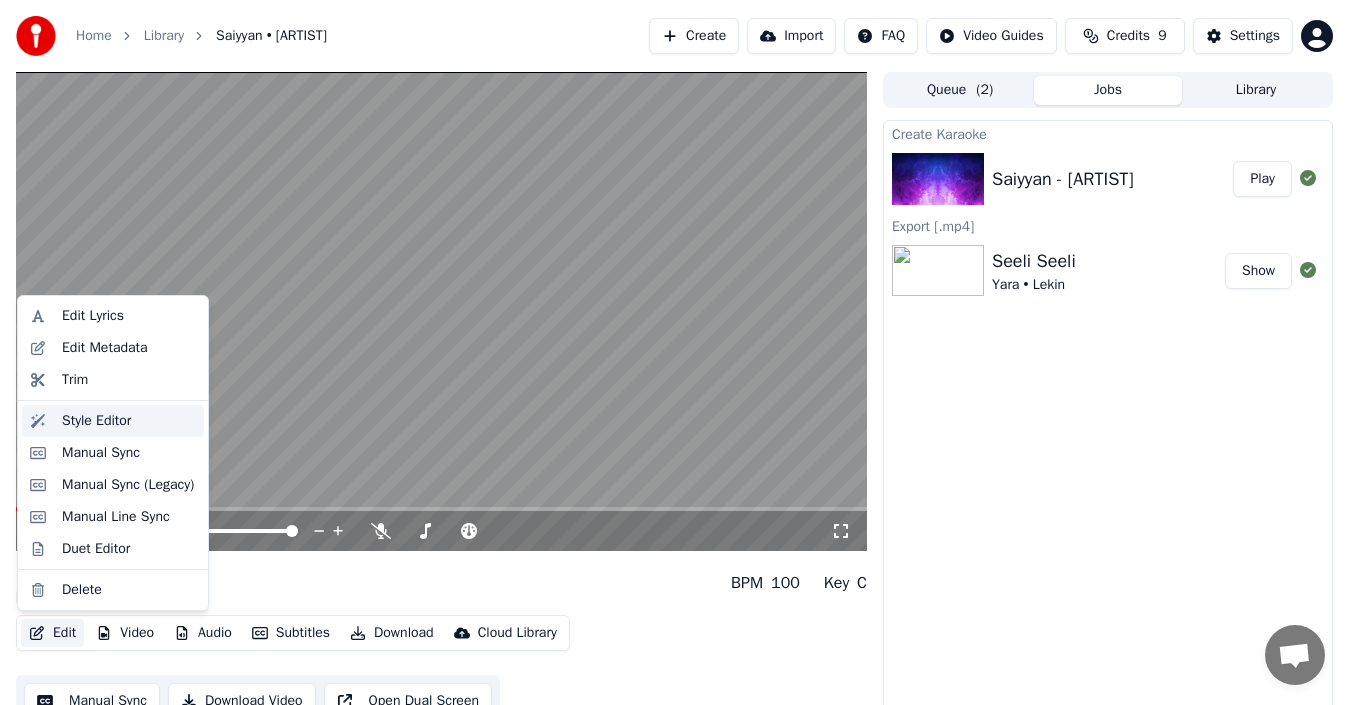 click on "Style Editor" at bounding box center [129, 421] 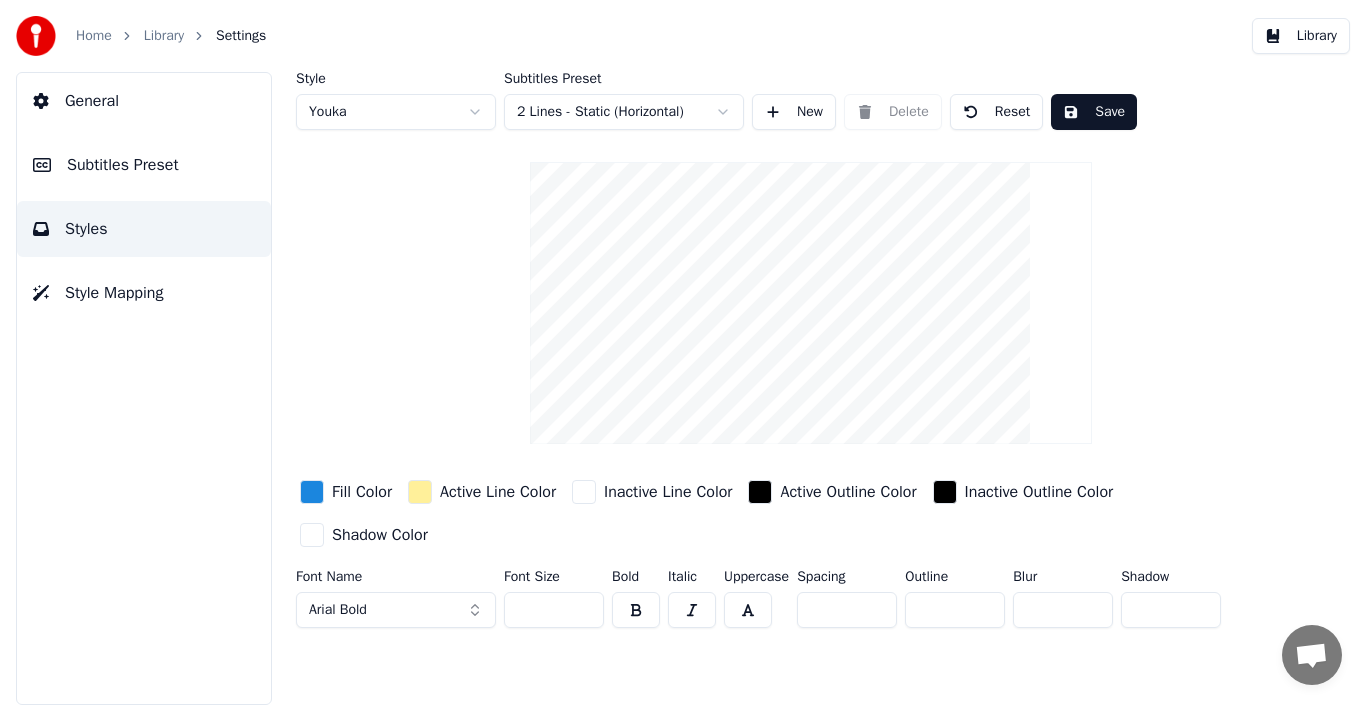 click on "Subtitles Preset" at bounding box center [123, 165] 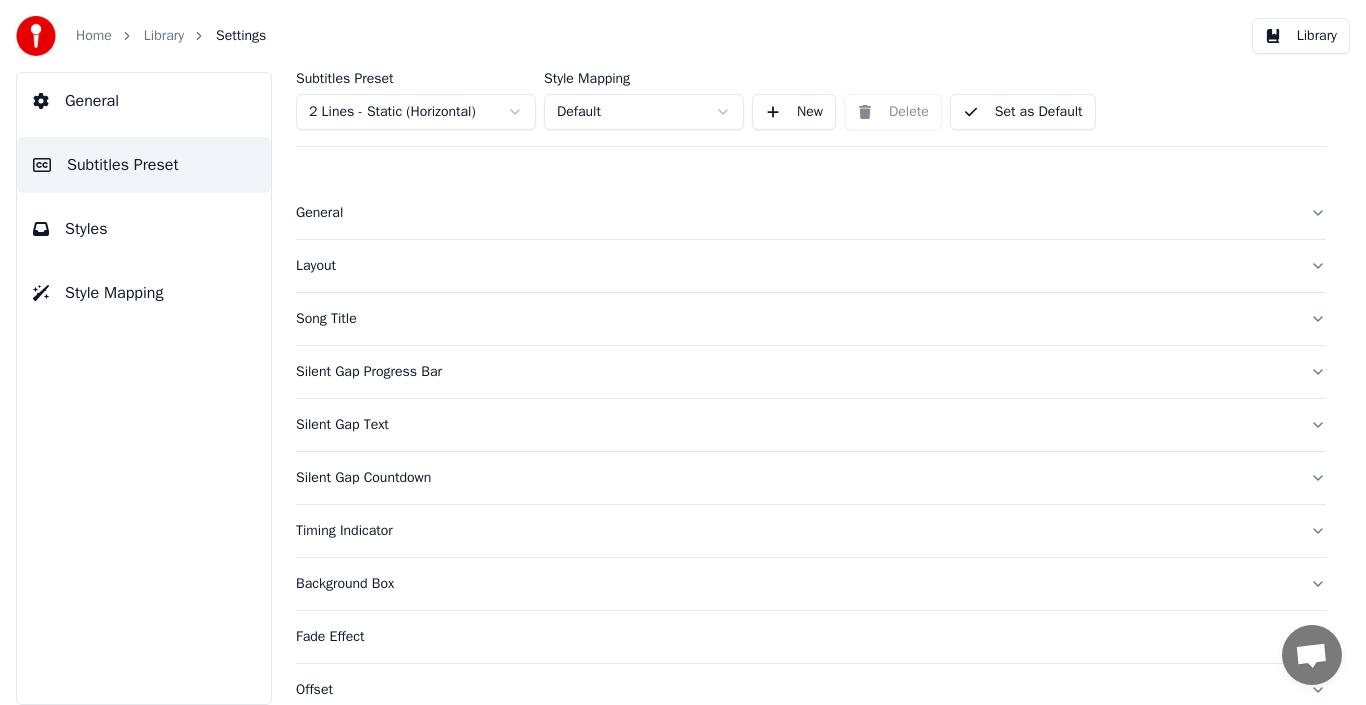 click on "General" at bounding box center (795, 213) 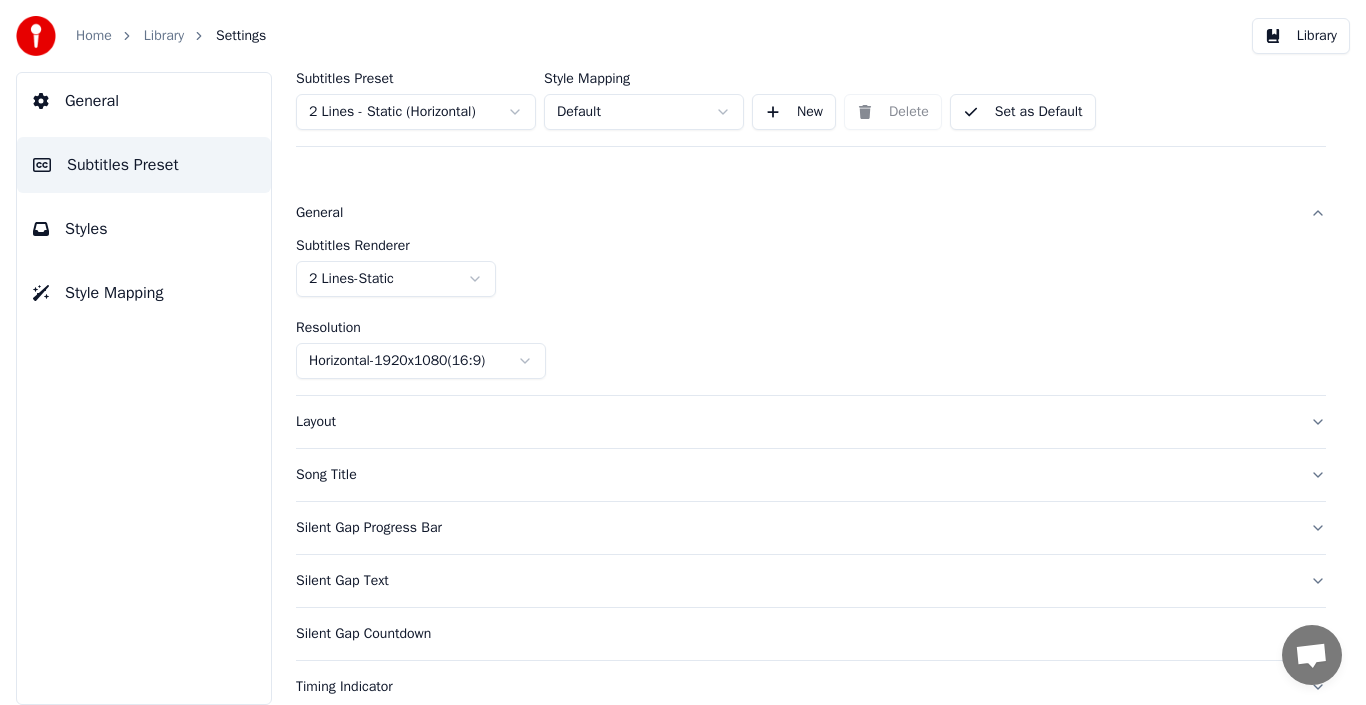 click on "General" at bounding box center [795, 213] 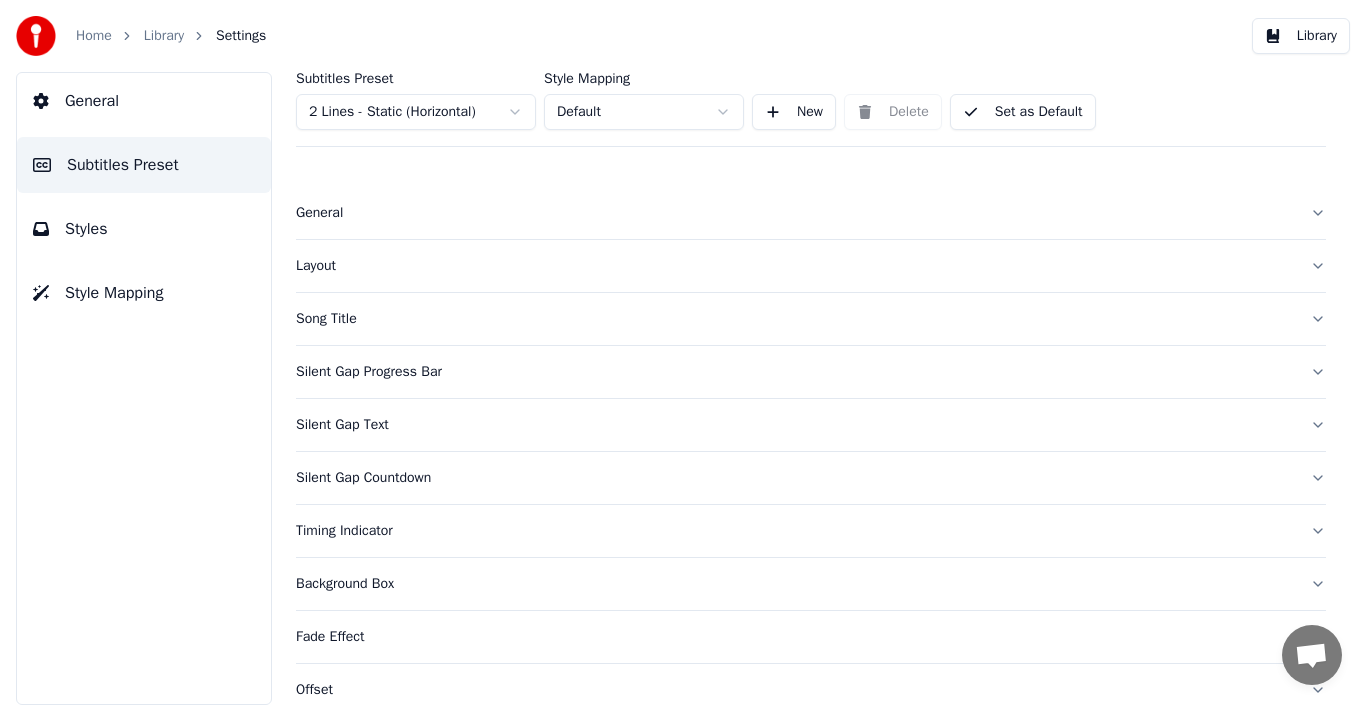 click on "Layout" at bounding box center (811, 266) 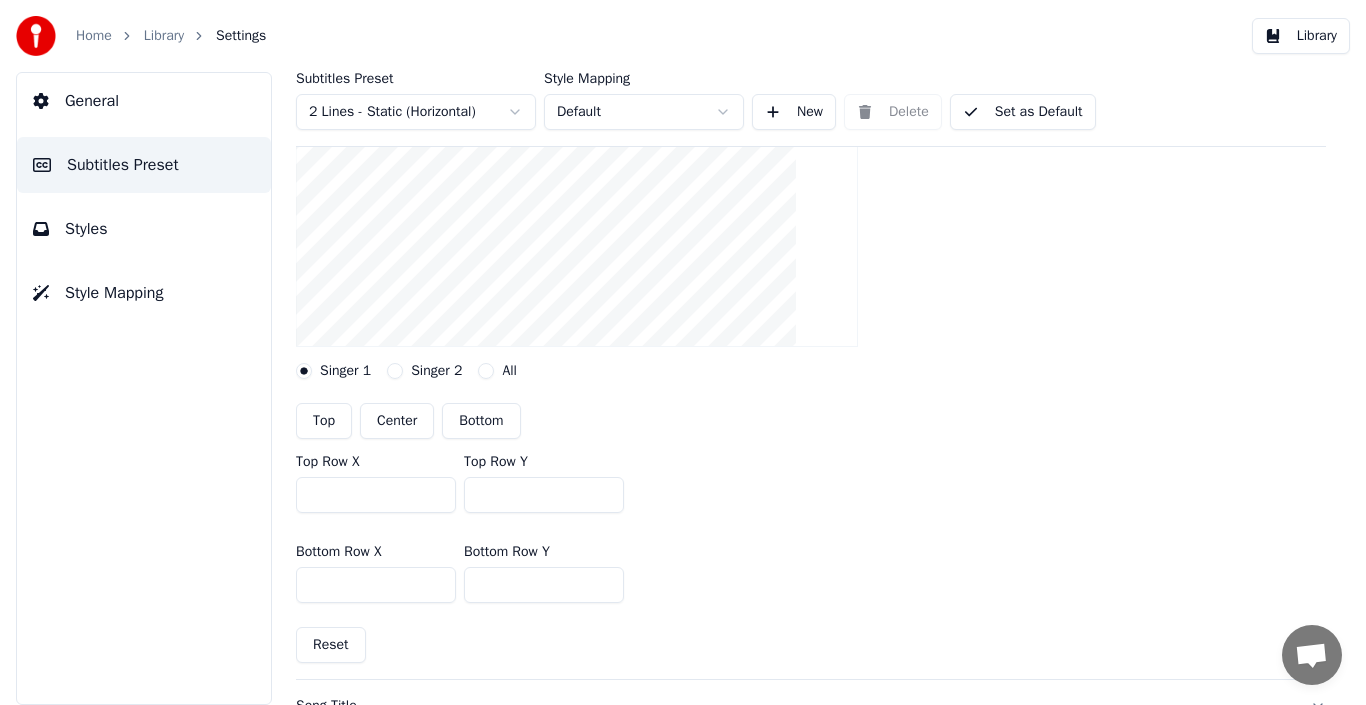 scroll, scrollTop: 274, scrollLeft: 0, axis: vertical 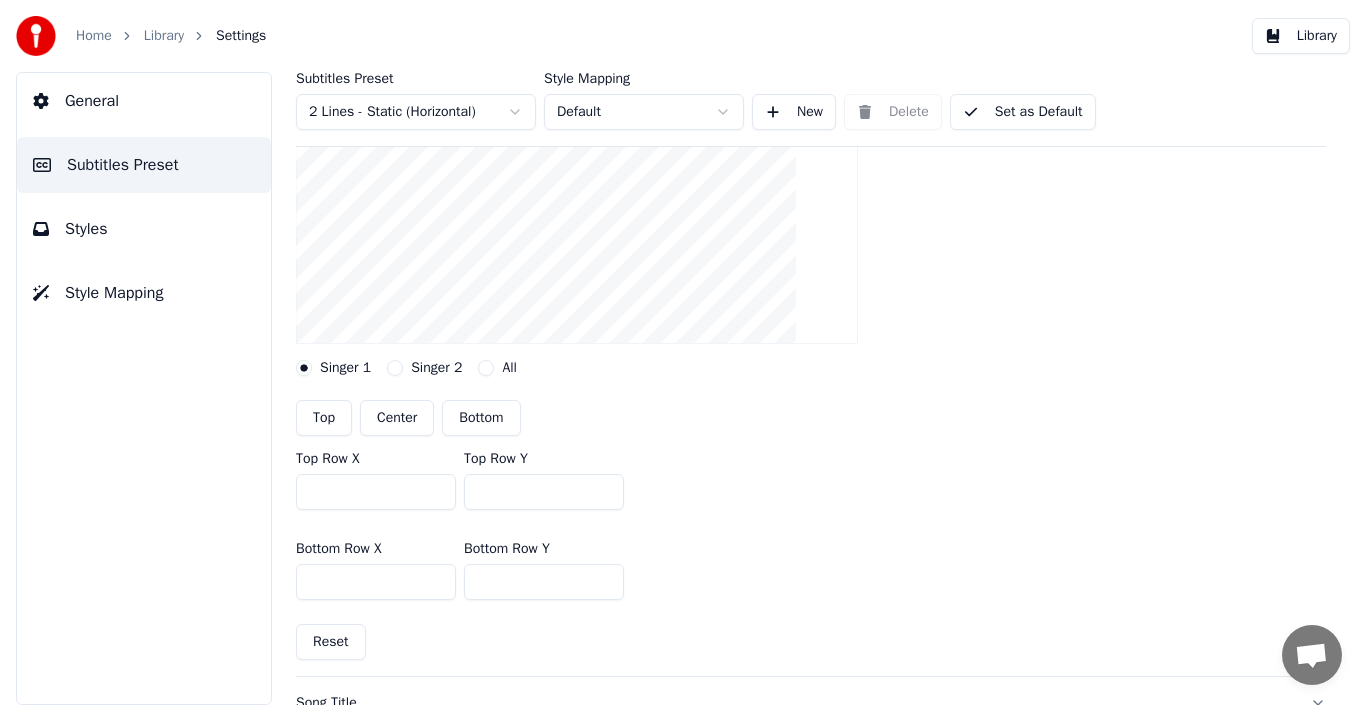 click on "Center" at bounding box center [397, 418] 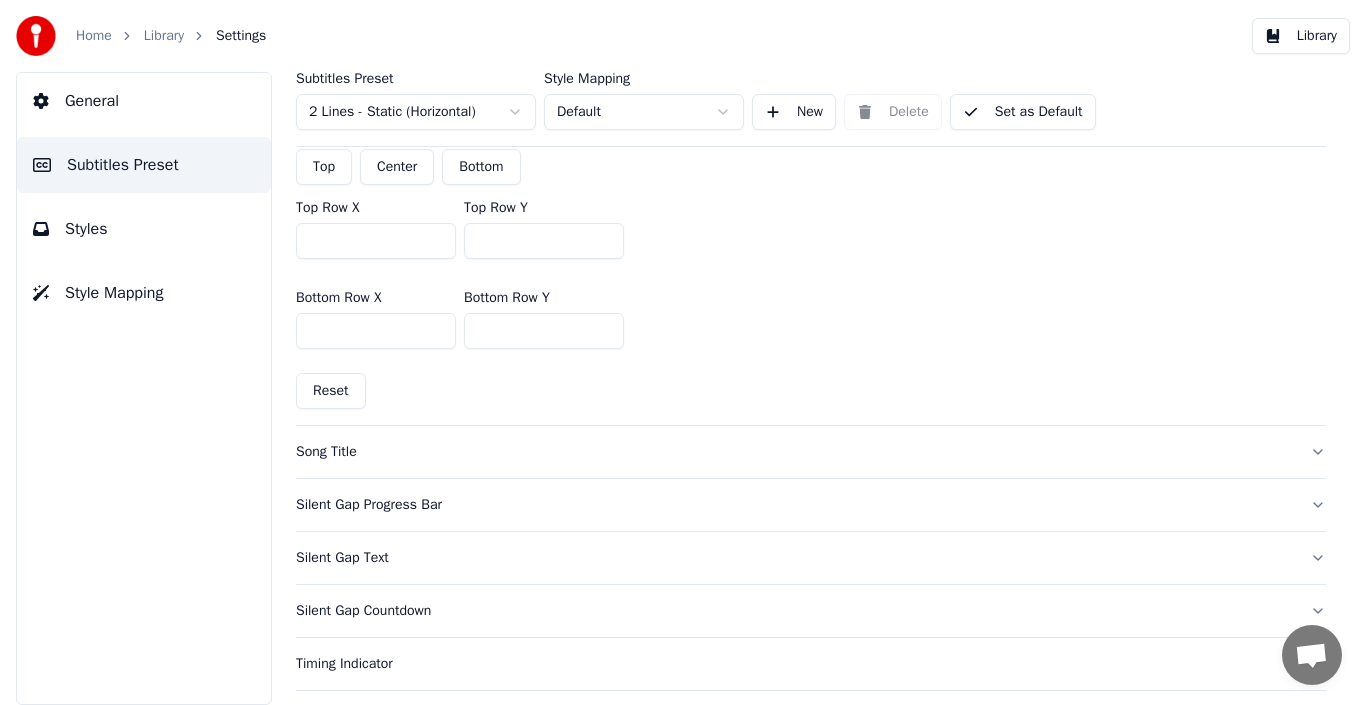scroll, scrollTop: 528, scrollLeft: 0, axis: vertical 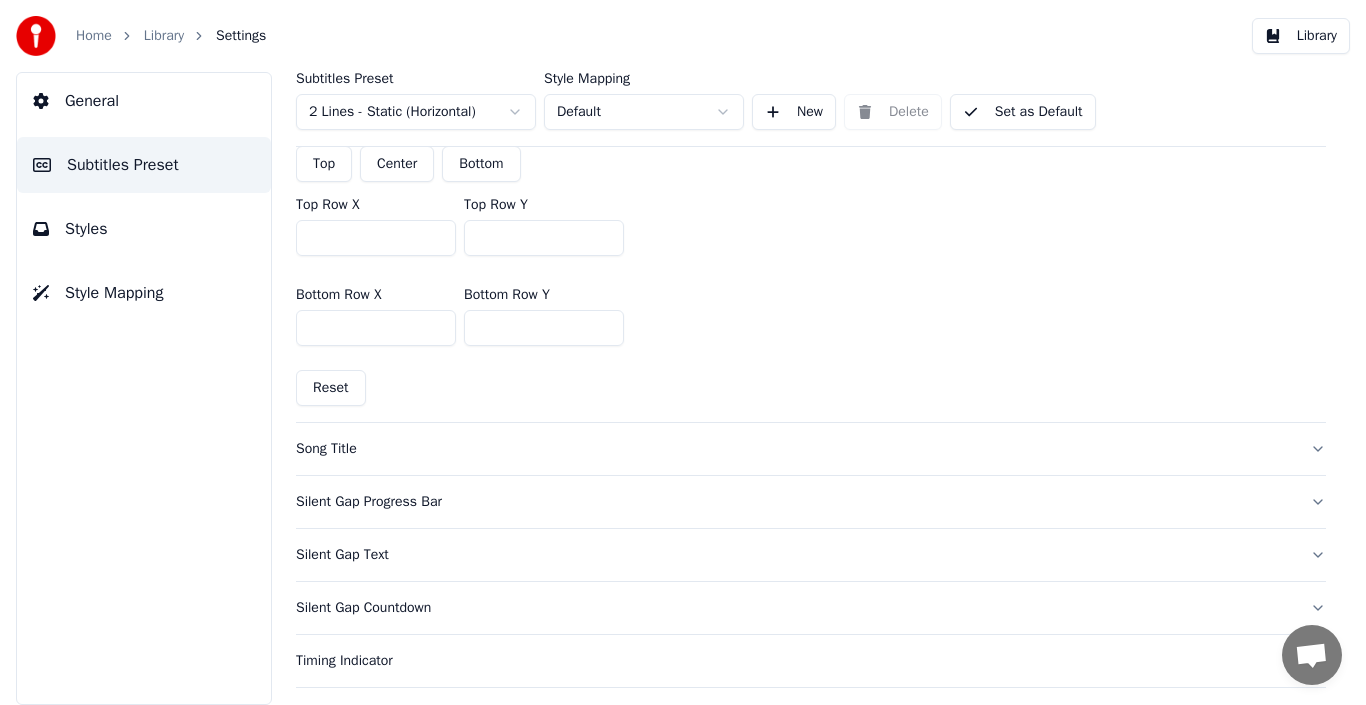 click on "Song Title" at bounding box center [795, 449] 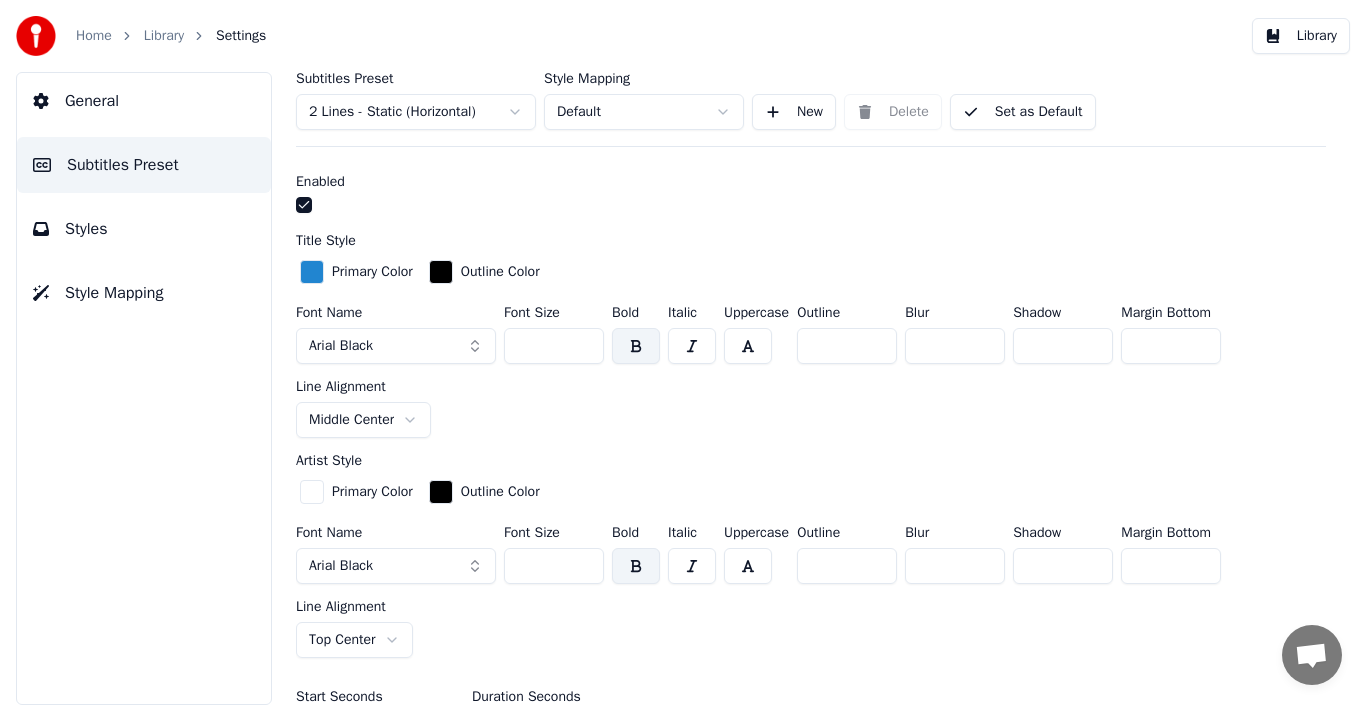 click at bounding box center [304, 205] 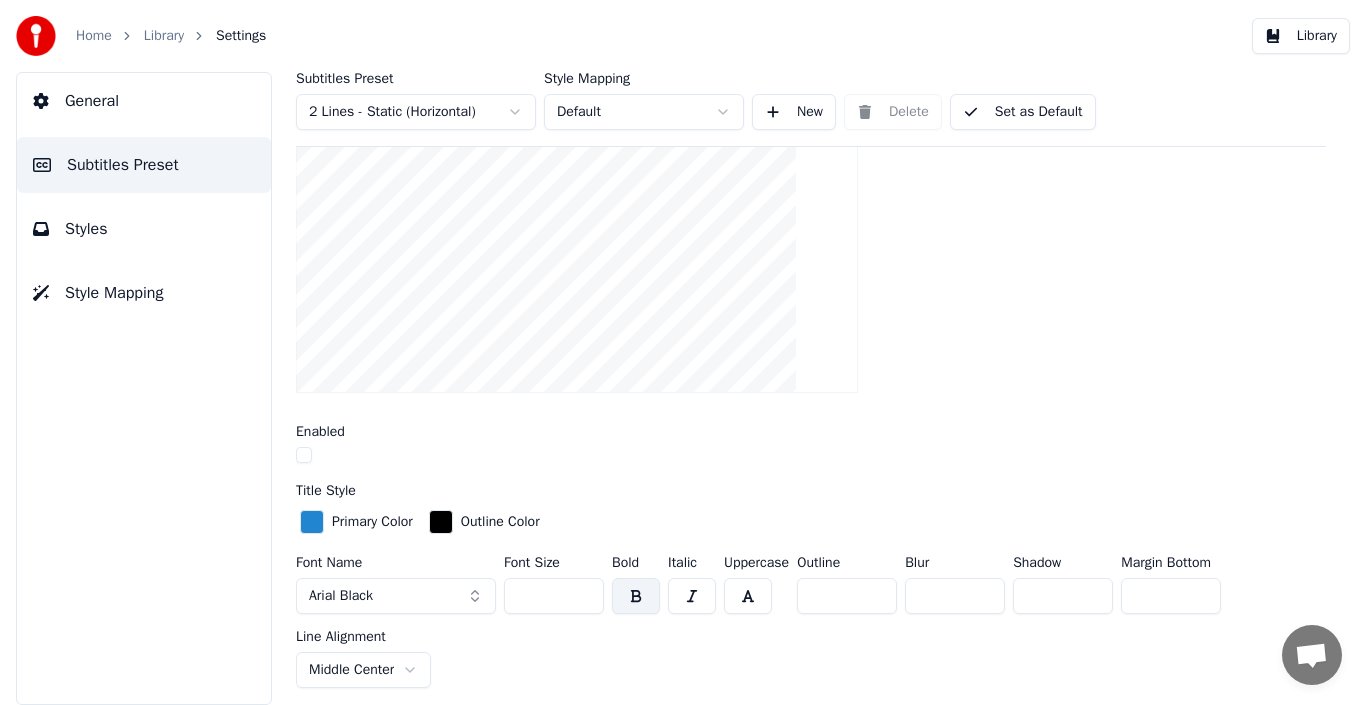 scroll, scrollTop: 281, scrollLeft: 0, axis: vertical 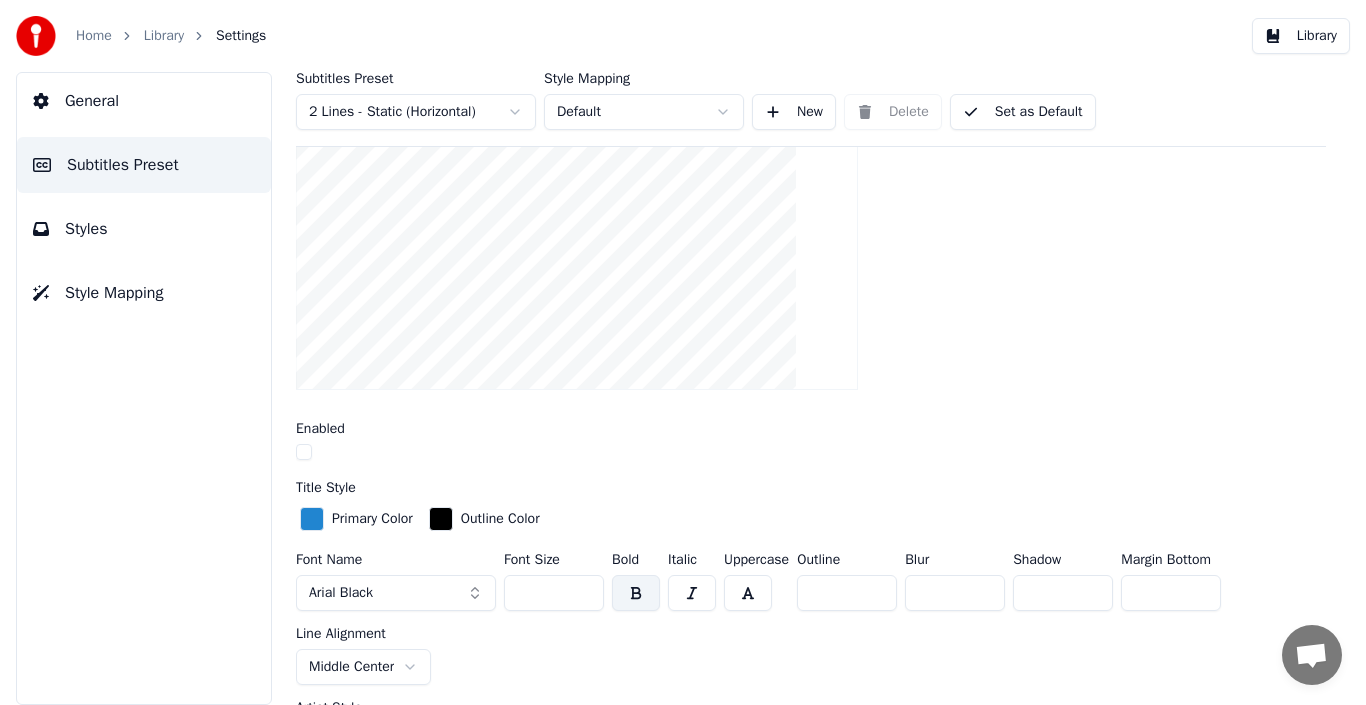 click on "Style Mapping" at bounding box center [114, 293] 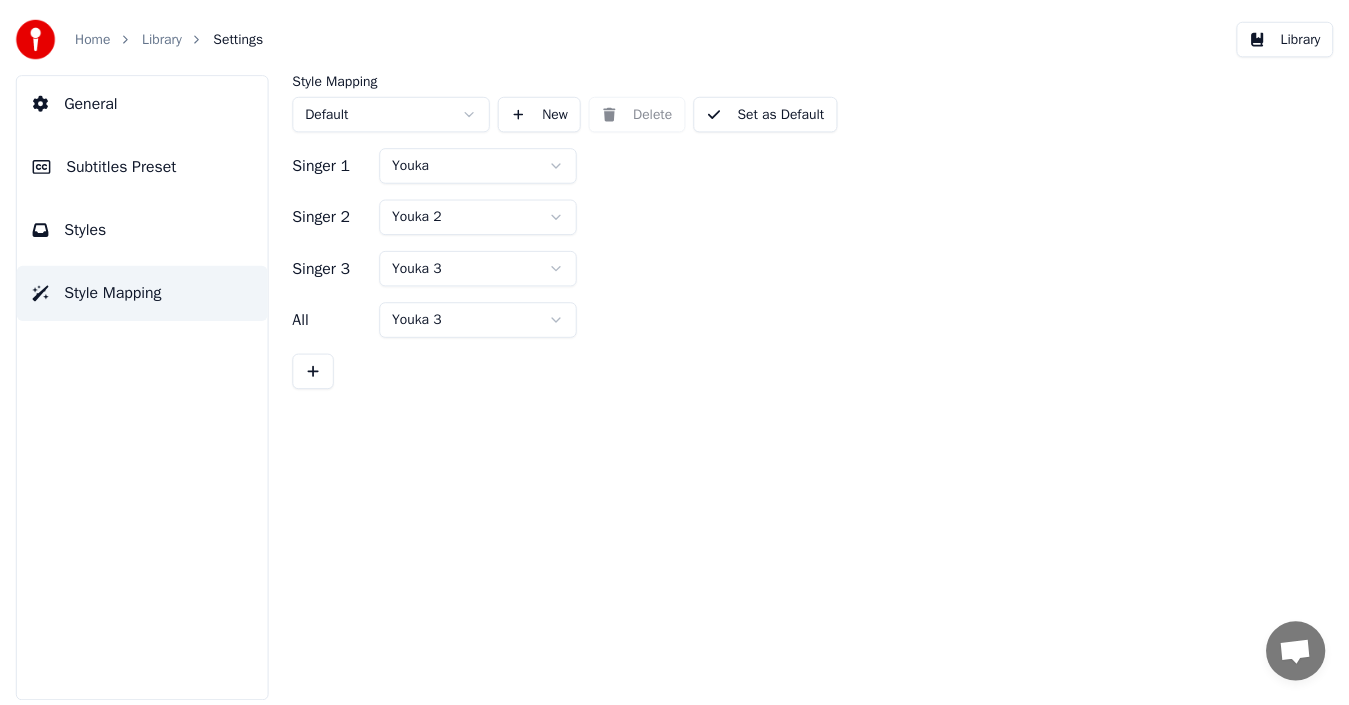 scroll, scrollTop: 0, scrollLeft: 0, axis: both 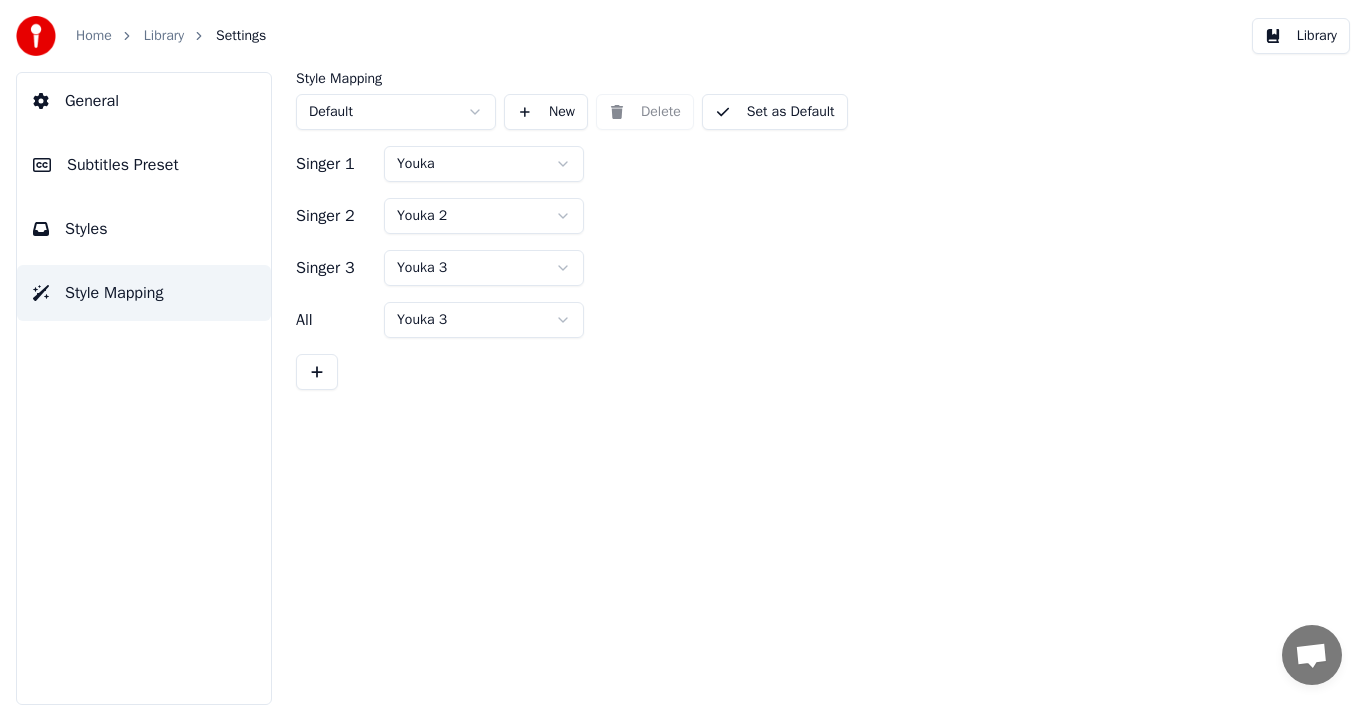 click on "Styles" at bounding box center [144, 229] 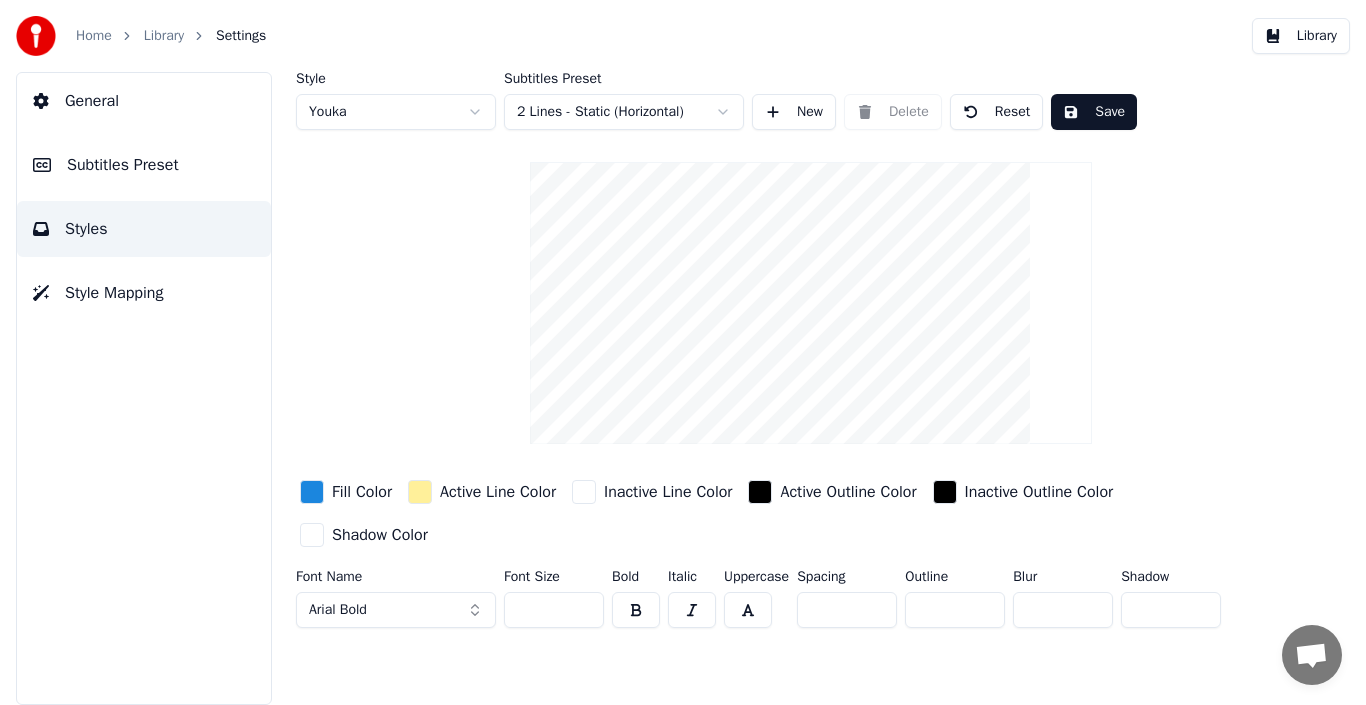 click on "Save" at bounding box center (1094, 112) 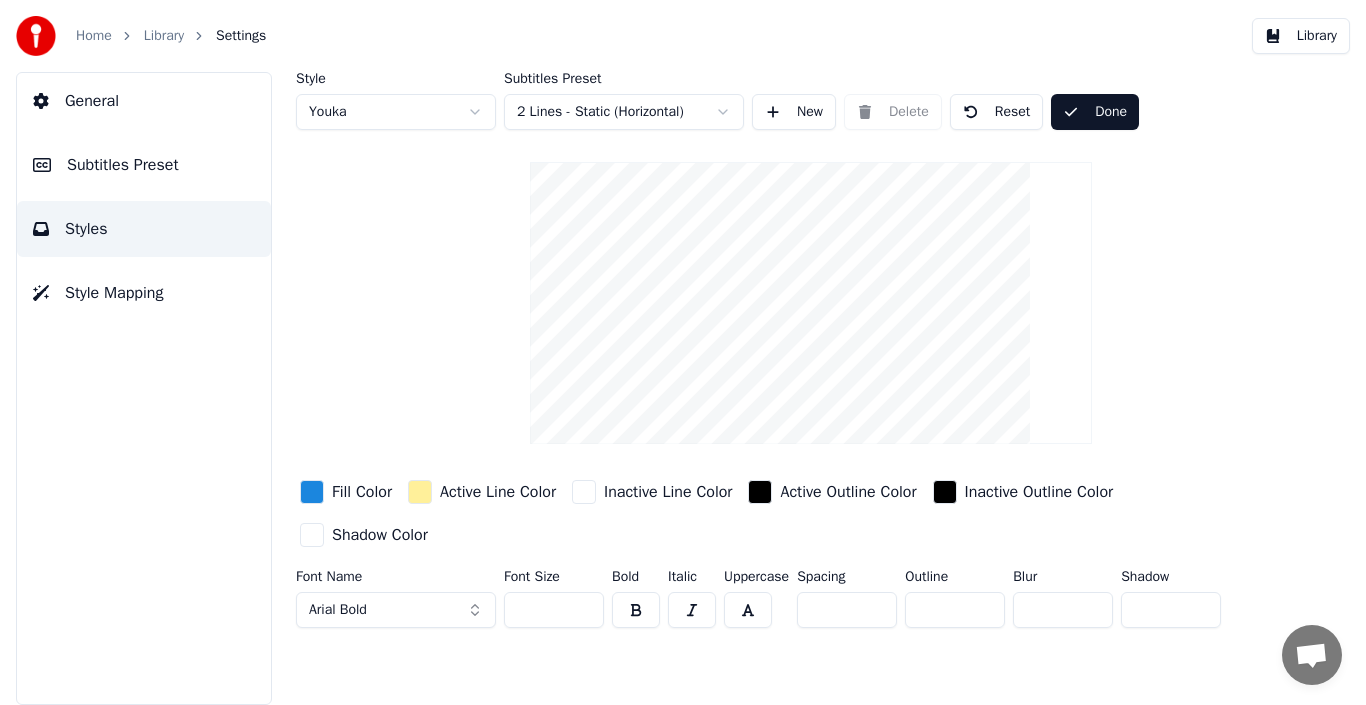 click on "Done" at bounding box center (1095, 112) 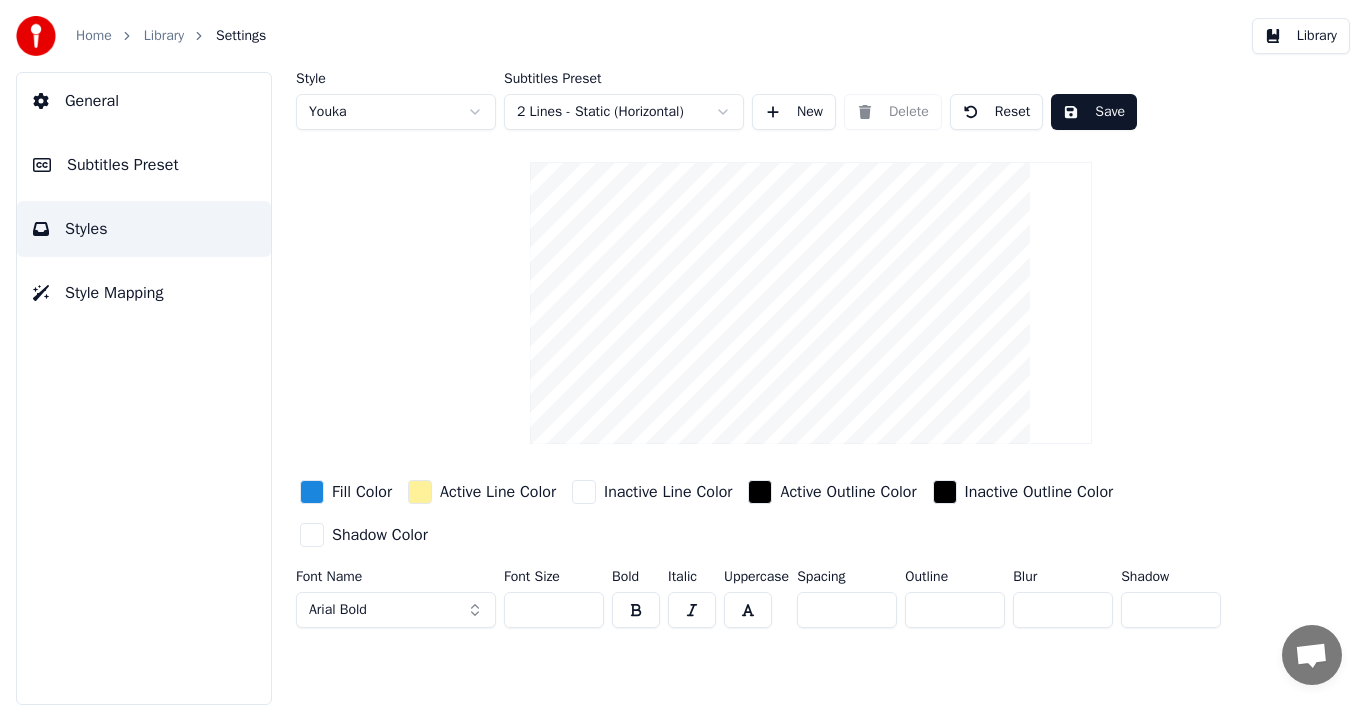 click on "Save" at bounding box center [1094, 112] 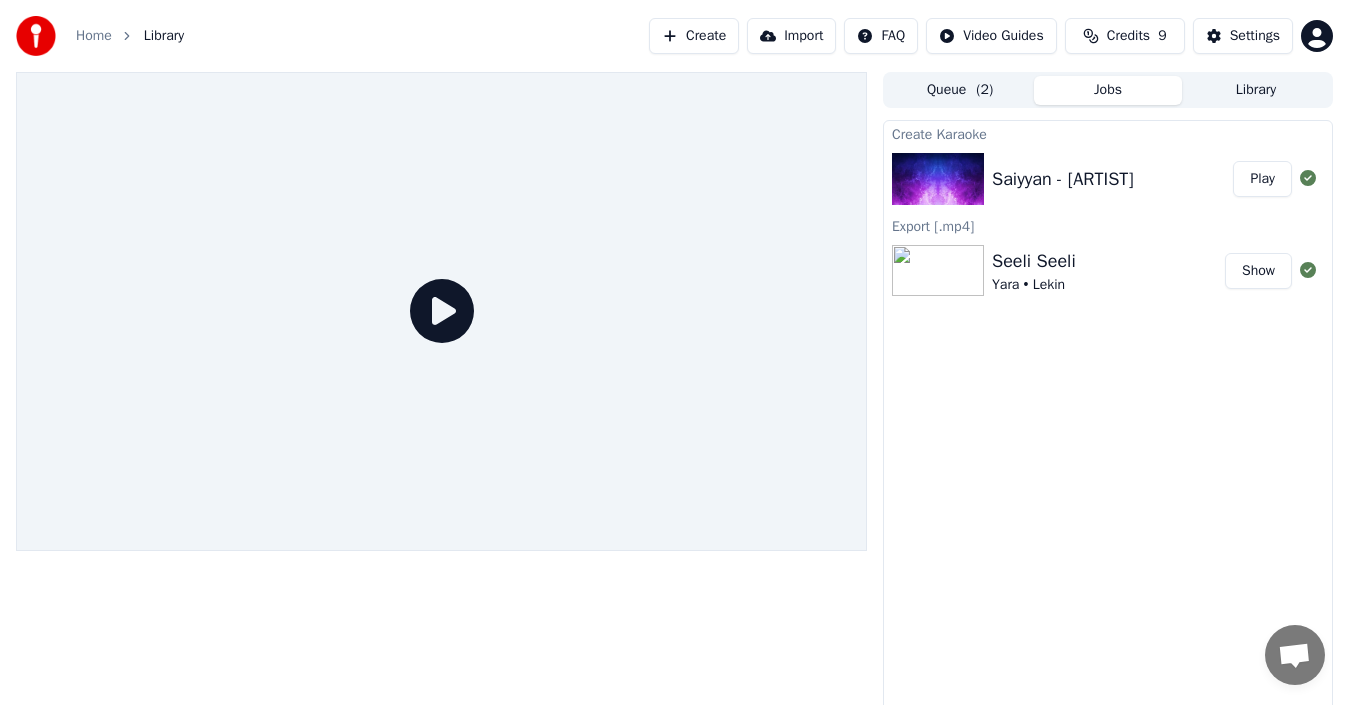 click on "Play" at bounding box center [1262, 179] 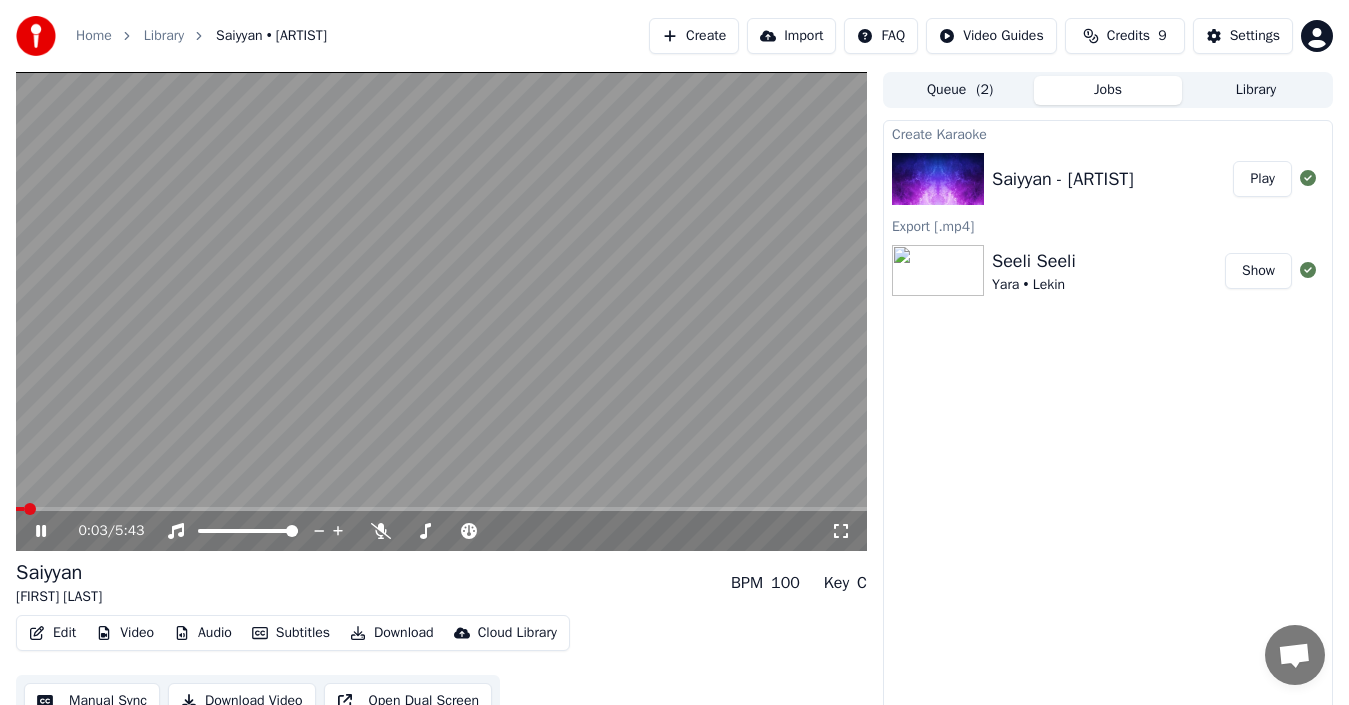 click on "Manual Sync" at bounding box center (92, 701) 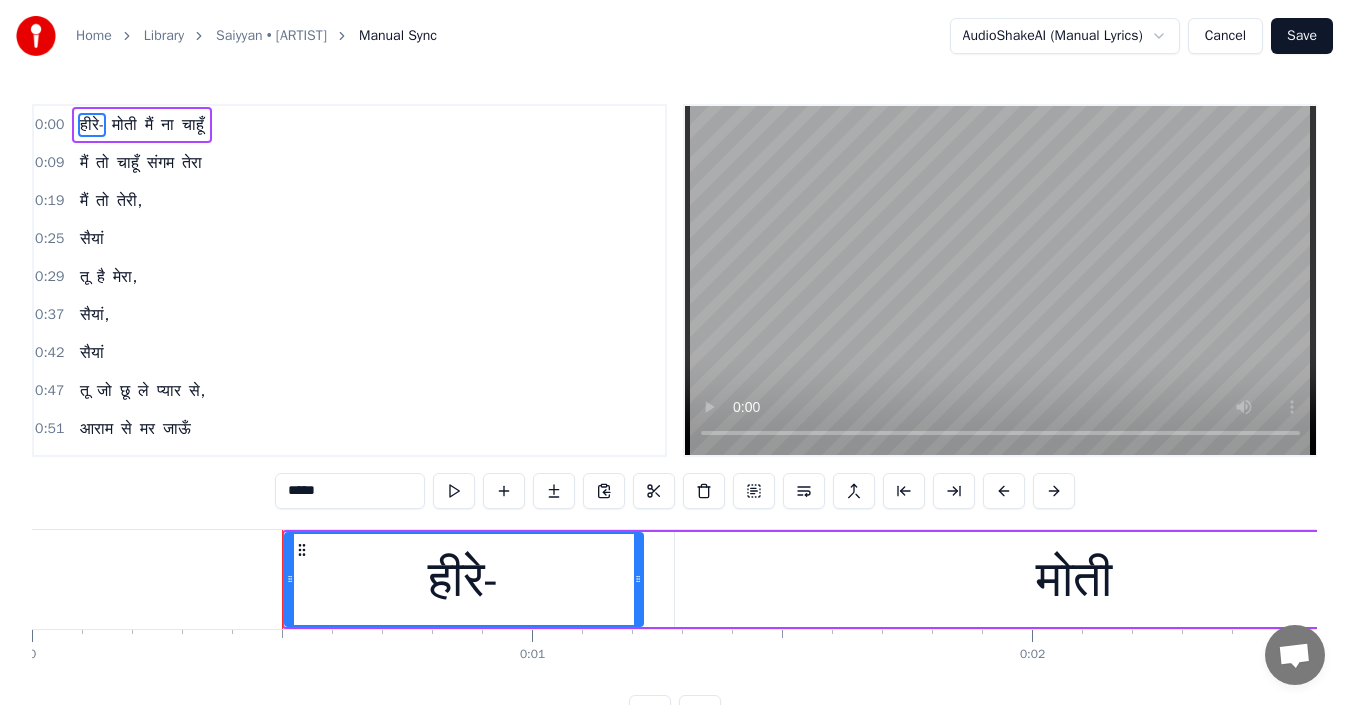 click at bounding box center (86019, 579) 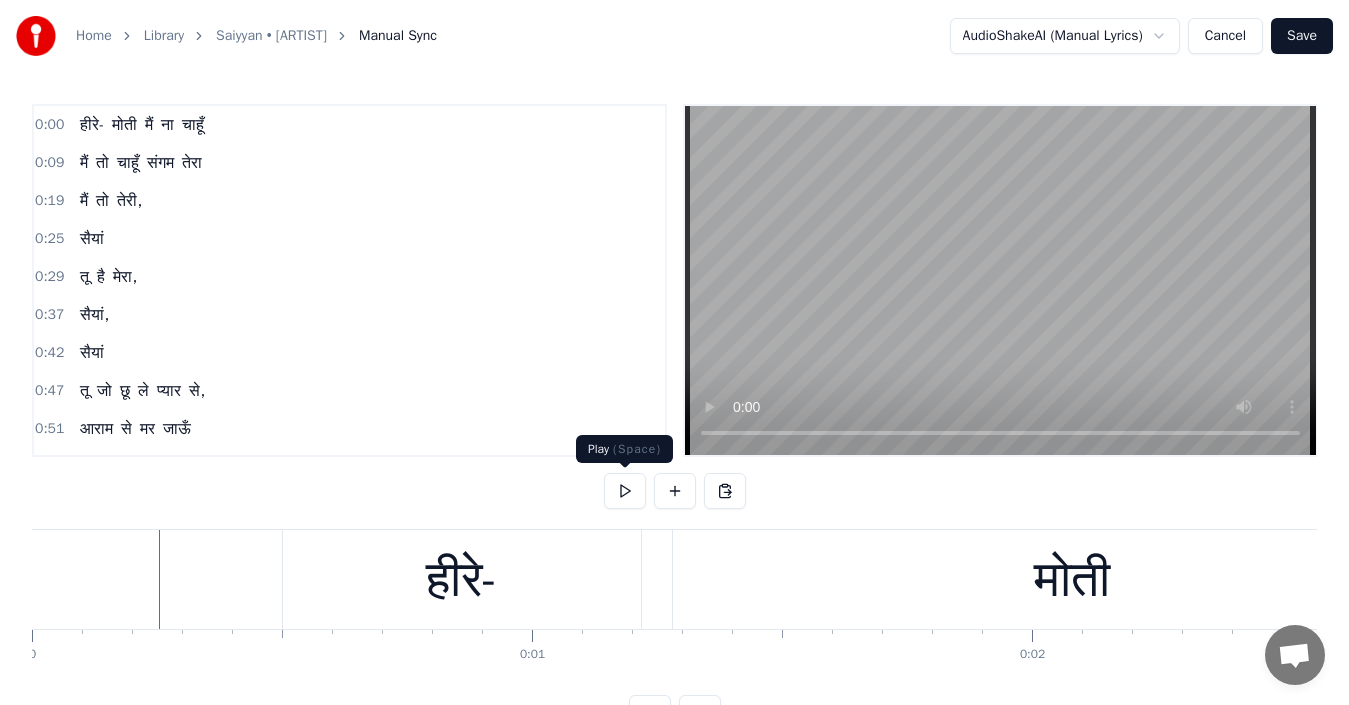 click at bounding box center [625, 491] 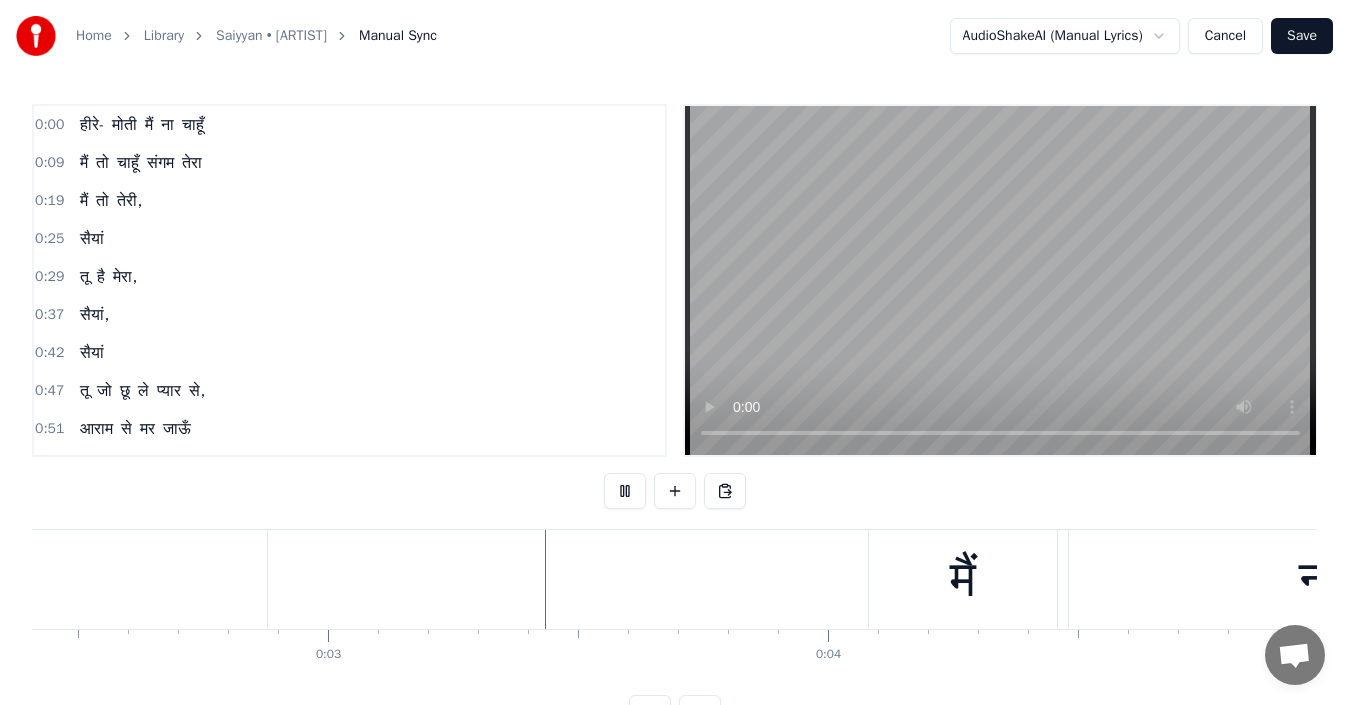 scroll, scrollTop: 0, scrollLeft: 1221, axis: horizontal 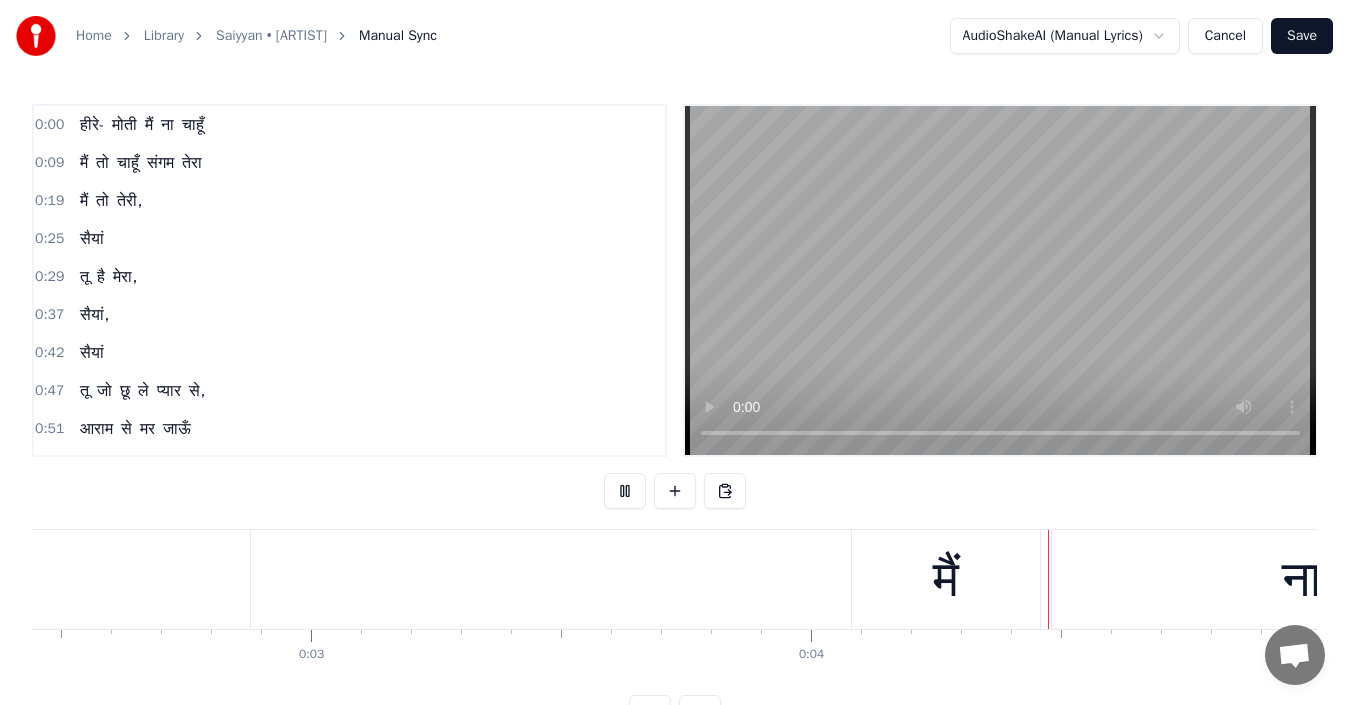 type 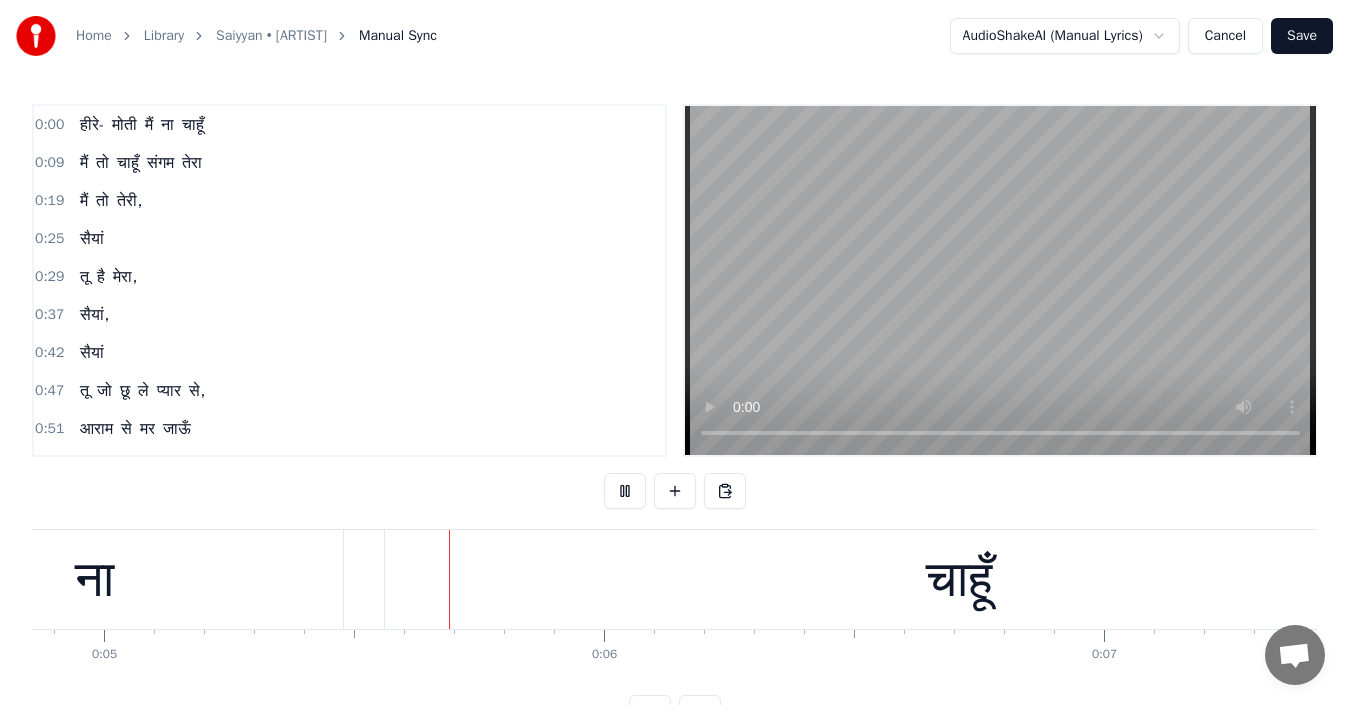 scroll, scrollTop: 0, scrollLeft: 2429, axis: horizontal 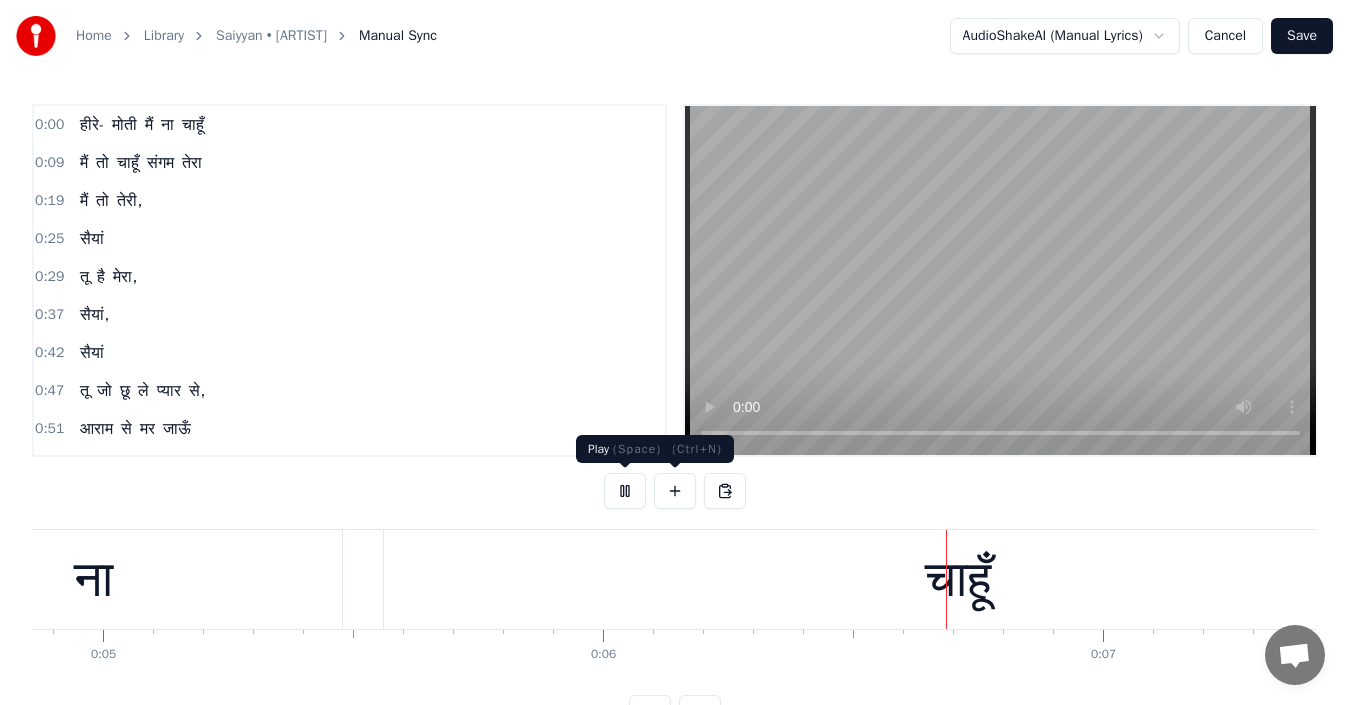 click at bounding box center (625, 491) 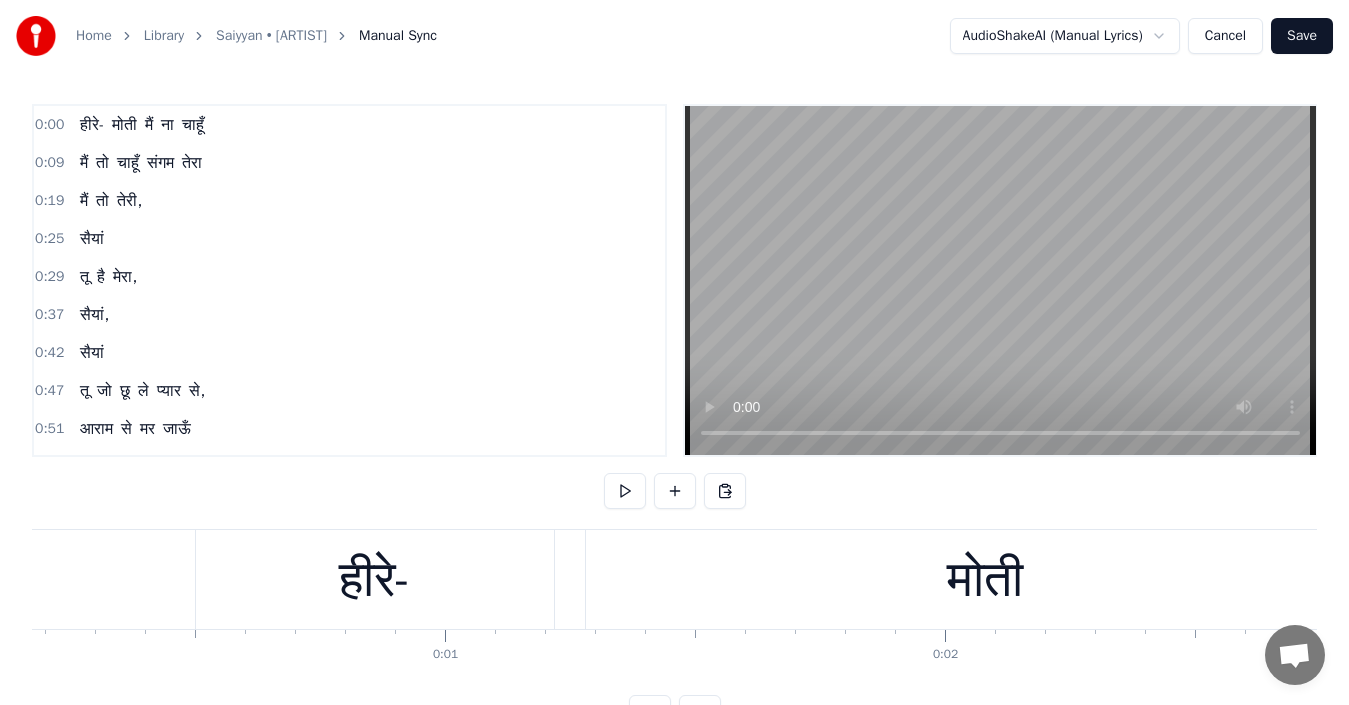 scroll, scrollTop: 0, scrollLeft: 0, axis: both 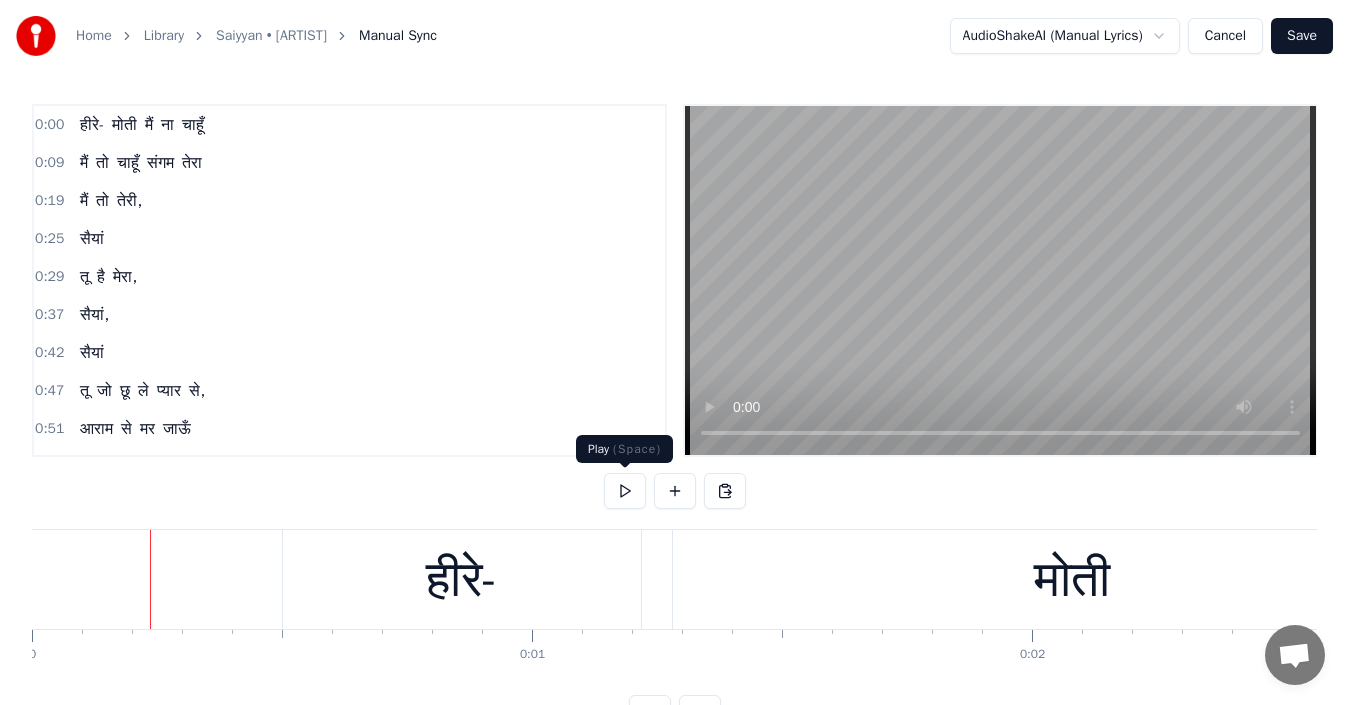 click at bounding box center [625, 491] 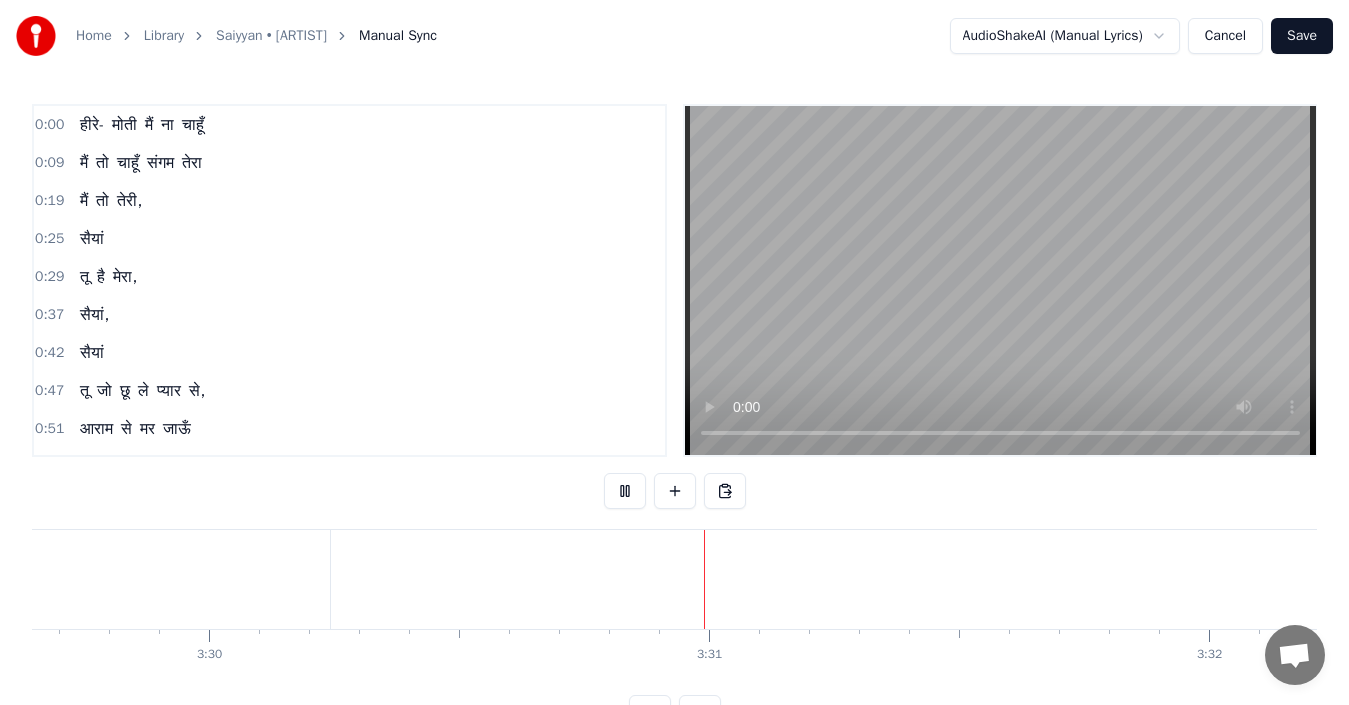 scroll, scrollTop: 0, scrollLeft: 105111, axis: horizontal 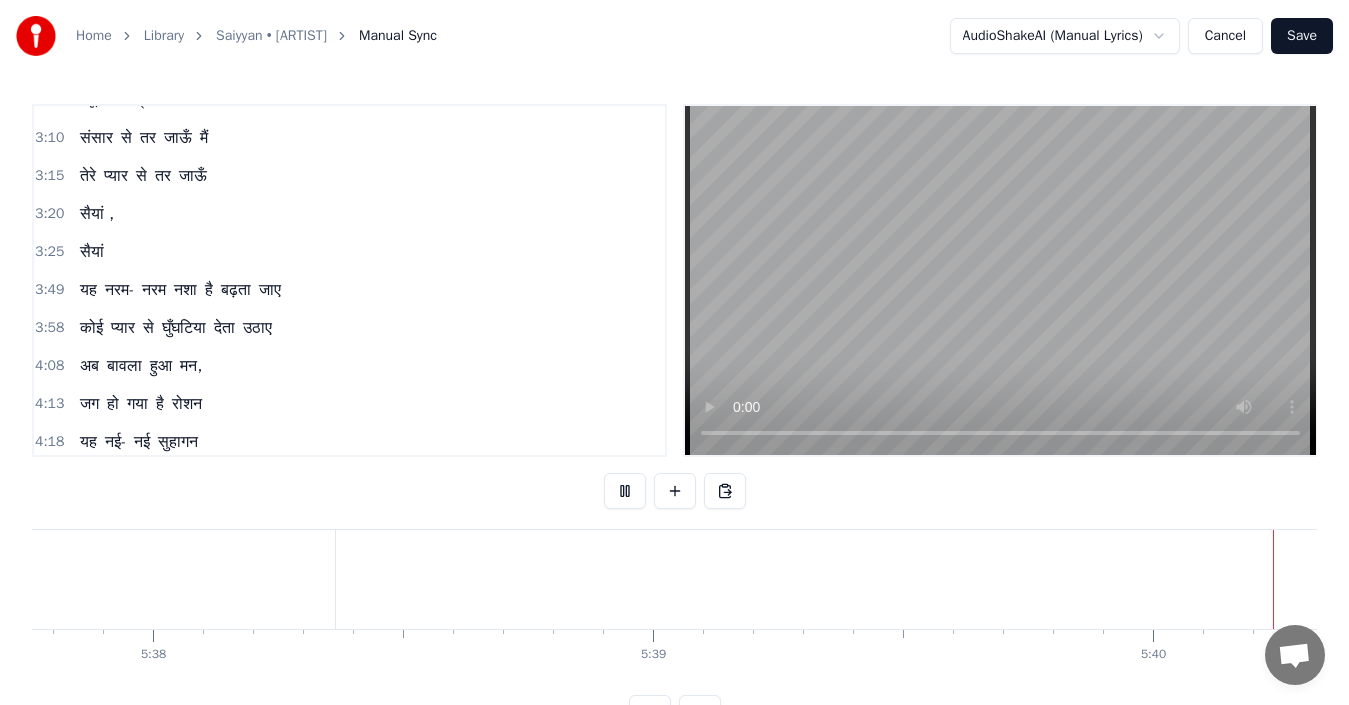 click on "सैयां ," at bounding box center [97, 214] 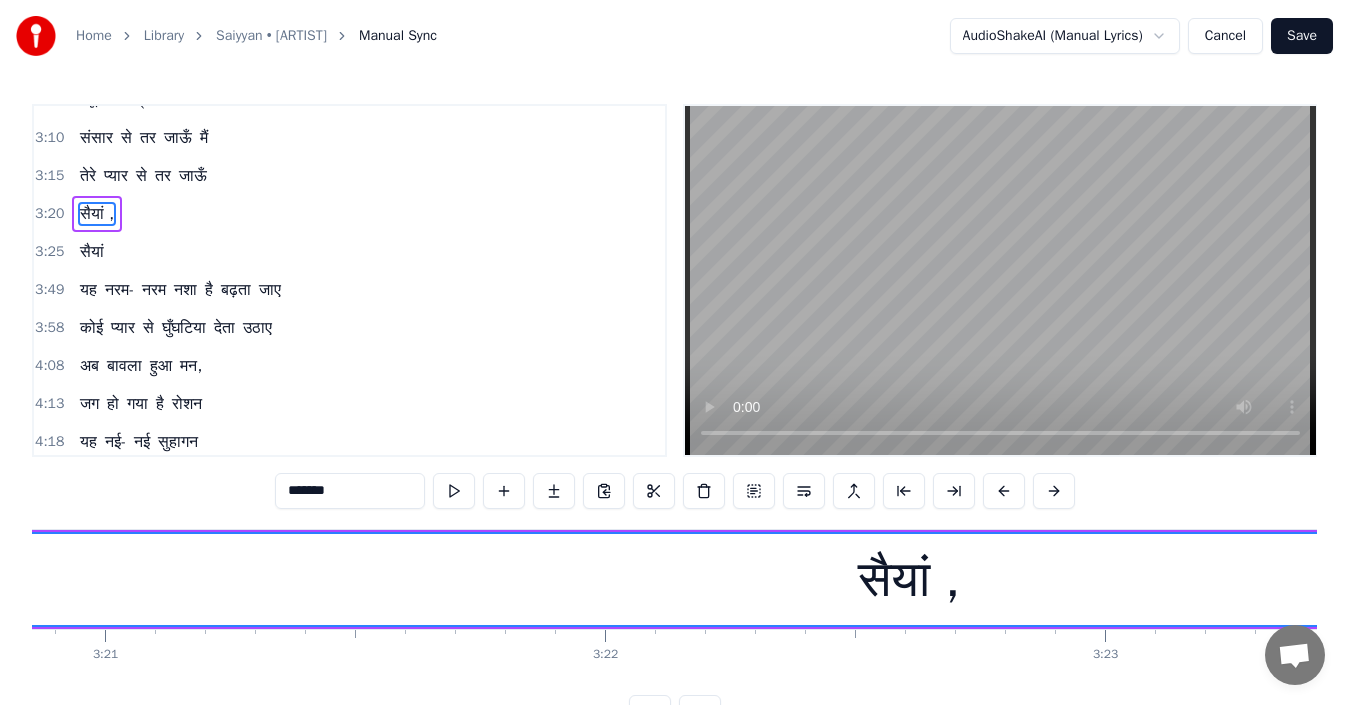 scroll, scrollTop: 0, scrollLeft: 100121, axis: horizontal 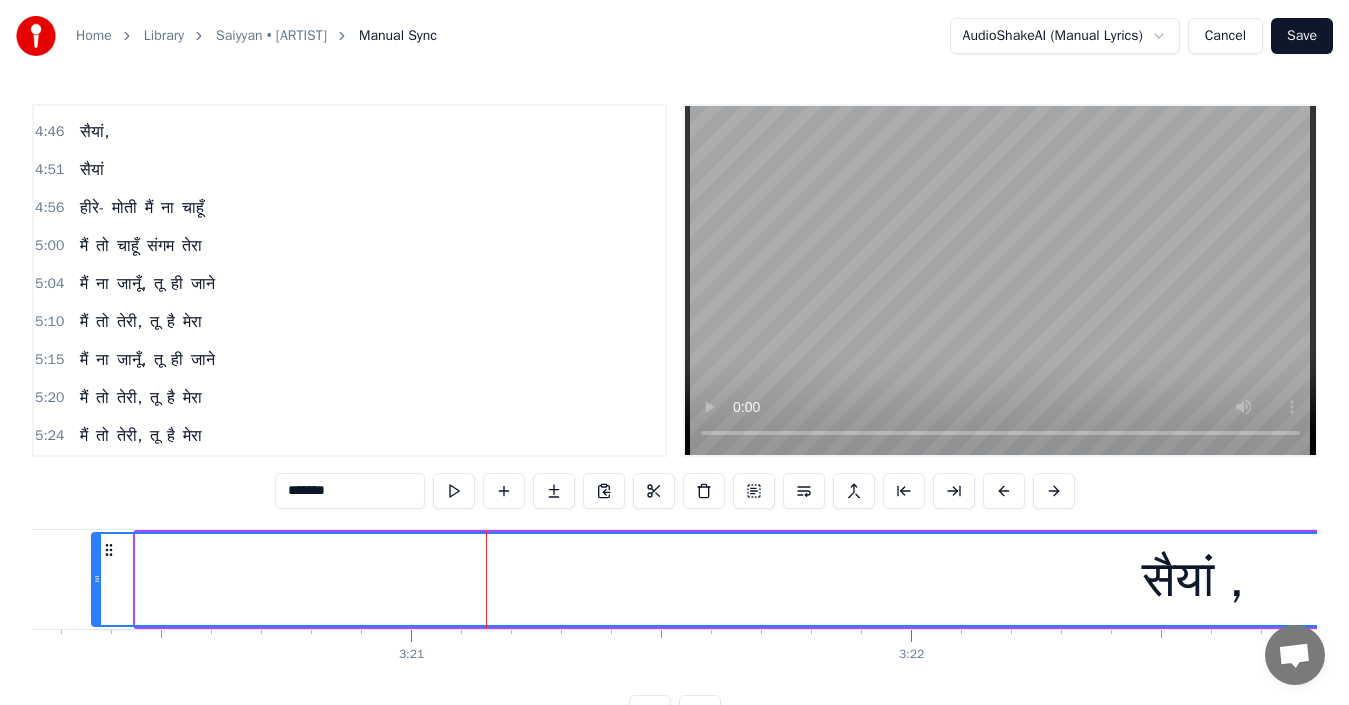 drag, startPoint x: 139, startPoint y: 582, endPoint x: 95, endPoint y: 583, distance: 44.011364 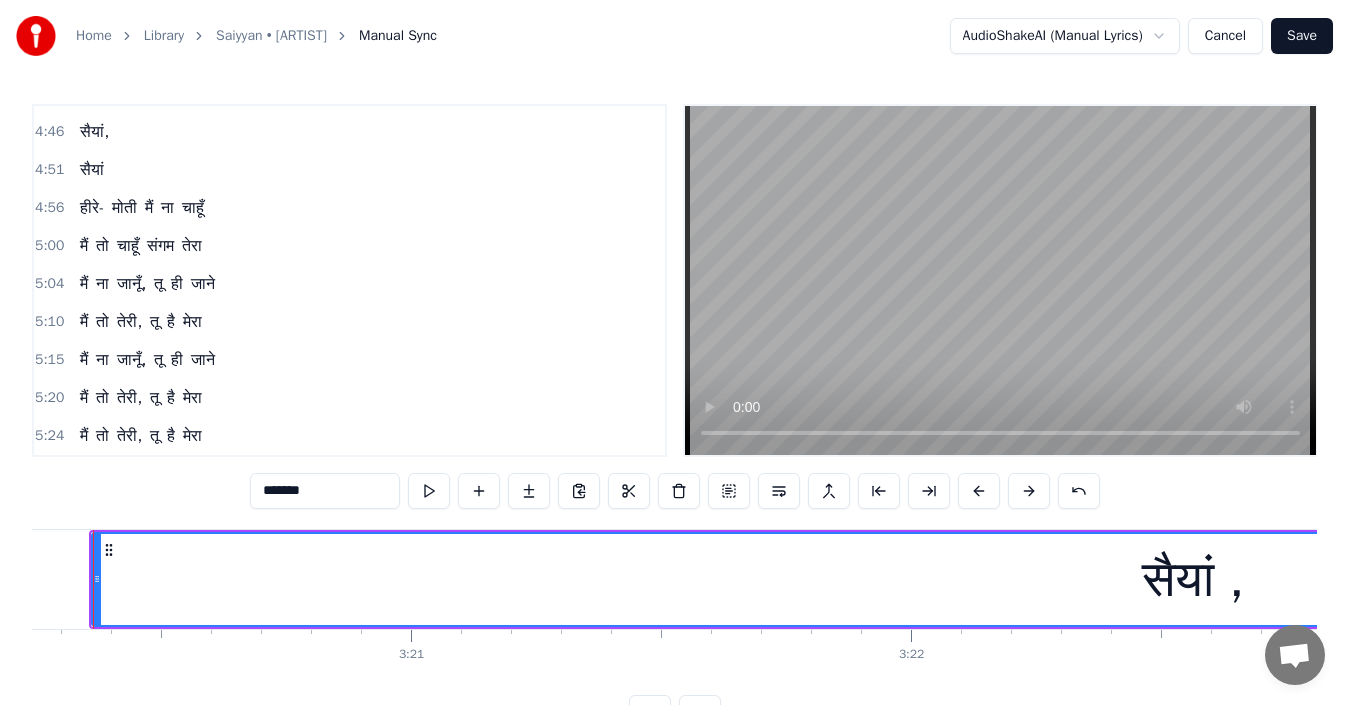 scroll, scrollTop: 1139, scrollLeft: 0, axis: vertical 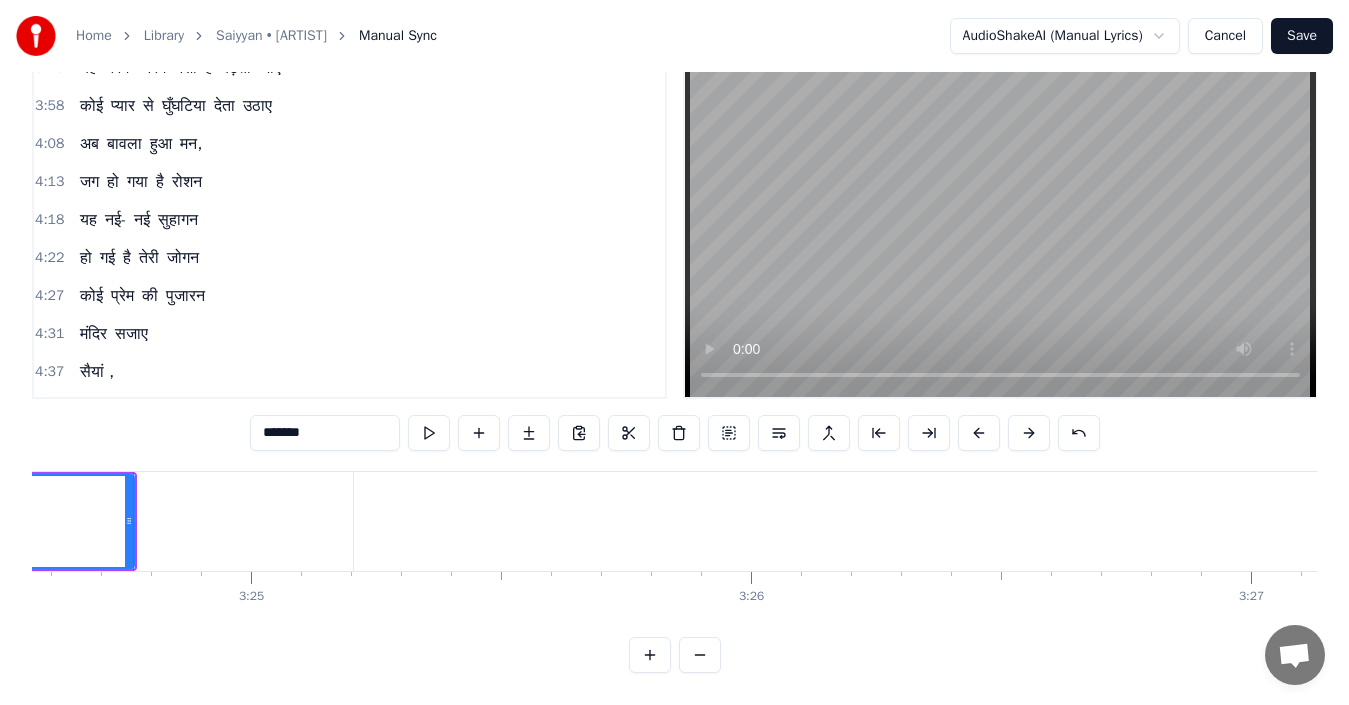 click on "Save" at bounding box center (1302, 36) 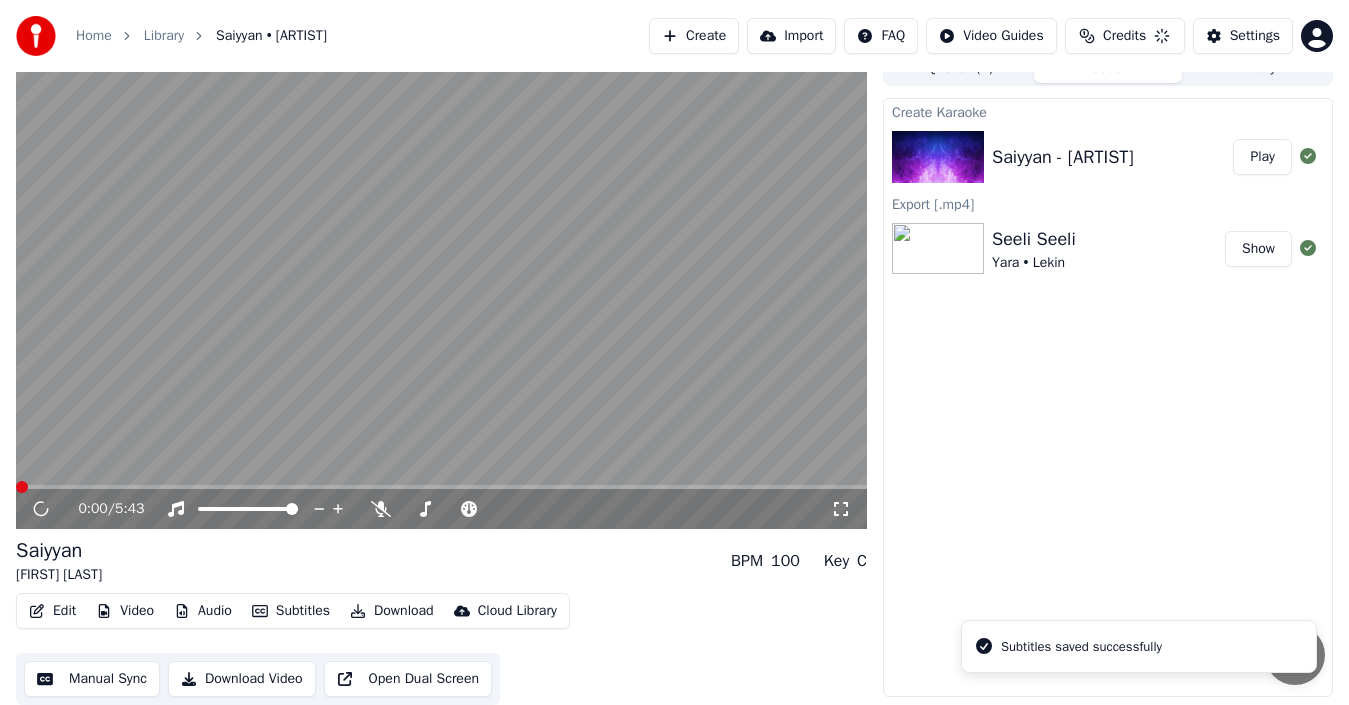 scroll, scrollTop: 22, scrollLeft: 0, axis: vertical 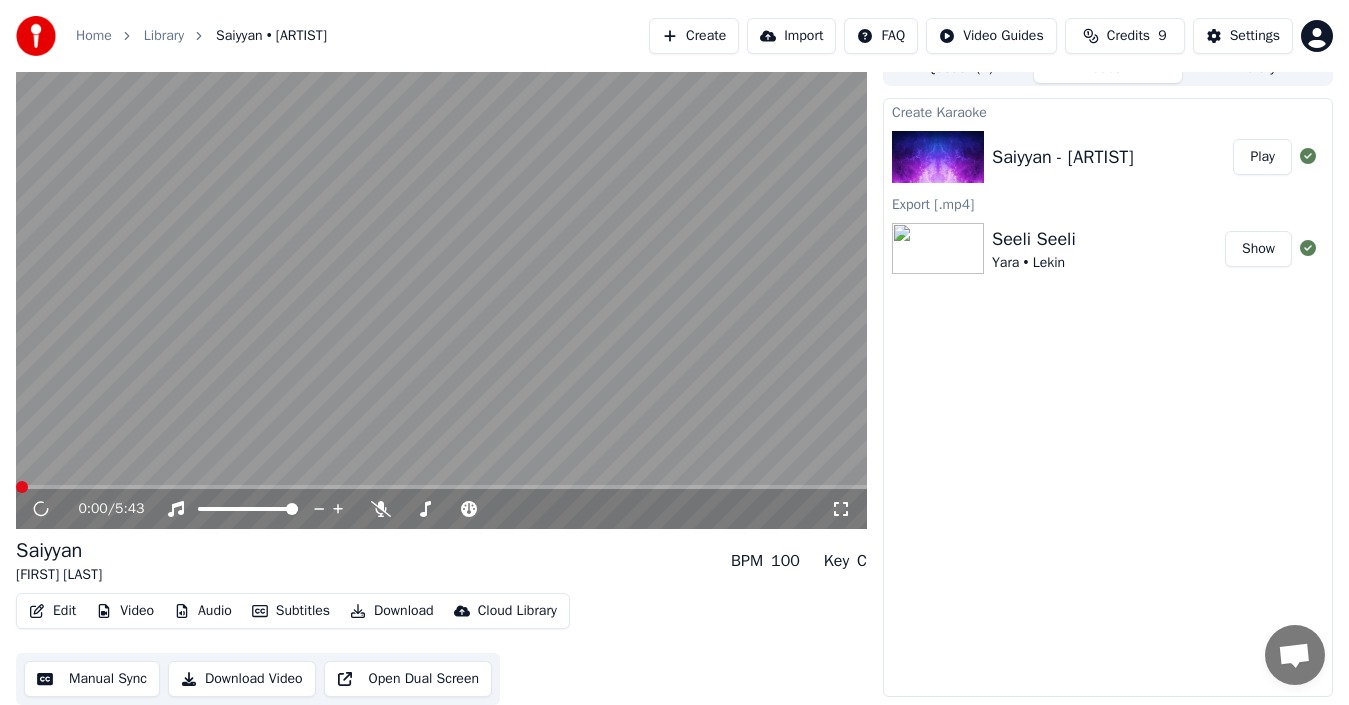 click on "Key" at bounding box center (836, 561) 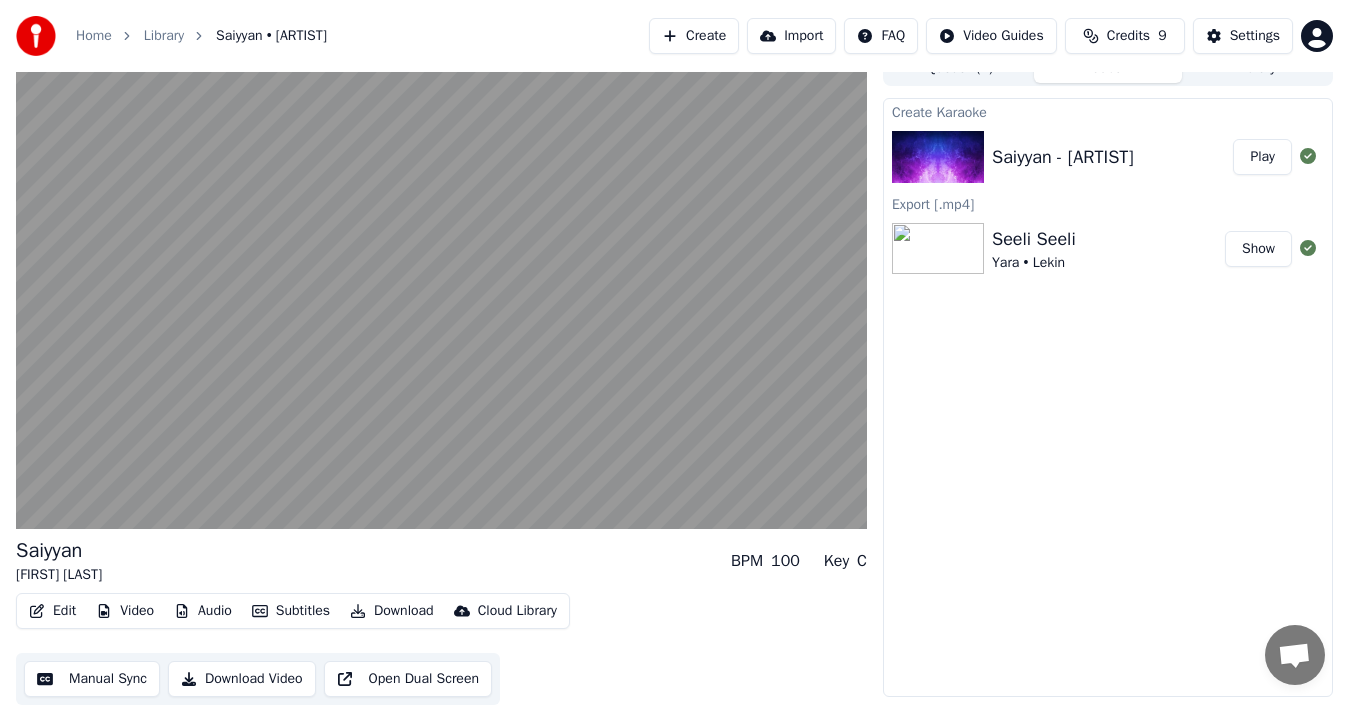 click on "Key" at bounding box center (836, 561) 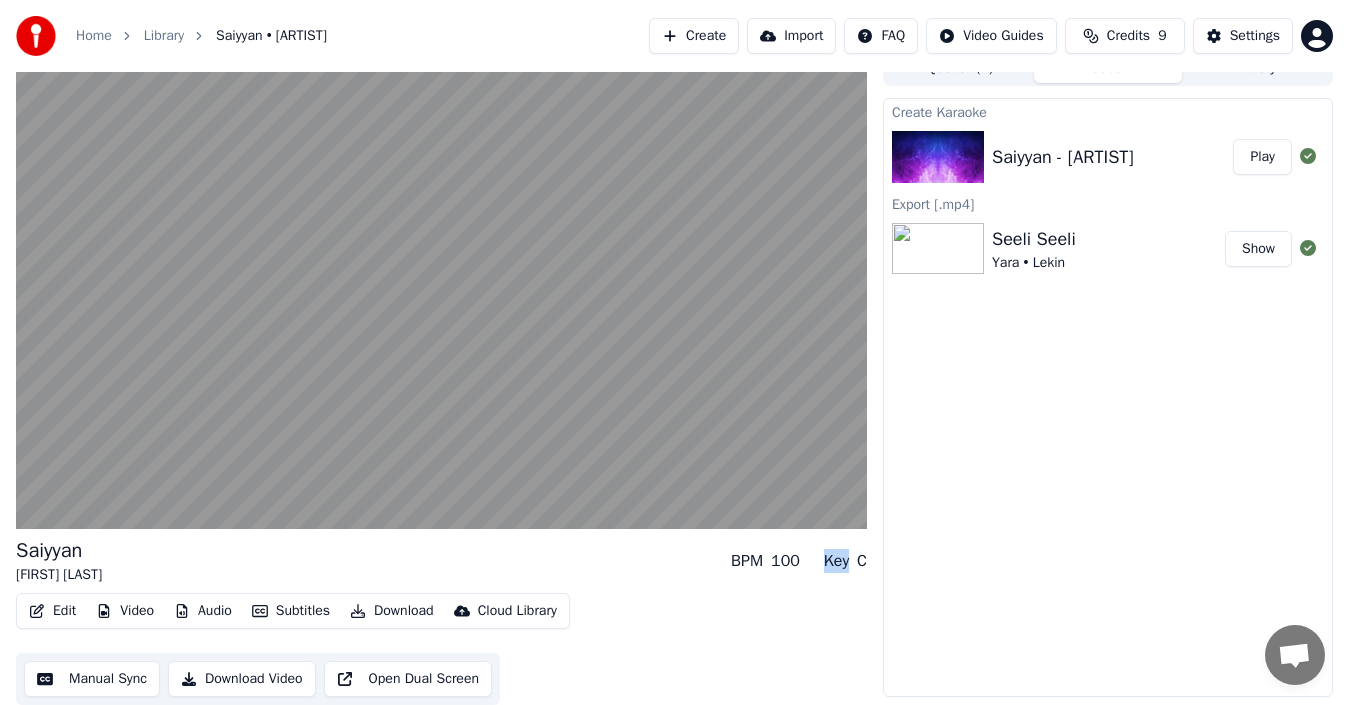 click on "Key" at bounding box center (836, 561) 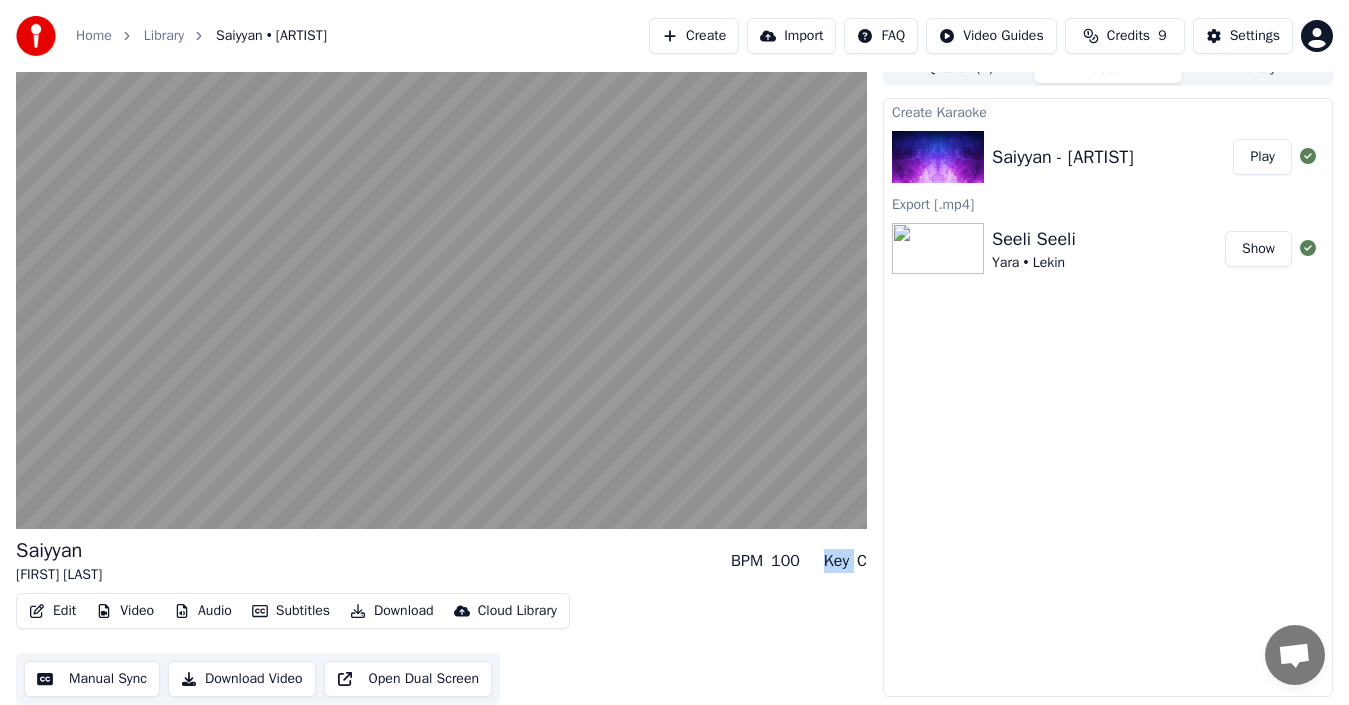 click on "Key" at bounding box center (836, 561) 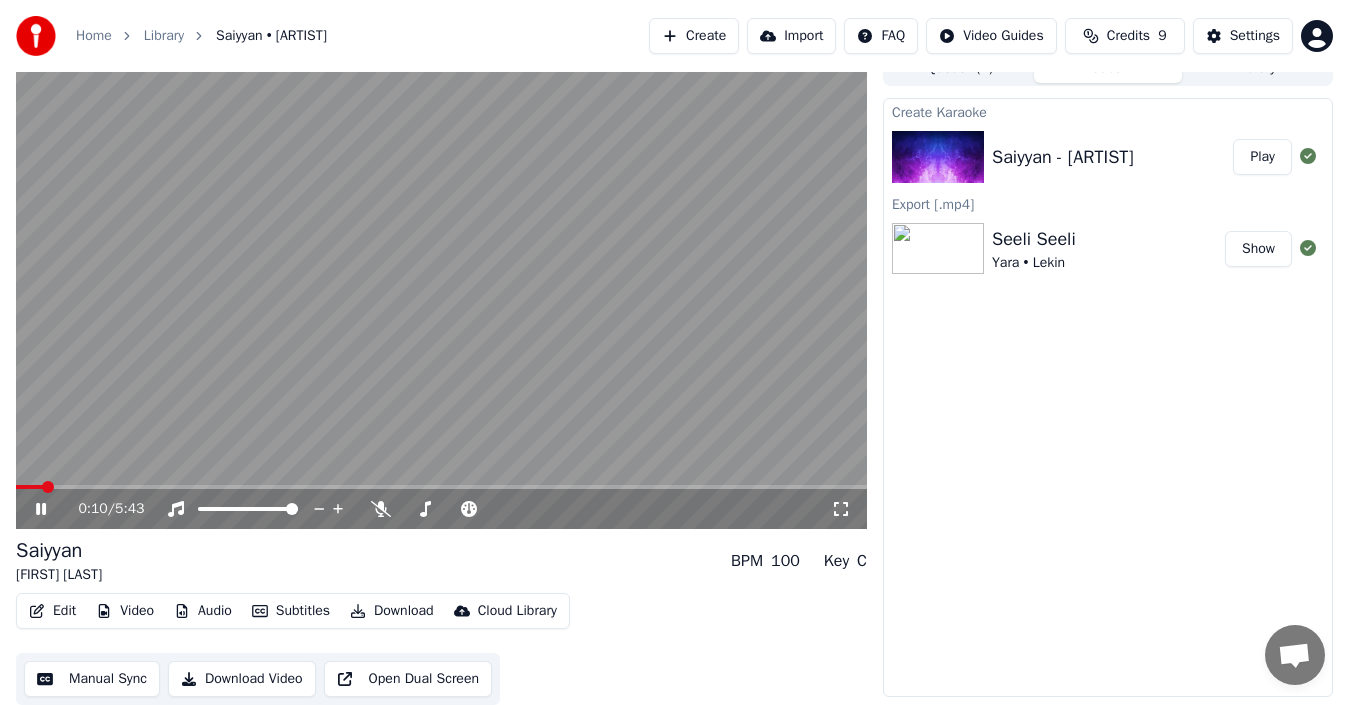 click on "Home Library Saiyyan • [ARTIST] Create Import FAQ Video Guides Credits 9 Settings 0:10  /  5:43 Saiyyan [ARTIST] BPM 100 Key C Edit Video Audio Subtitles Download Cloud Library Manual Sync Download Video Open Dual Screen Queue ( 2 ) Jobs Library Create Karaoke Saiyyan - [ARTIST] Play Export [.mp4] Seeli Seeli Yara • Lekin Show" at bounding box center [674, 330] 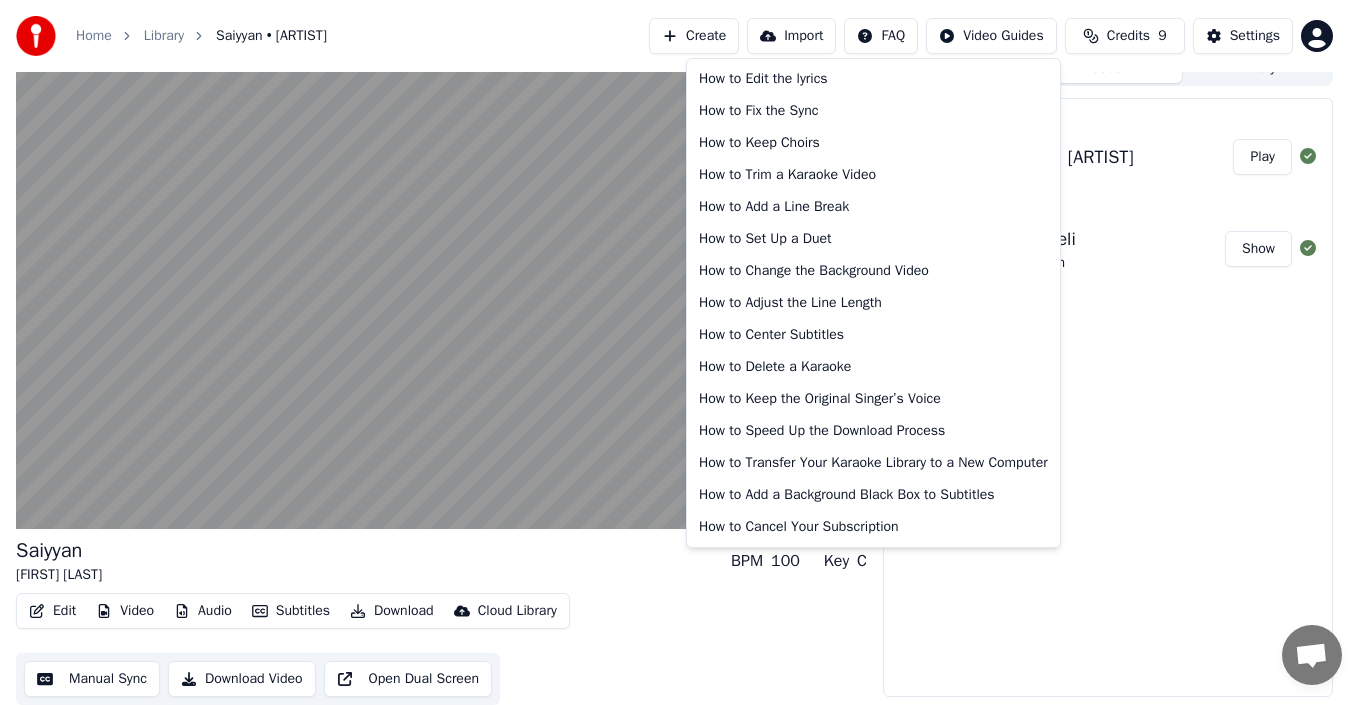 click on "Home Library Saiyyan • [ARTIST] Create Import FAQ Video Guides Credits 9 Settings Saiyyan [ARTIST] BPM 100 Key C Edit Video Audio Subtitles Download Cloud Library Manual Sync Download Video Open Dual Screen Queue ( 2 ) Jobs Library Create Karaoke Saiyyan - [ARTIST] Play Export [.mp4] Seeli Seeli Yara • Lekin Show How to Edit the lyrics How to Fix the Sync How to Keep Choirs How to Trim a Karaoke Video How to Add a Line Break How to Set Up a Duet How to Change the Background Video How to Adjust the Line Length How to Center Subtitles How to Delete a Karaoke How to Keep the Original Singer’s Voice How to Speed Up the Download Process How to Transfer Your Karaoke Library to a New Computer How to Add a Background Black Box to Subtitles How to Cancel Your Subscription" at bounding box center (683, 330) 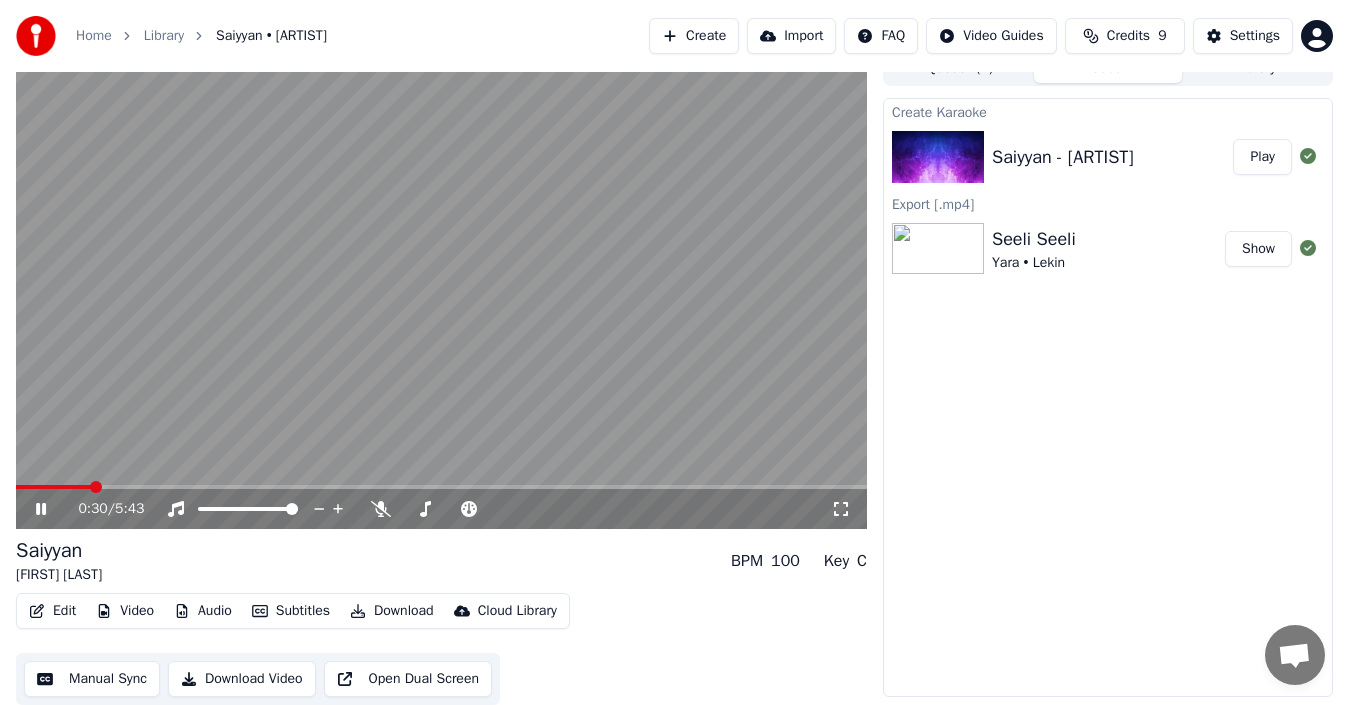 click on "Home Library Saiyyan • [ARTIST] Create Import FAQ Video Guides Credits 9 Settings 0:30  /  5:43 Saiyyan [ARTIST] BPM 100 Key C Edit Video Audio Subtitles Download Cloud Library Manual Sync Download Video Open Dual Screen Queue ( 2 ) Jobs Library Create Karaoke Saiyyan - [ARTIST] Play Export [.mp4] Seeli Seeli Yara • Lekin Show" at bounding box center (674, 330) 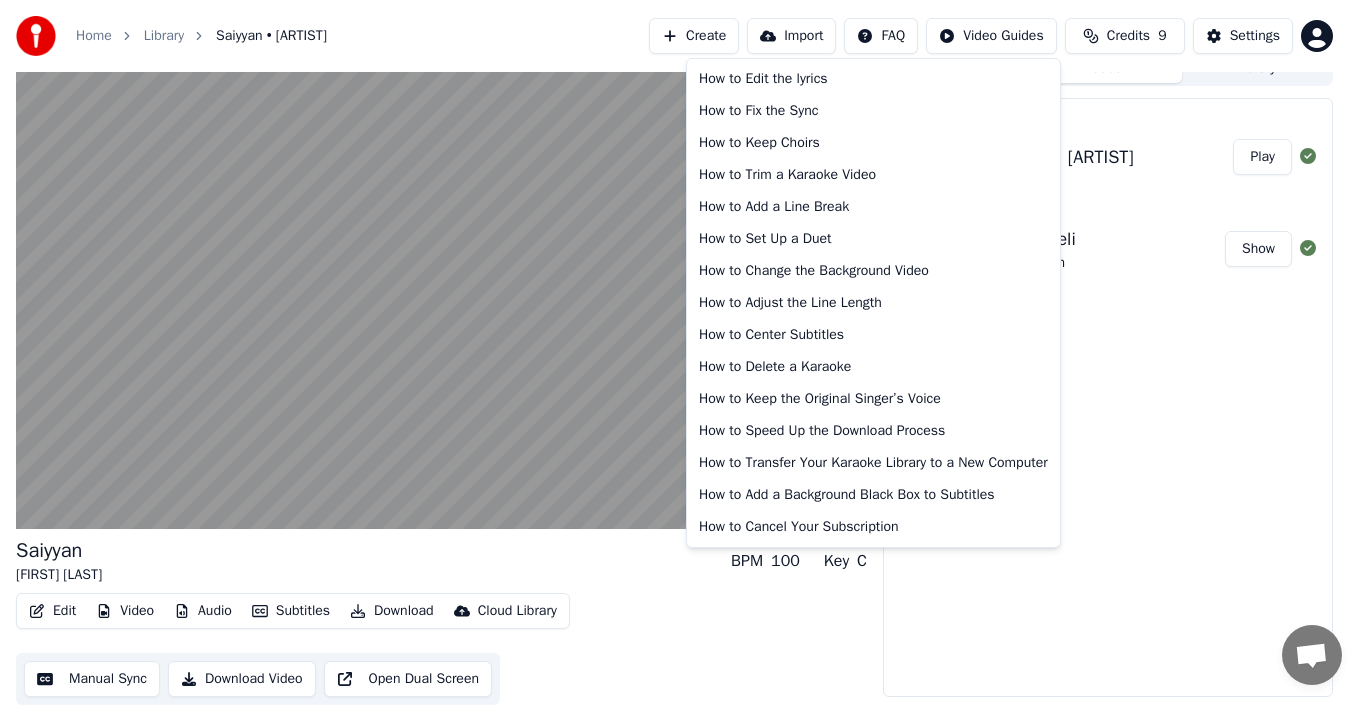 click on "Home Library Saiyyan • [ARTIST] Create Import FAQ Video Guides Credits 9 Settings Saiyyan [ARTIST] BPM 100 Key C Edit Video Audio Subtitles Download Cloud Library Manual Sync Download Video Open Dual Screen Queue ( 2 ) Jobs Library Create Karaoke Saiyyan - [ARTIST] Play Export [.mp4] Seeli Seeli Yara • Lekin Show How to Edit the lyrics How to Fix the Sync How to Keep Choirs How to Trim a Karaoke Video How to Add a Line Break How to Set Up a Duet How to Change the Background Video How to Adjust the Line Length How to Center Subtitles How to Delete a Karaoke How to Keep the Original Singer’s Voice How to Speed Up the Download Process How to Transfer Your Karaoke Library to a New Computer How to Add a Background Black Box to Subtitles How to Cancel Your Subscription" at bounding box center [683, 330] 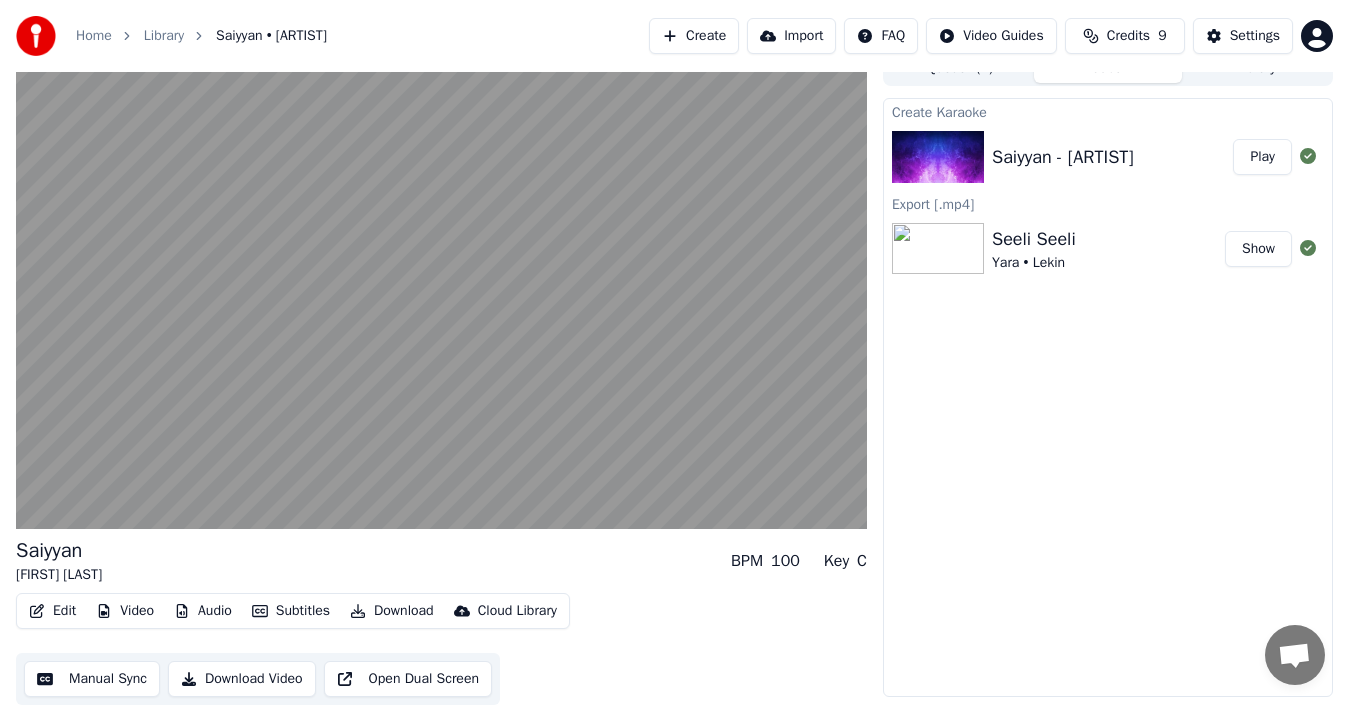click on "Key" at bounding box center [836, 561] 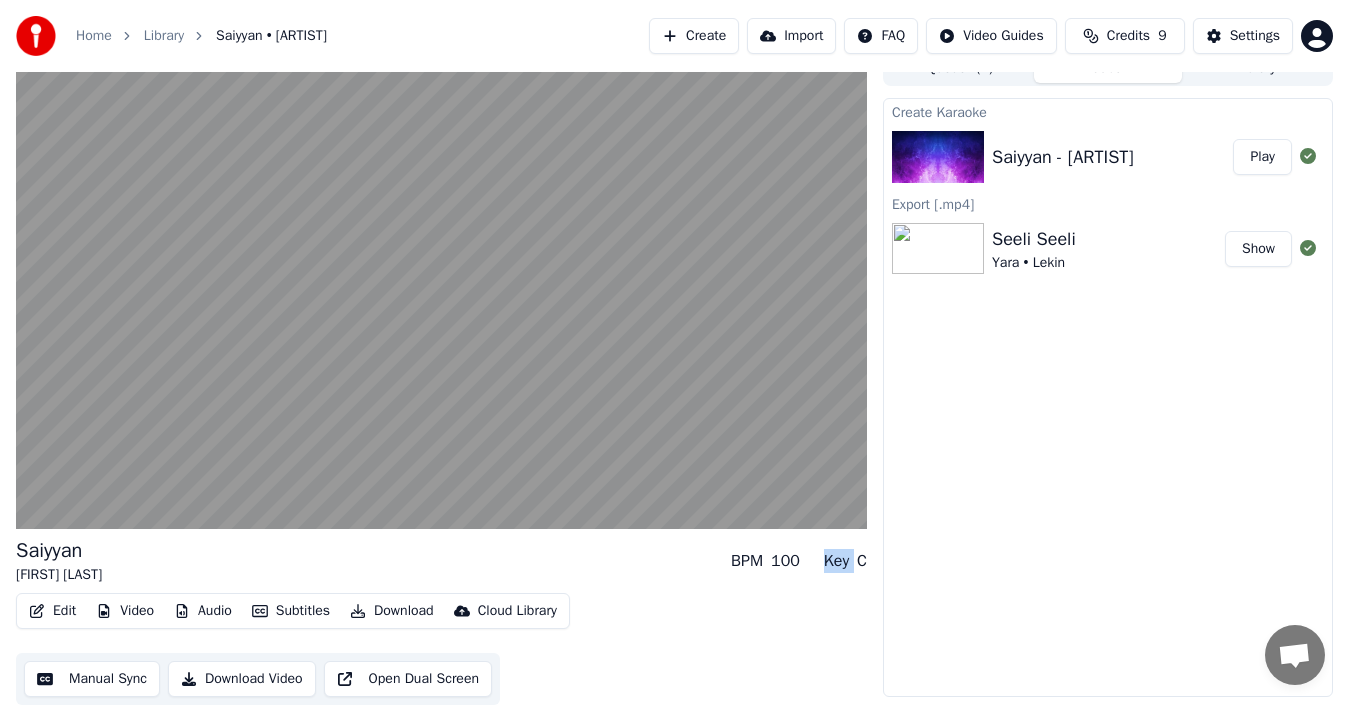 click on "Key" at bounding box center [836, 561] 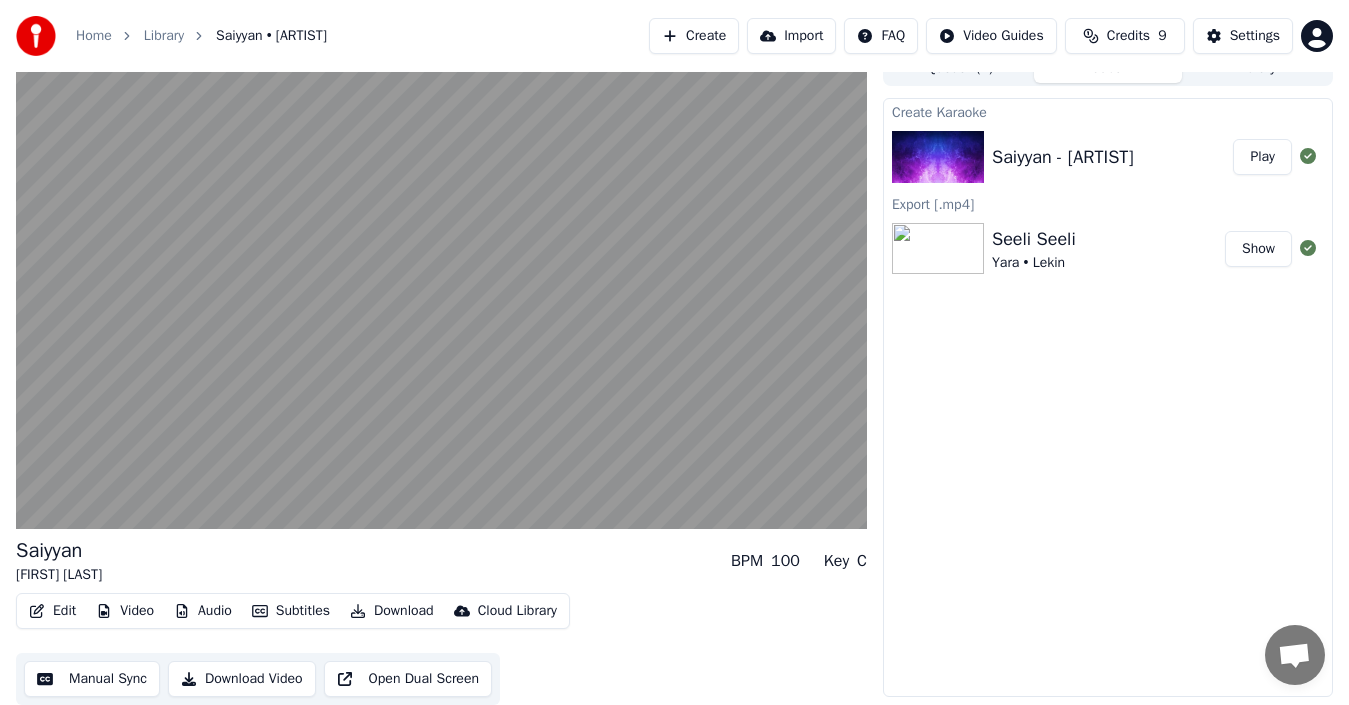 click on "Edit Video Audio Subtitles Download Cloud Library Manual Sync Download Video Open Dual Screen" at bounding box center (441, 649) 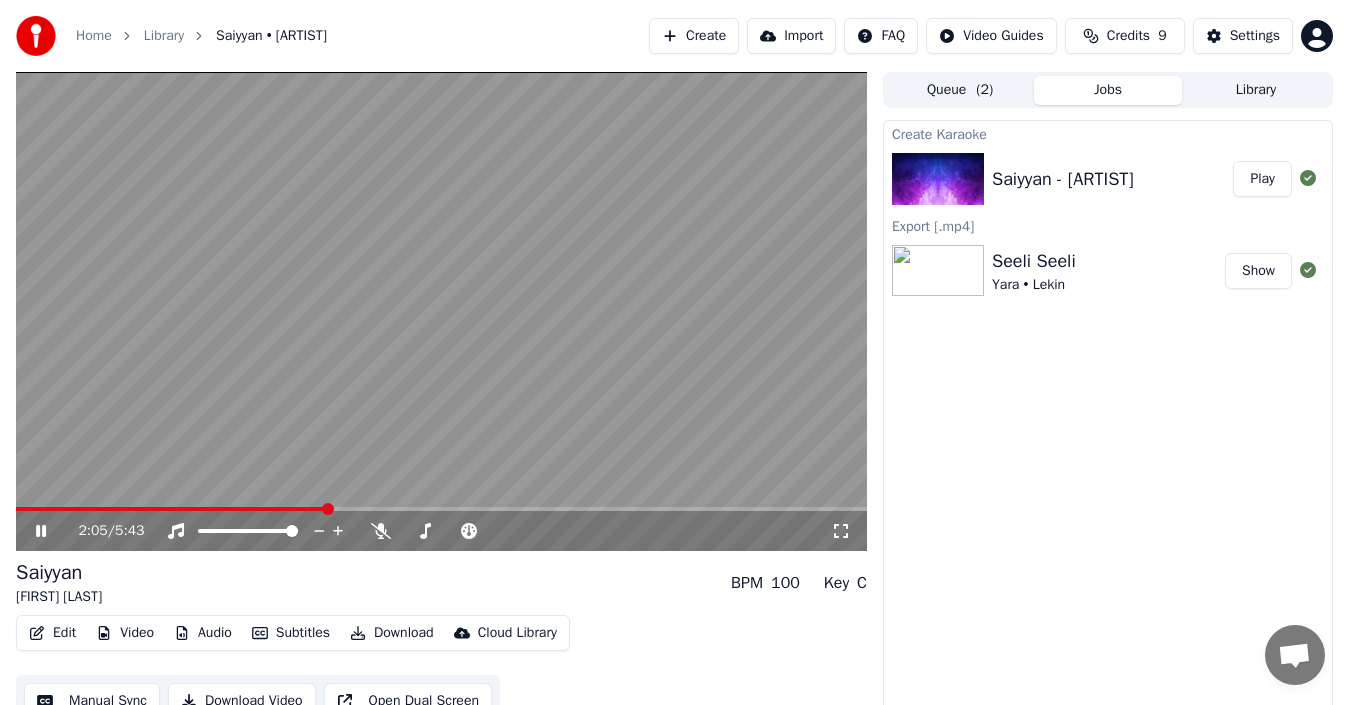 click on "Download" at bounding box center (392, 633) 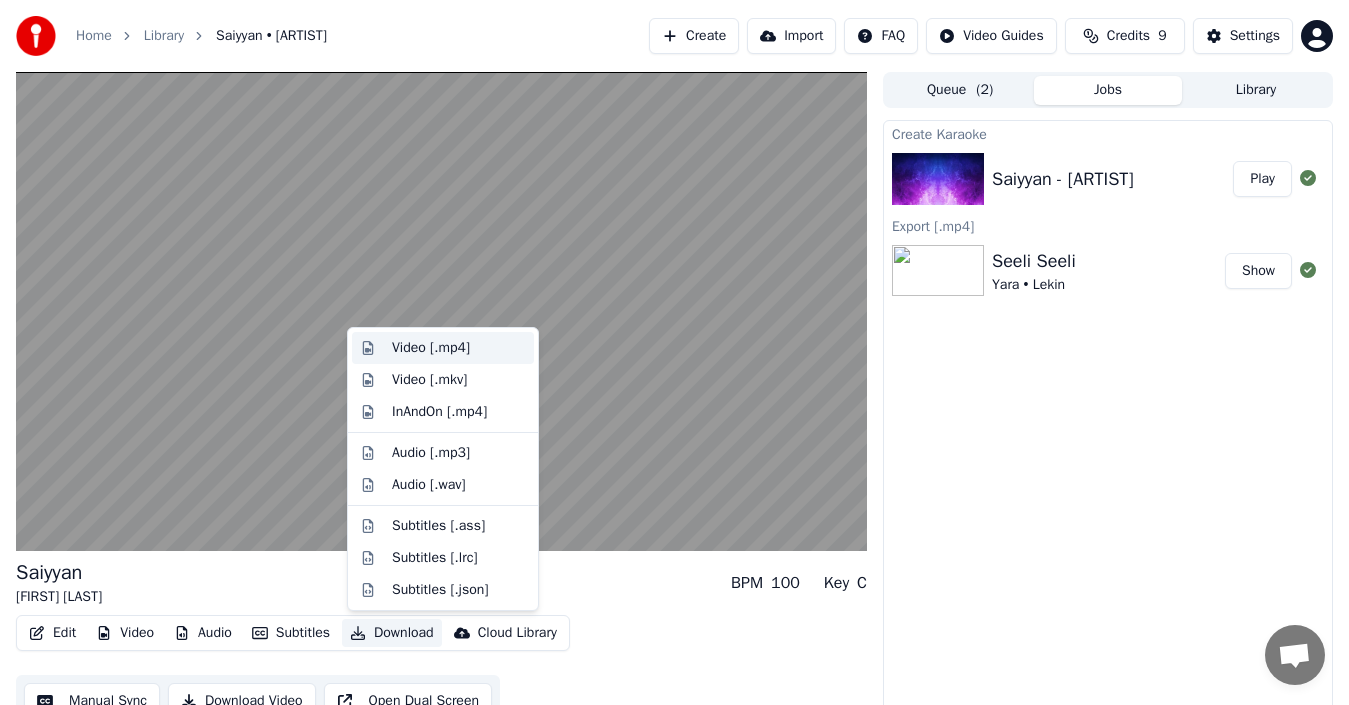 click on "Video [.mp4]" at bounding box center (431, 348) 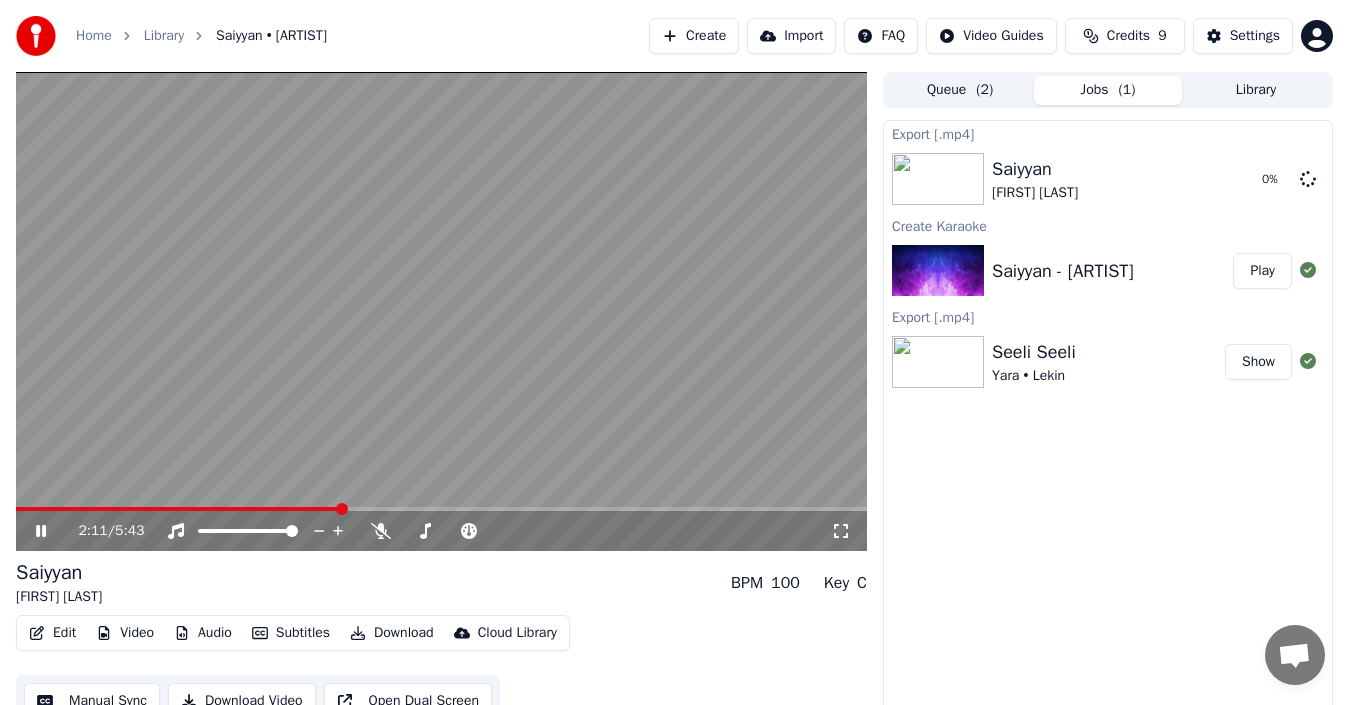 click on "Library" at bounding box center [1256, 90] 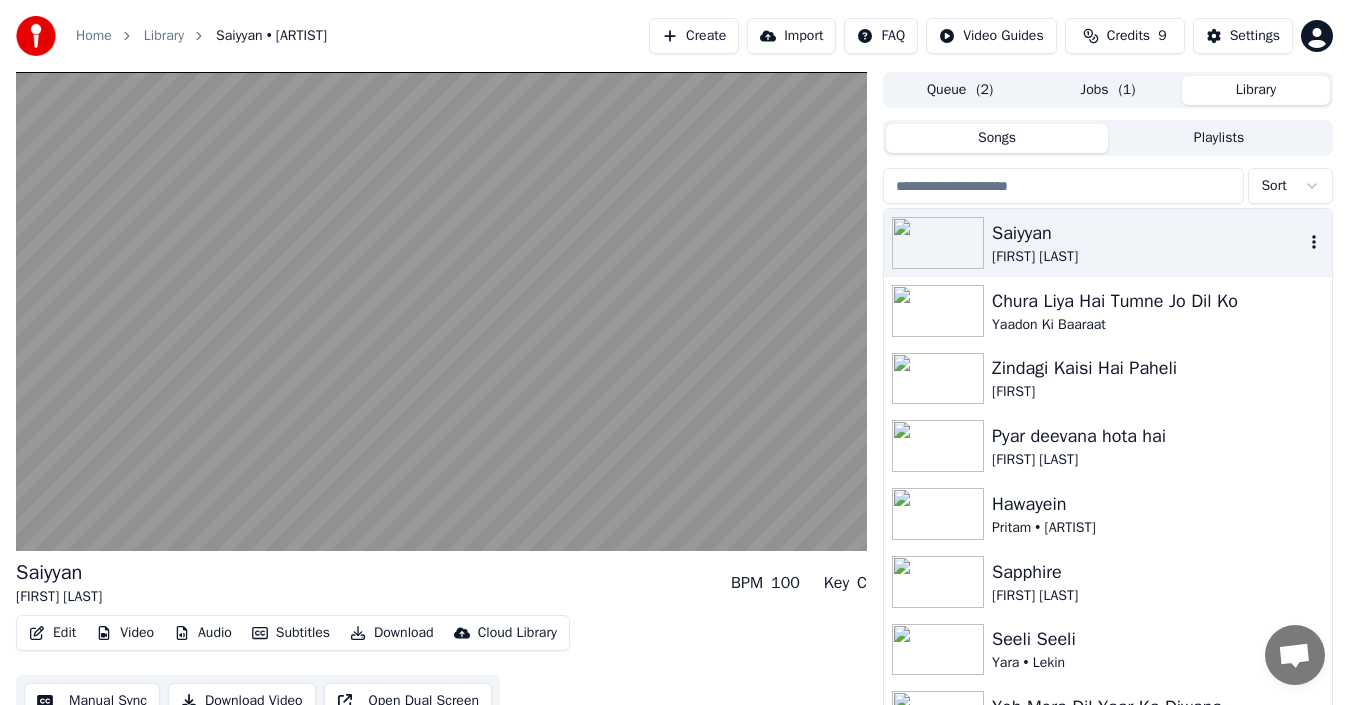 click 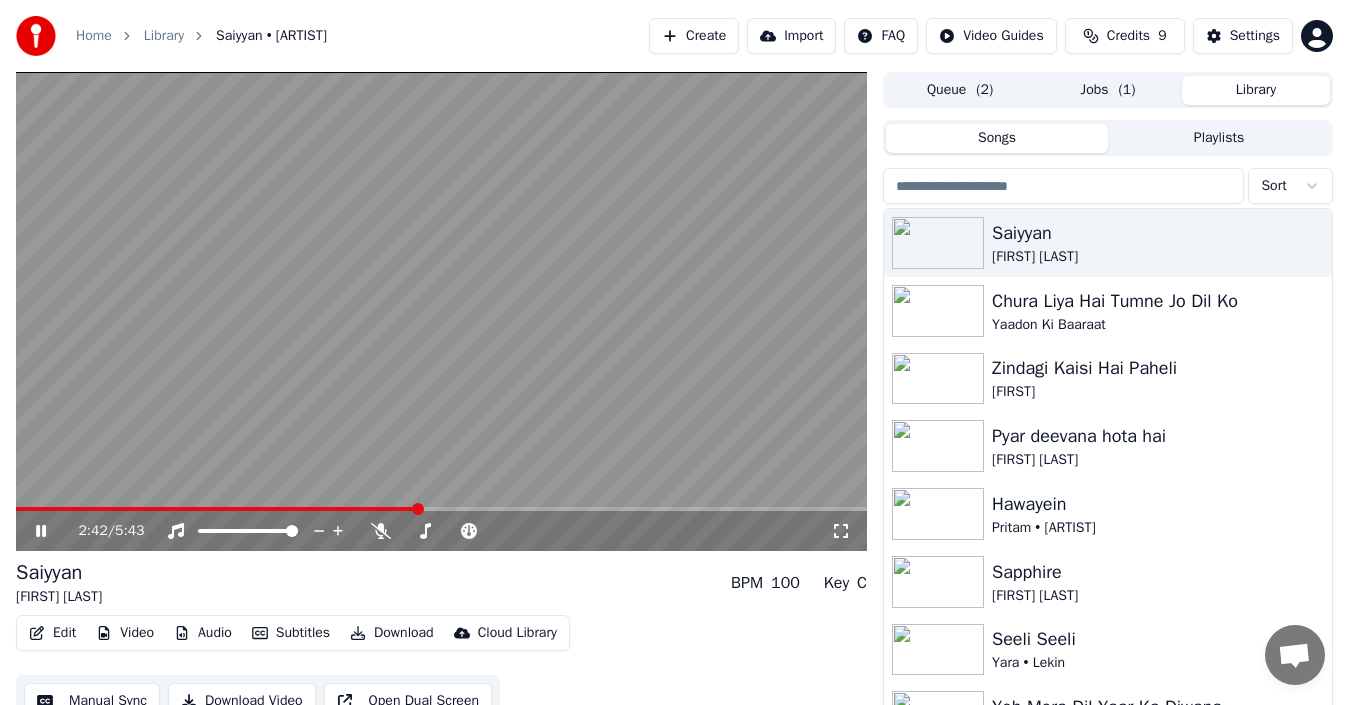 scroll, scrollTop: 32, scrollLeft: 0, axis: vertical 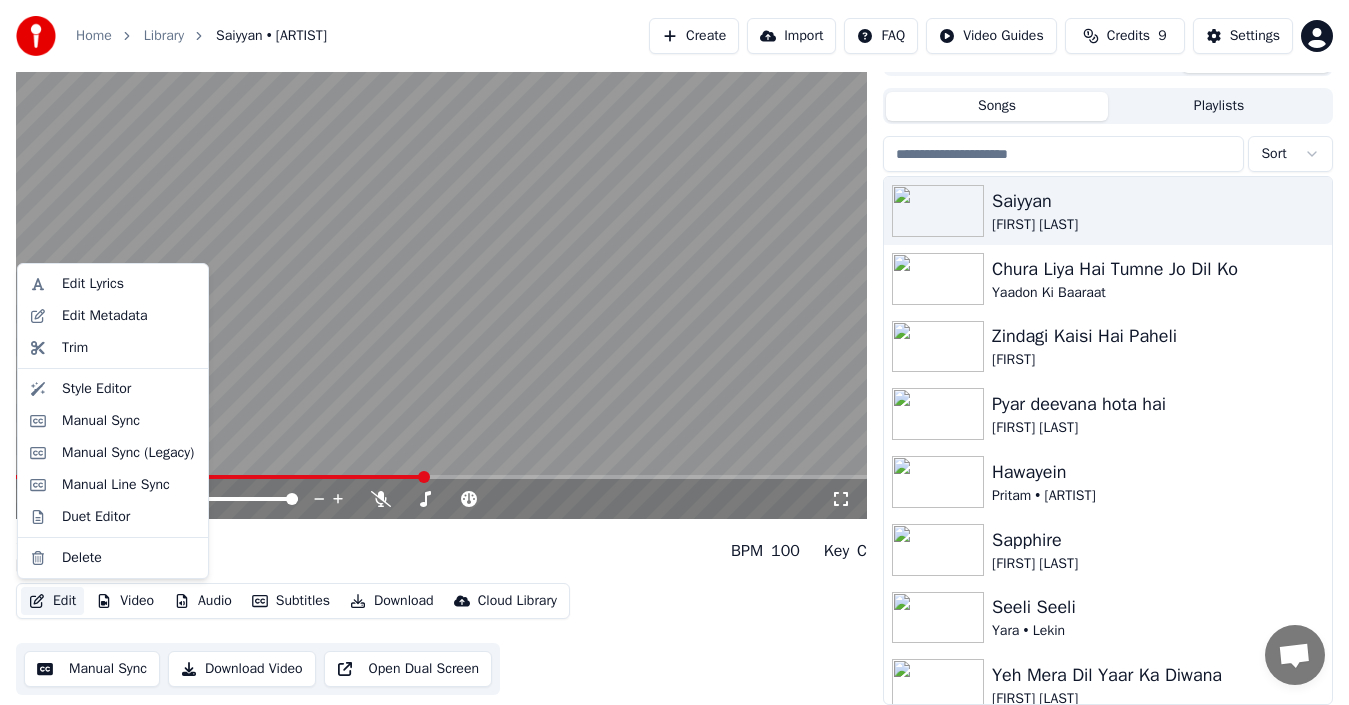 click on "Edit" at bounding box center [52, 601] 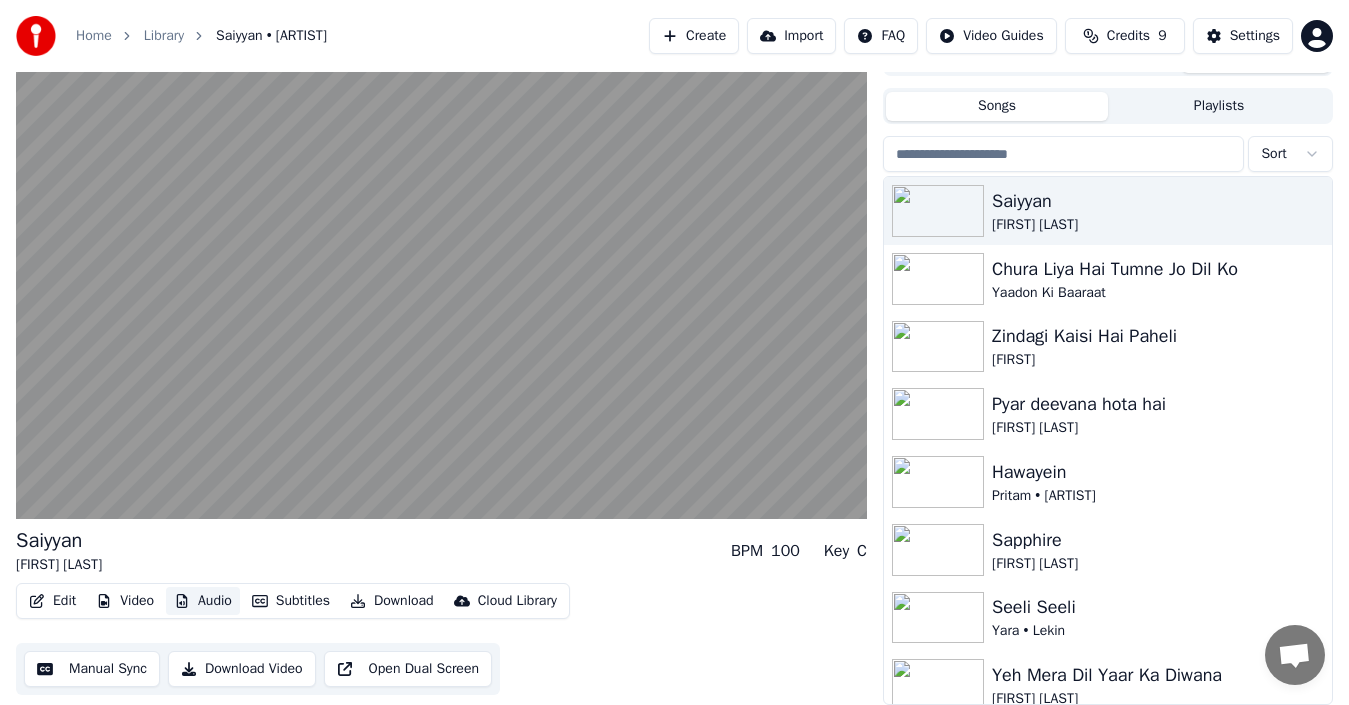 click on "Audio" at bounding box center [203, 601] 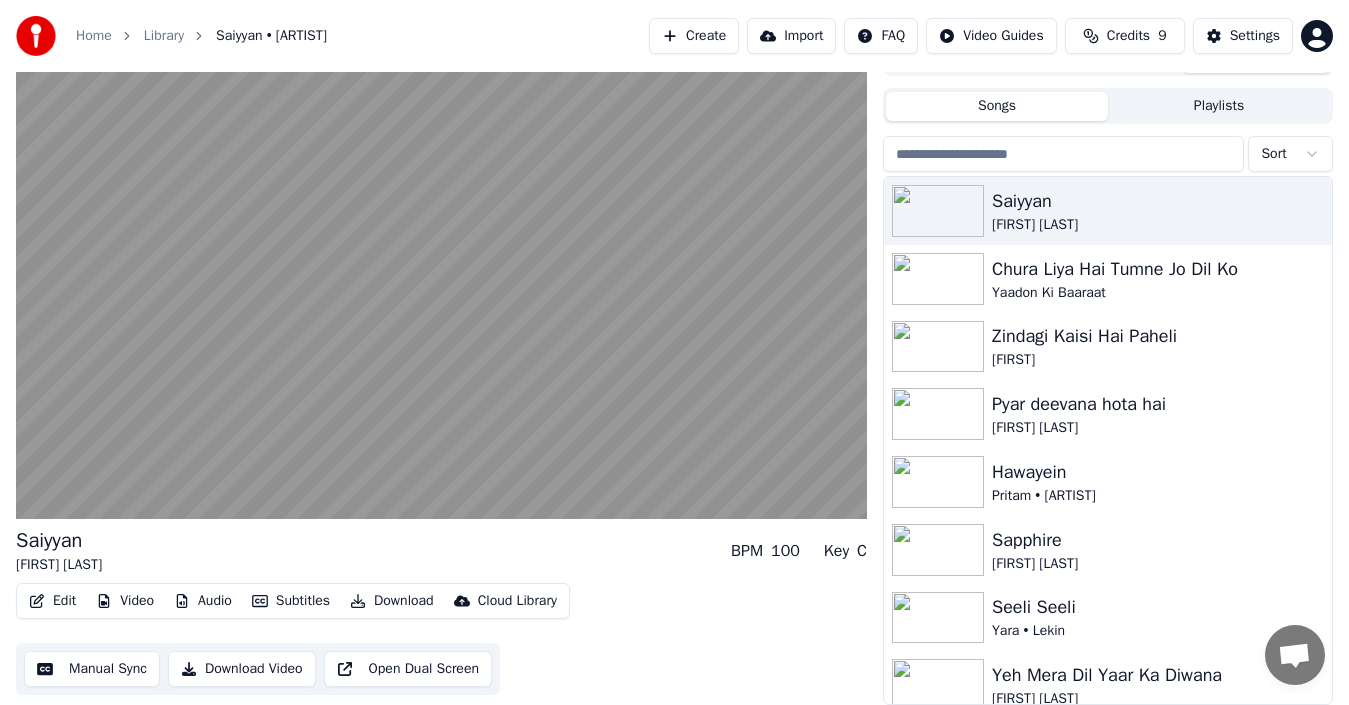 click on "Audio" at bounding box center [203, 601] 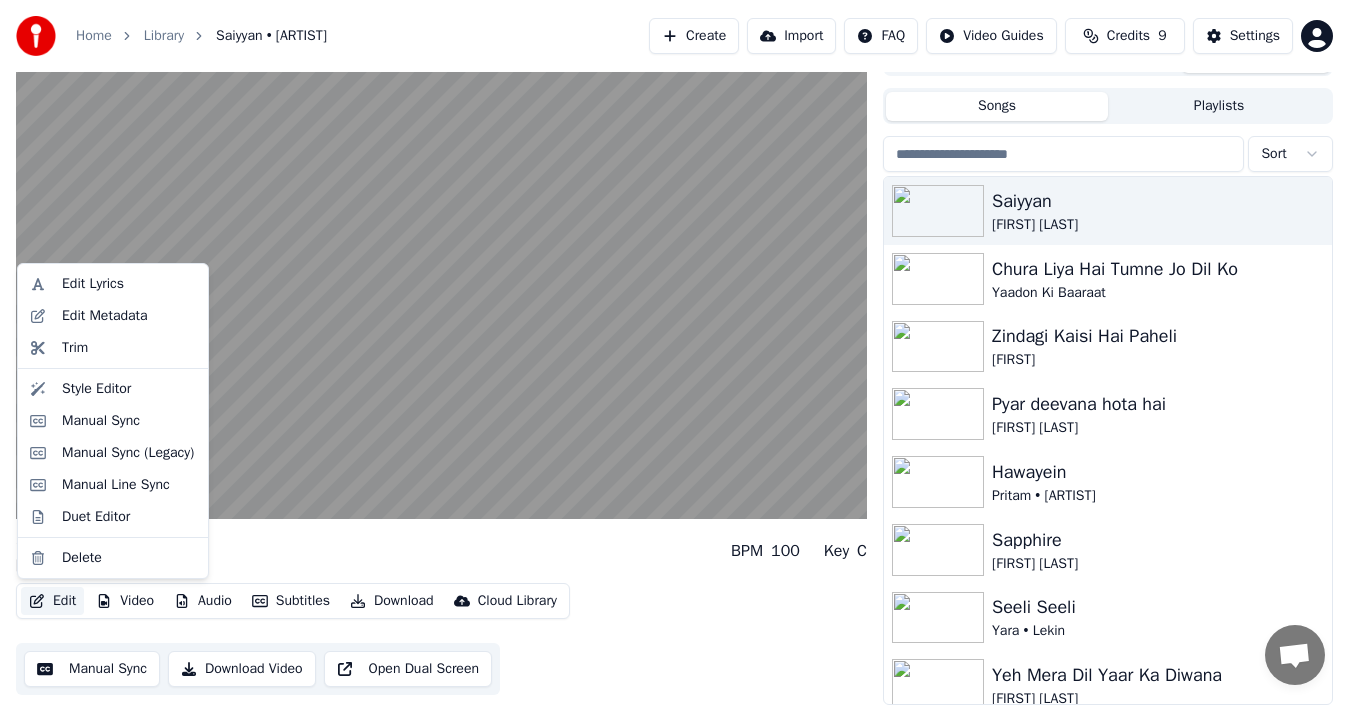 click on "Edit" at bounding box center [52, 601] 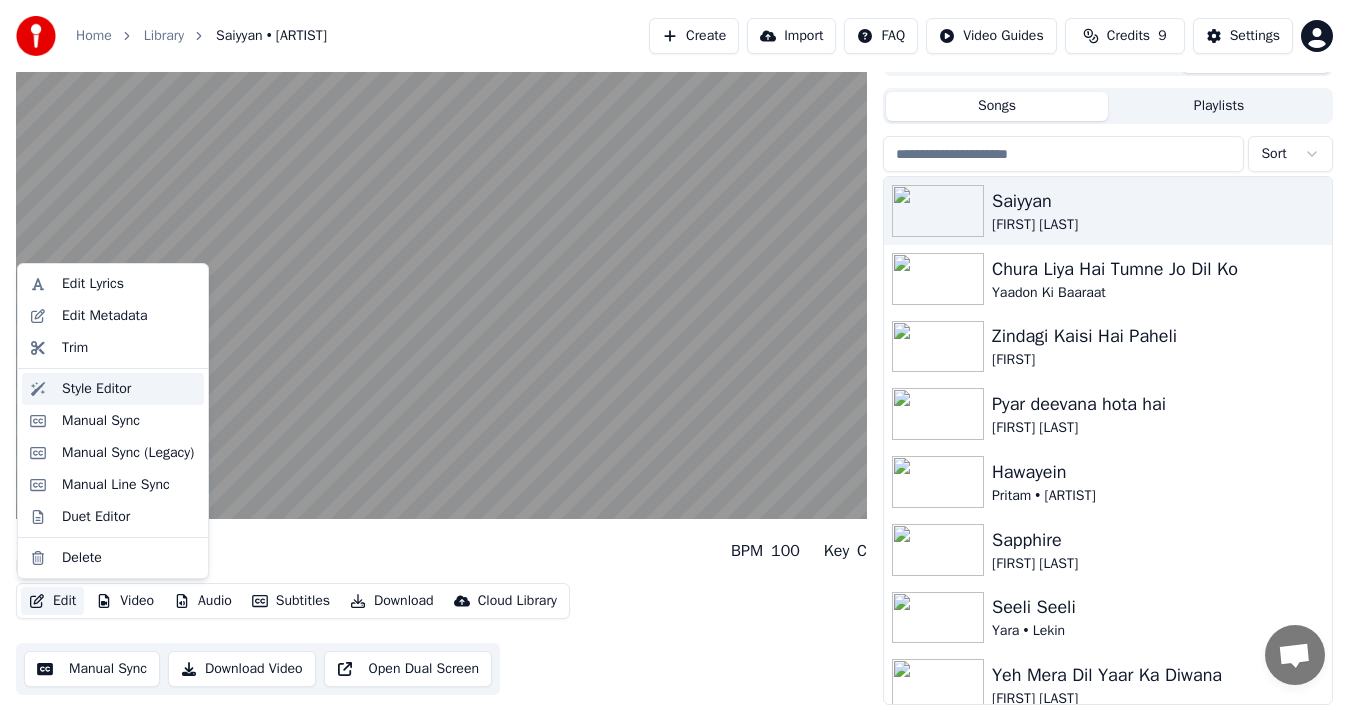click on "Style Editor" at bounding box center (96, 389) 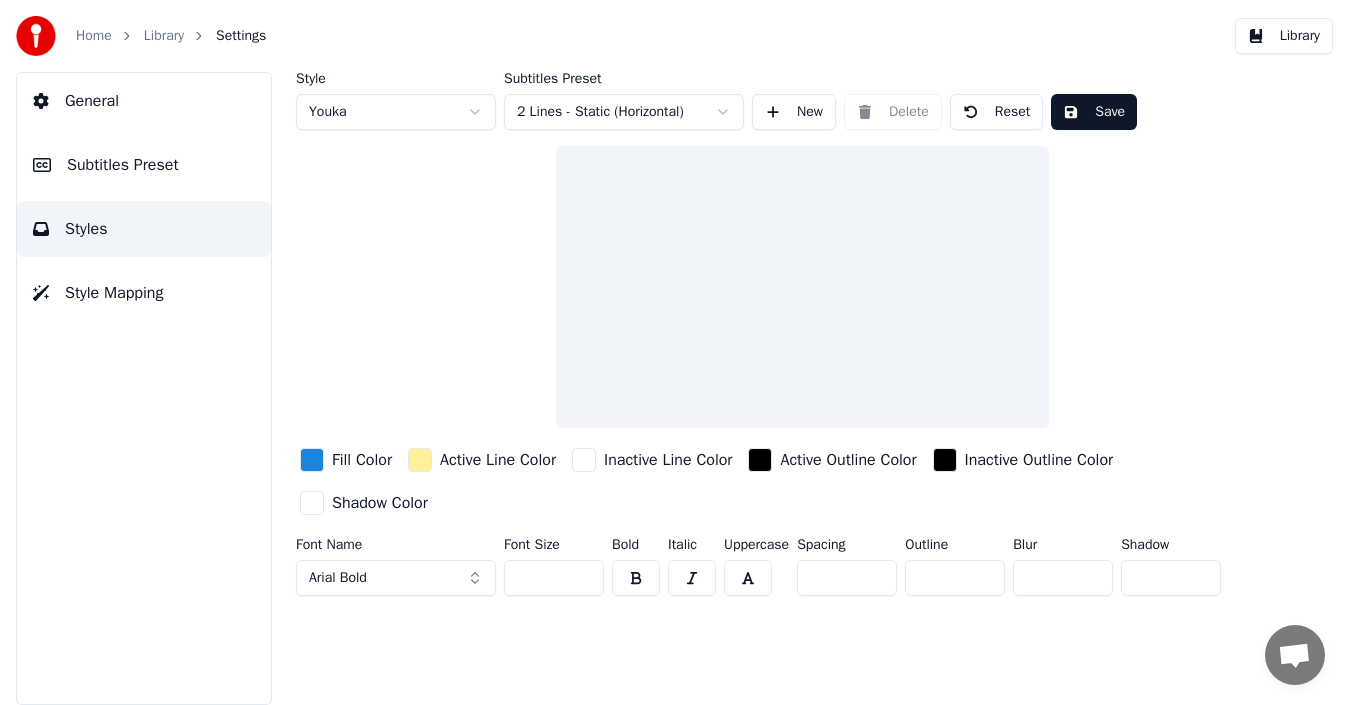scroll, scrollTop: 0, scrollLeft: 0, axis: both 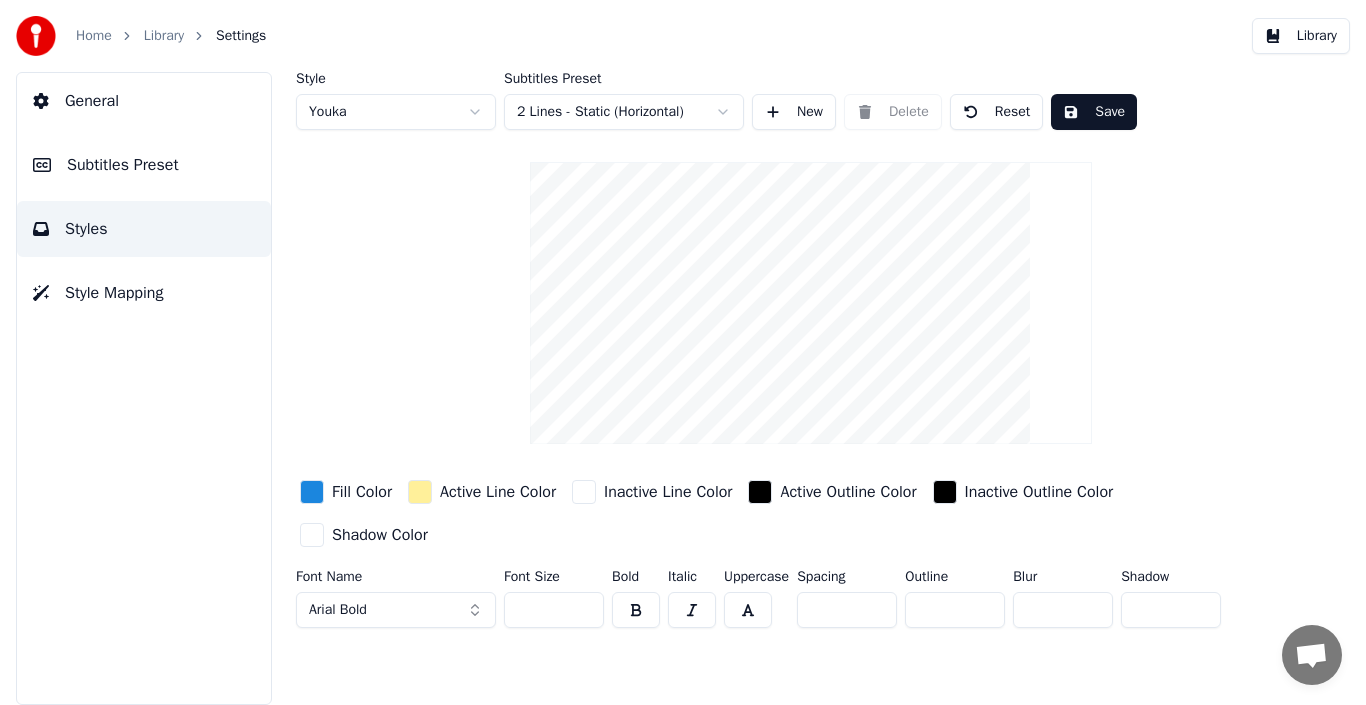 click on "General" at bounding box center [144, 101] 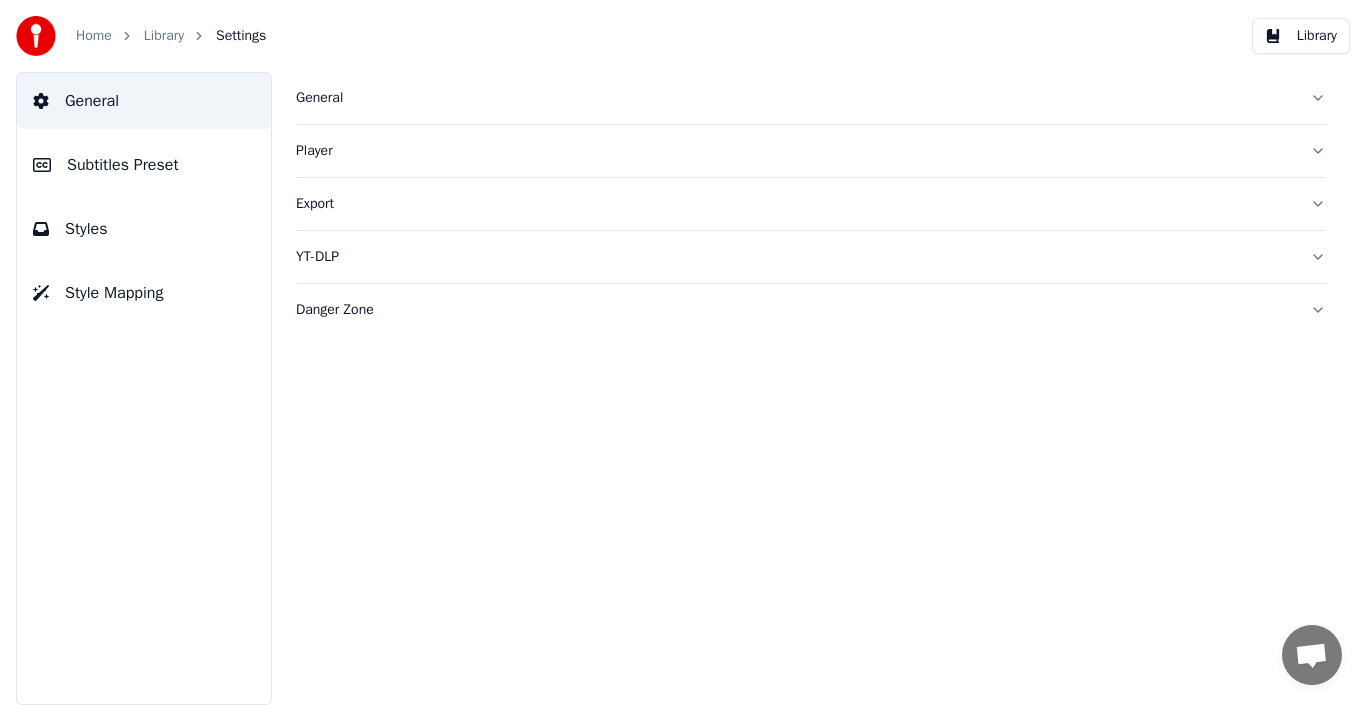 click on "General" at bounding box center [795, 98] 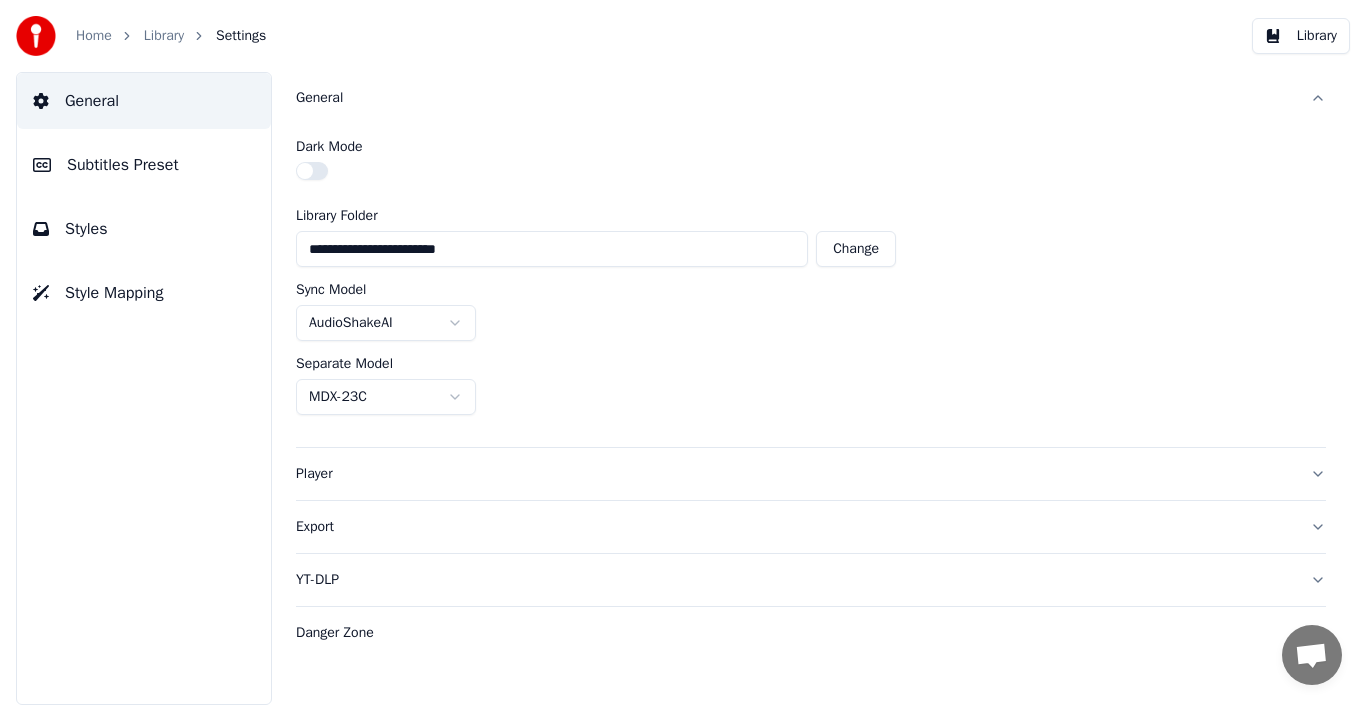 click on "General" at bounding box center [795, 98] 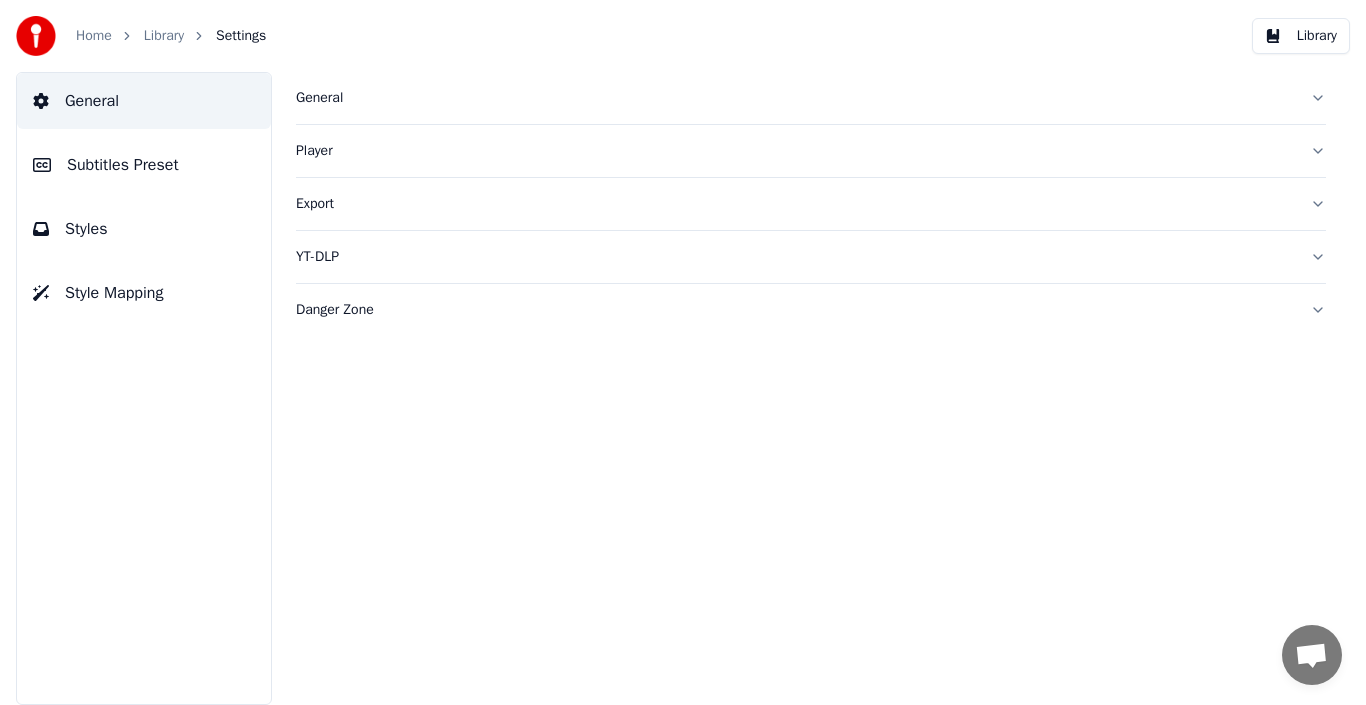 click on "Player" at bounding box center [795, 151] 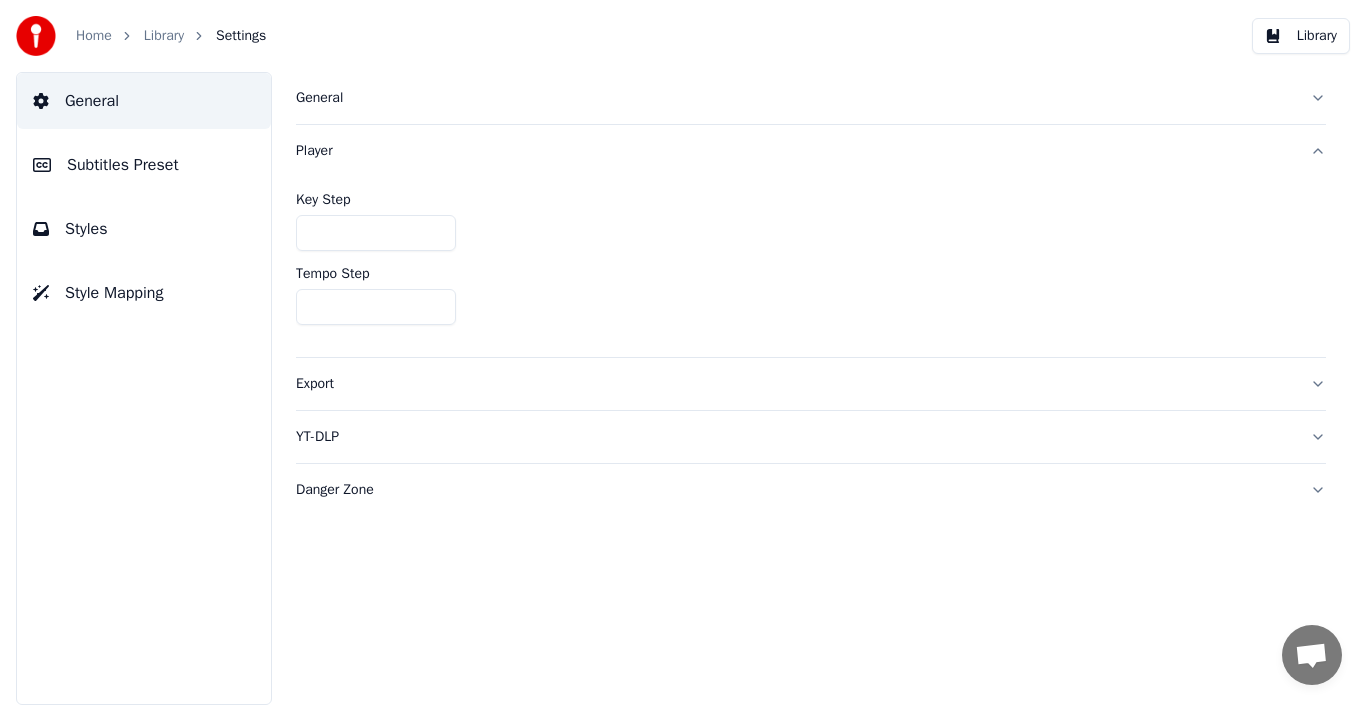 click on "***" at bounding box center (376, 233) 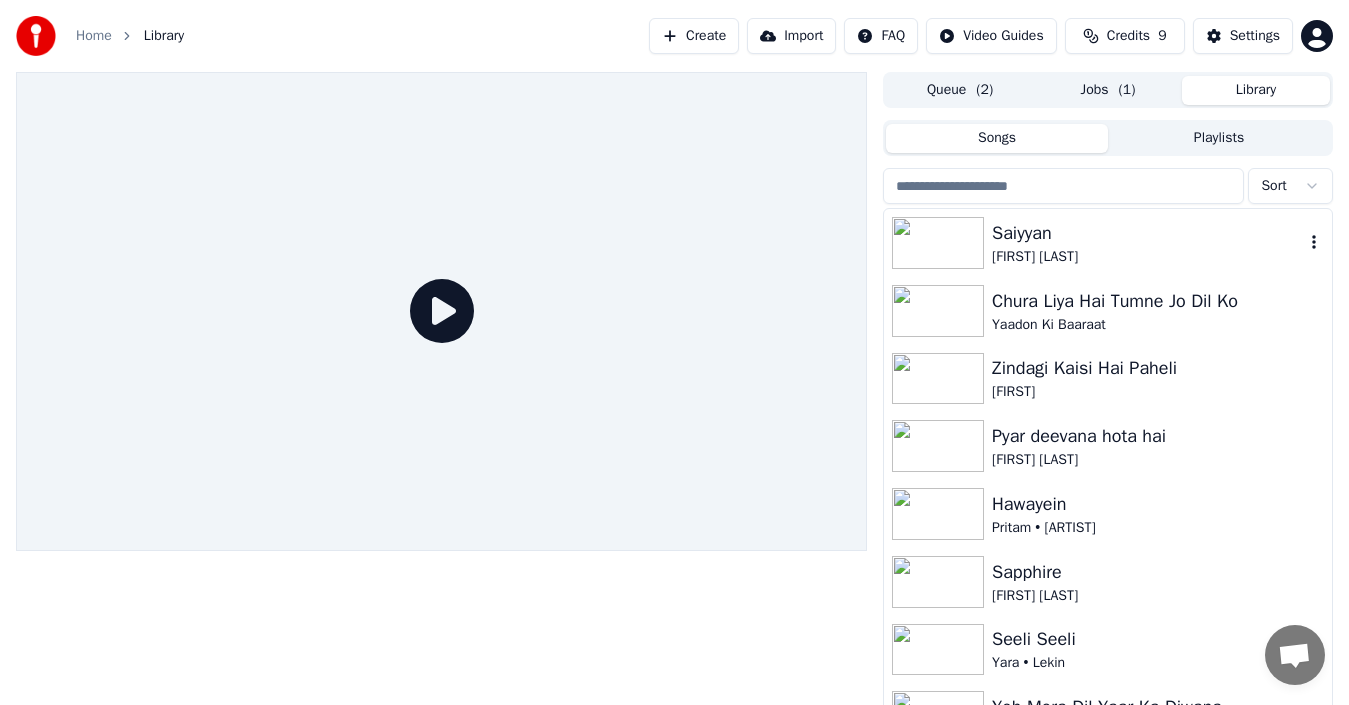 click on "[FIRST] [LAST]" at bounding box center (1148, 257) 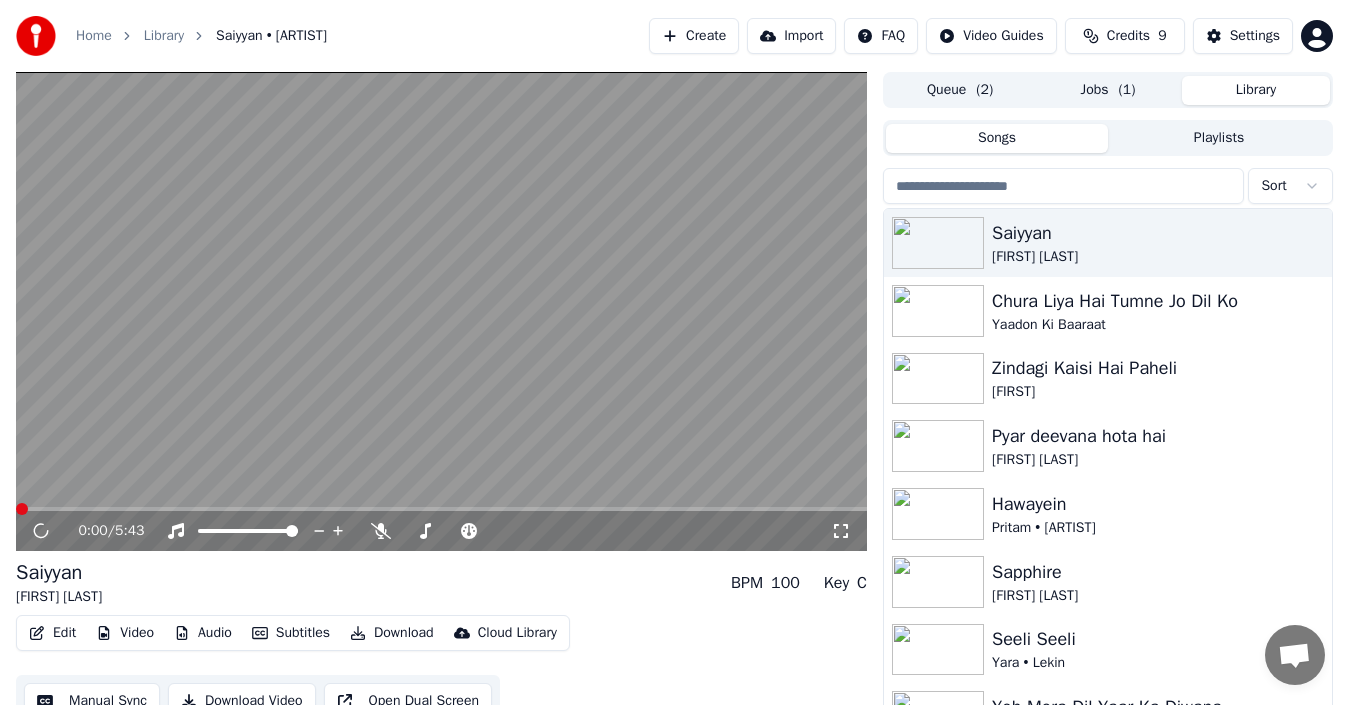 click on "Jobs ( 1 )" at bounding box center [1108, 90] 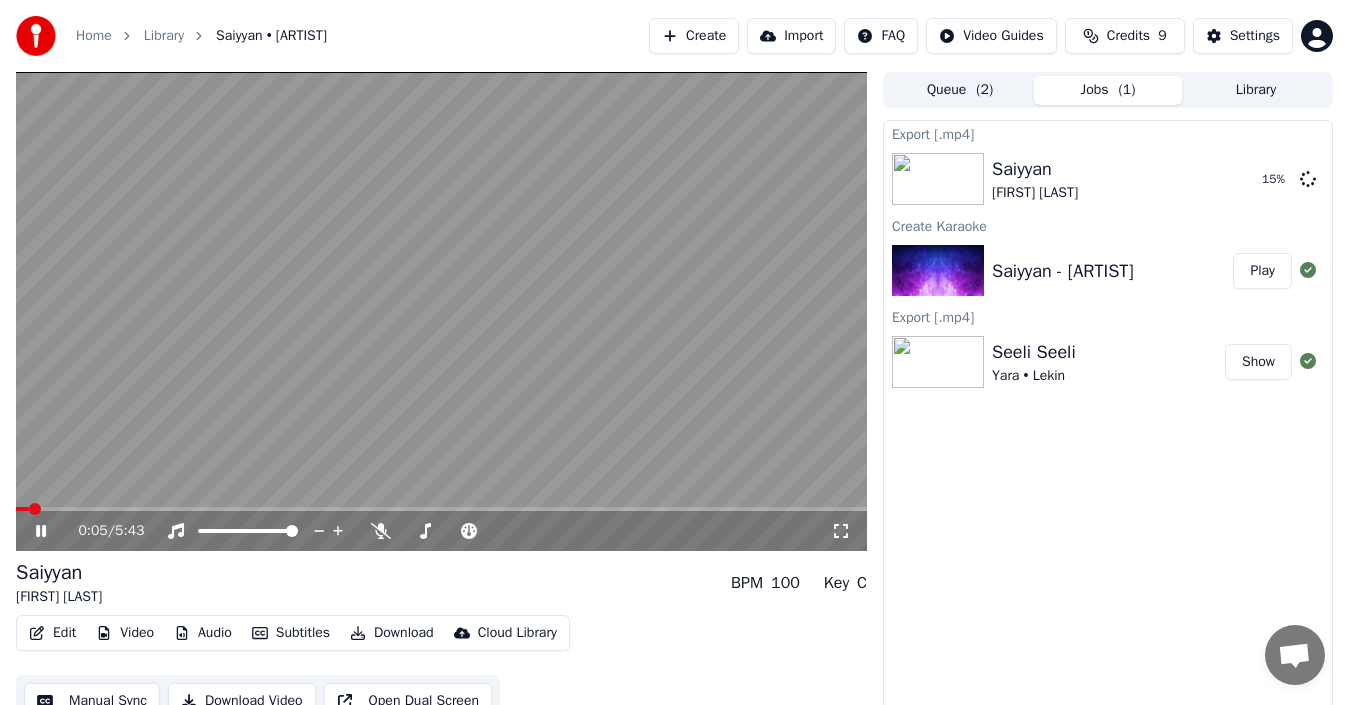 click at bounding box center [441, 311] 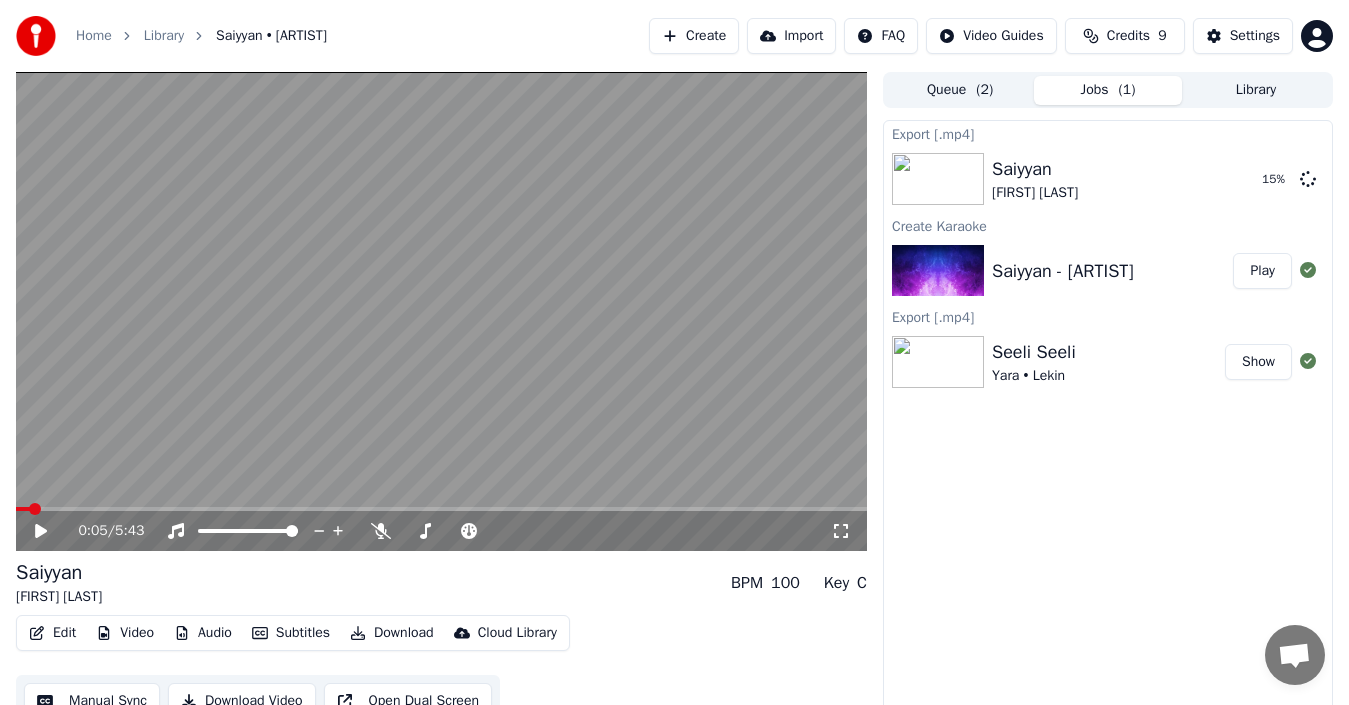 click at bounding box center (441, 311) 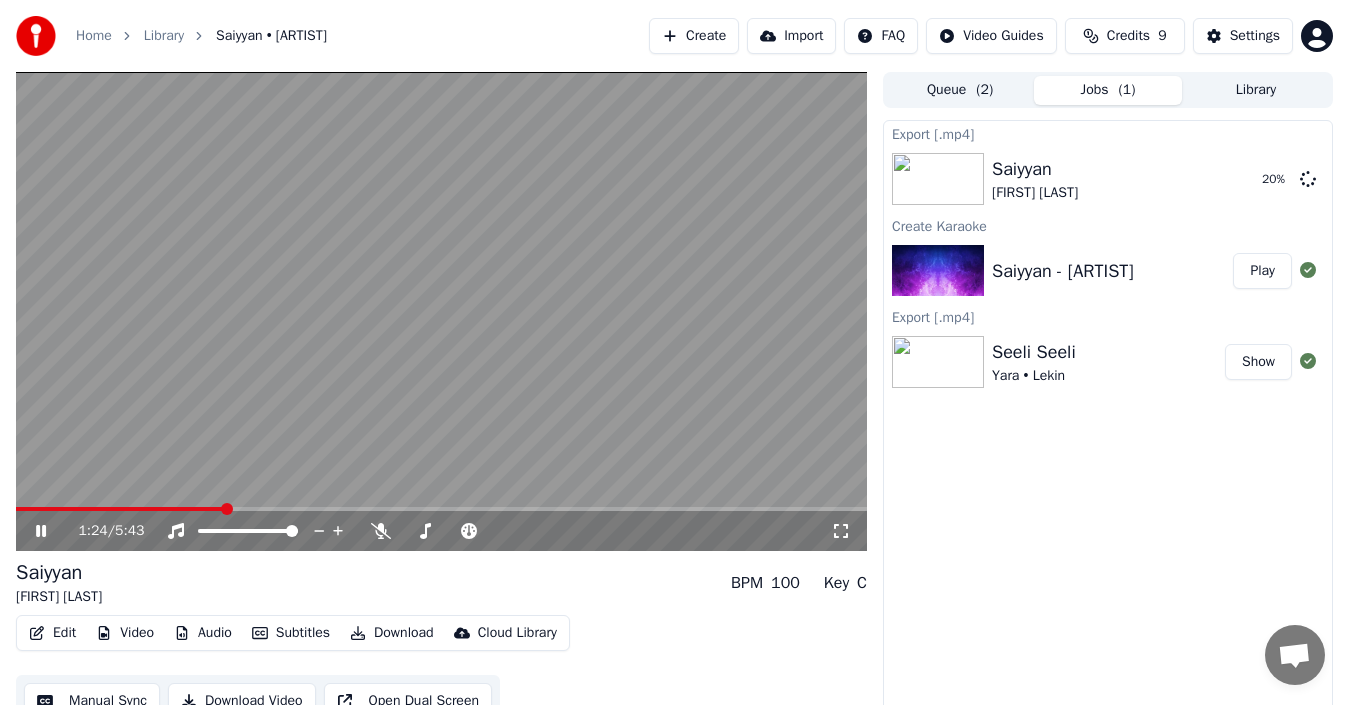 click on "Edit" at bounding box center [52, 633] 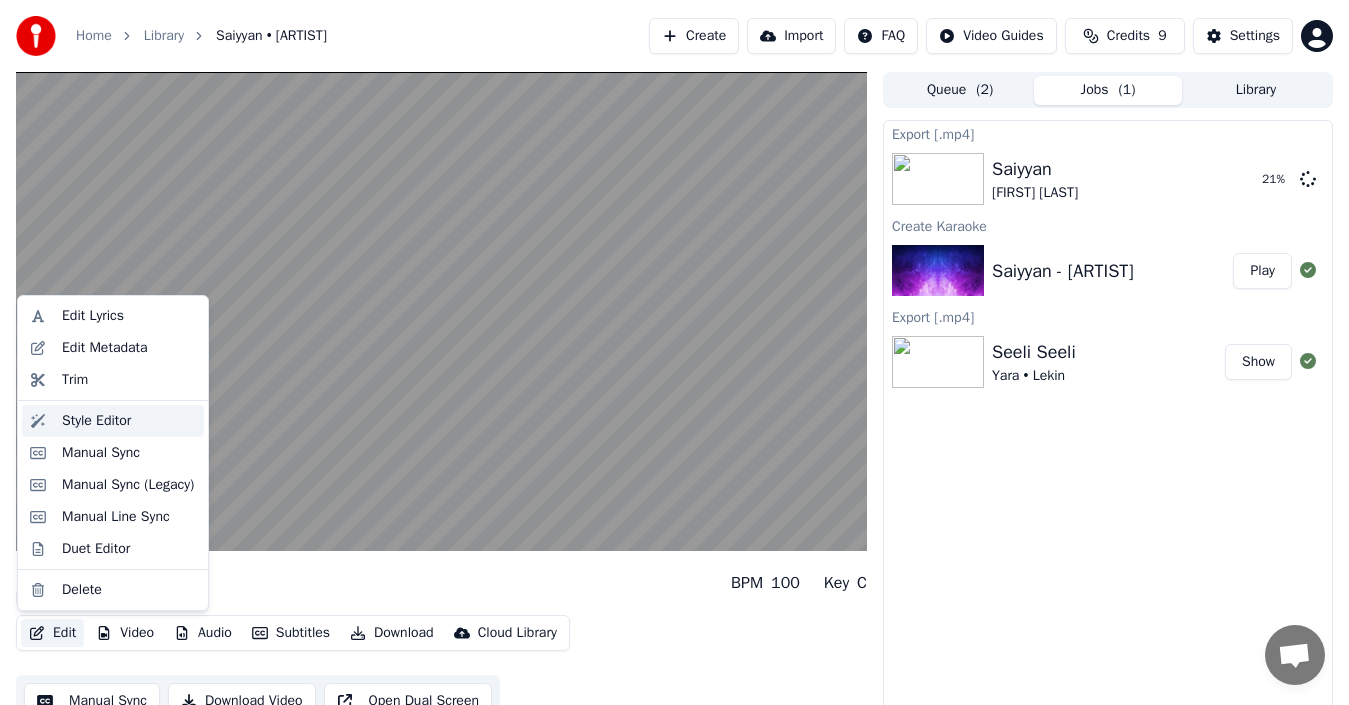 click on "Style Editor" at bounding box center (96, 421) 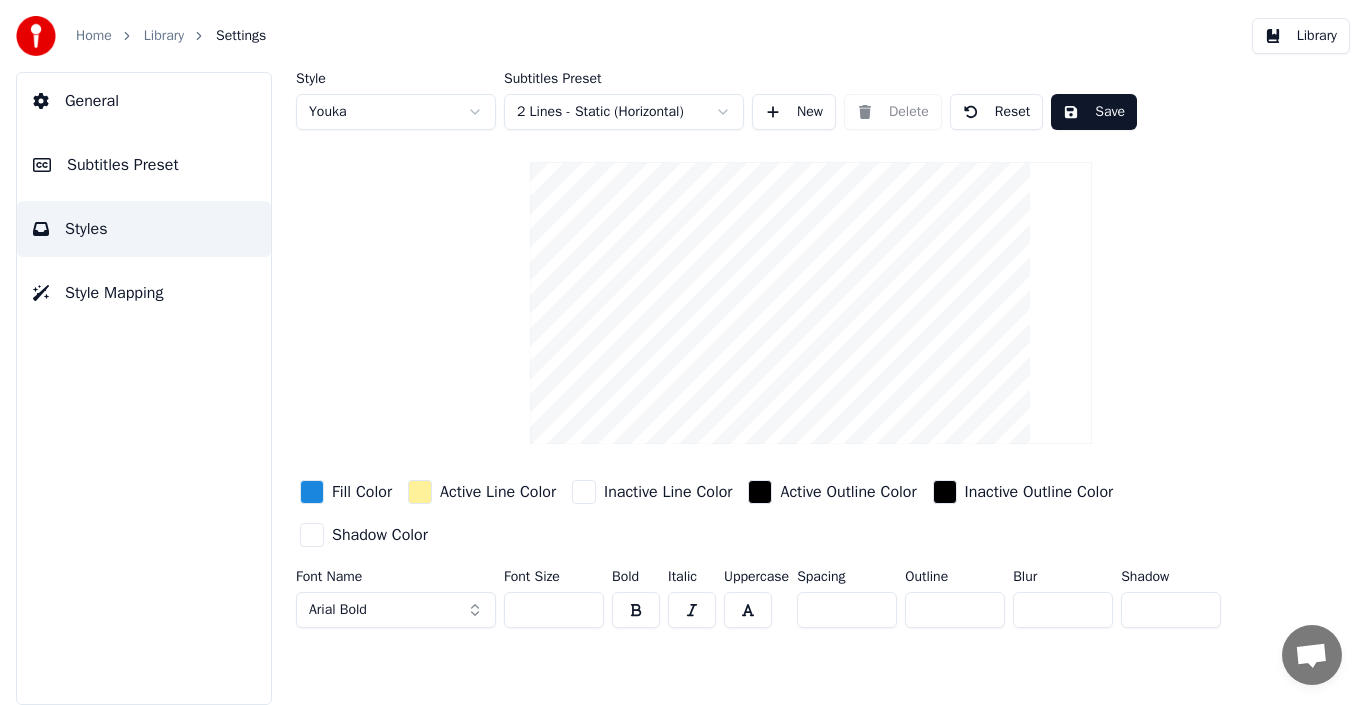 click on "General" at bounding box center (144, 101) 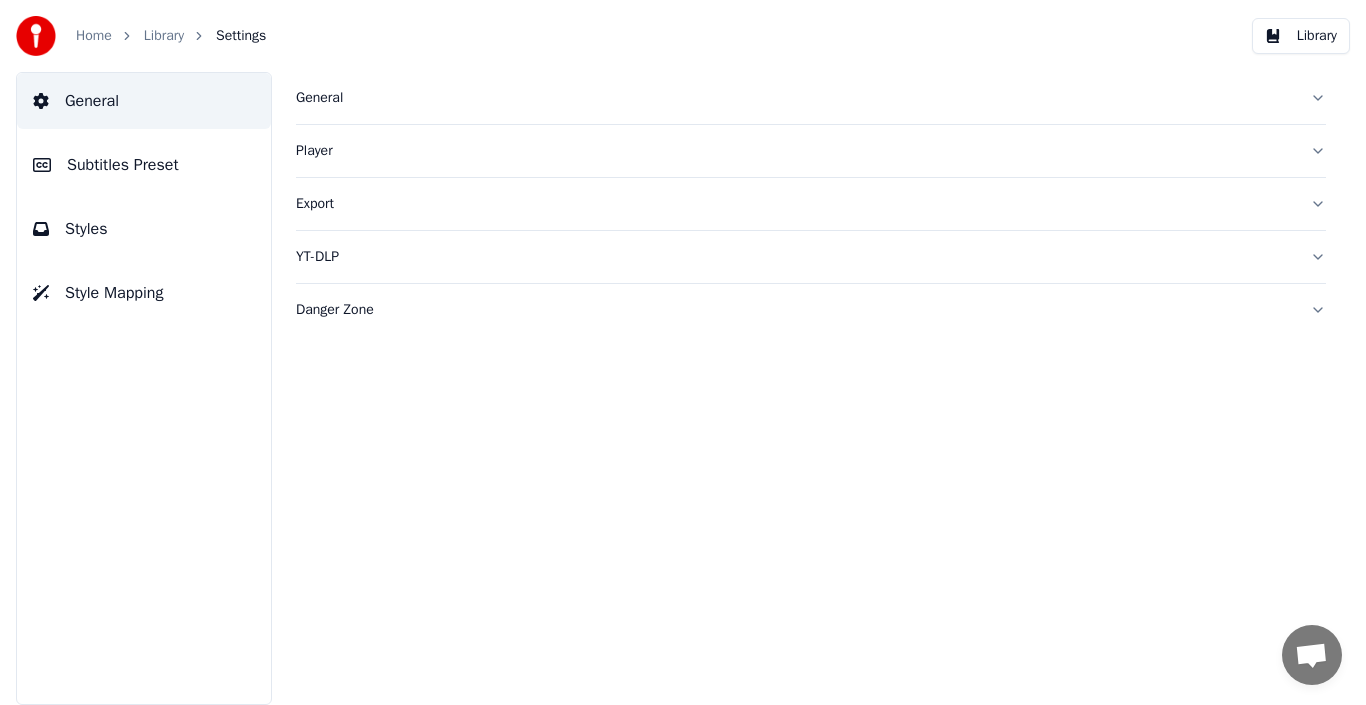 click on "General" at bounding box center [795, 98] 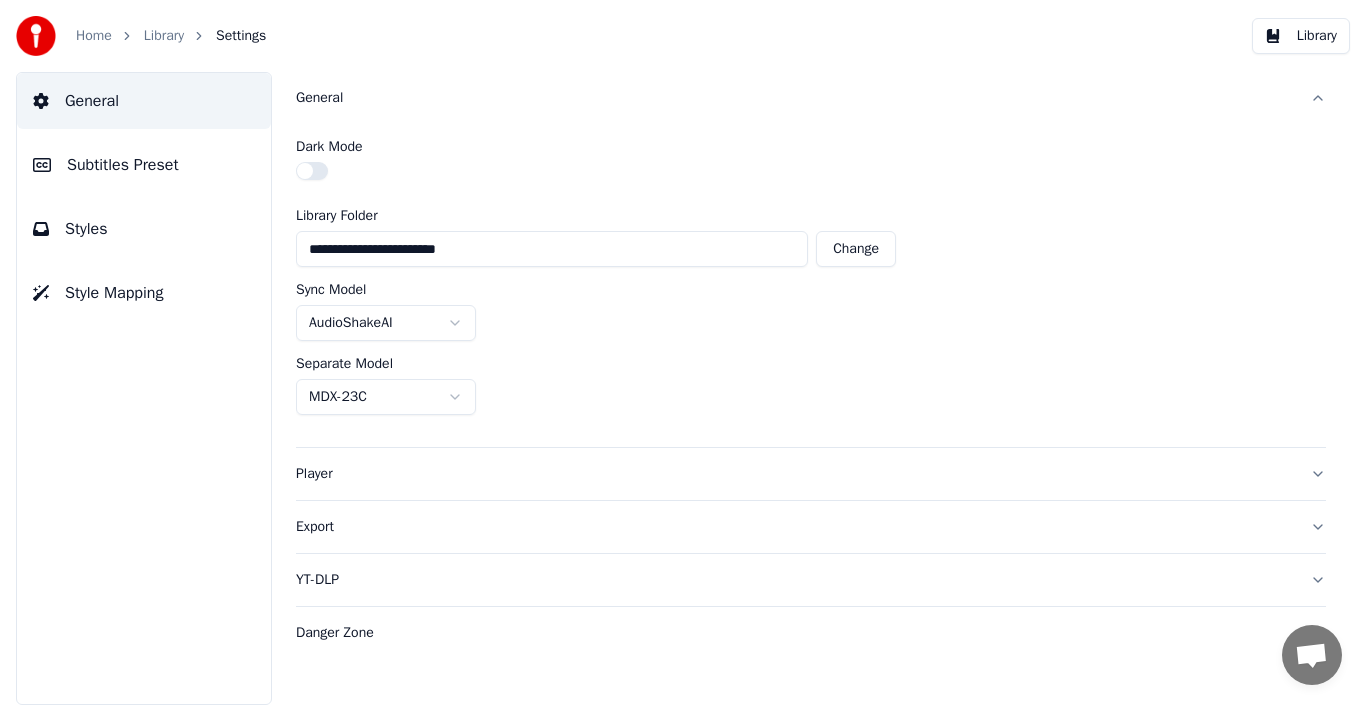 click on "General" at bounding box center (795, 98) 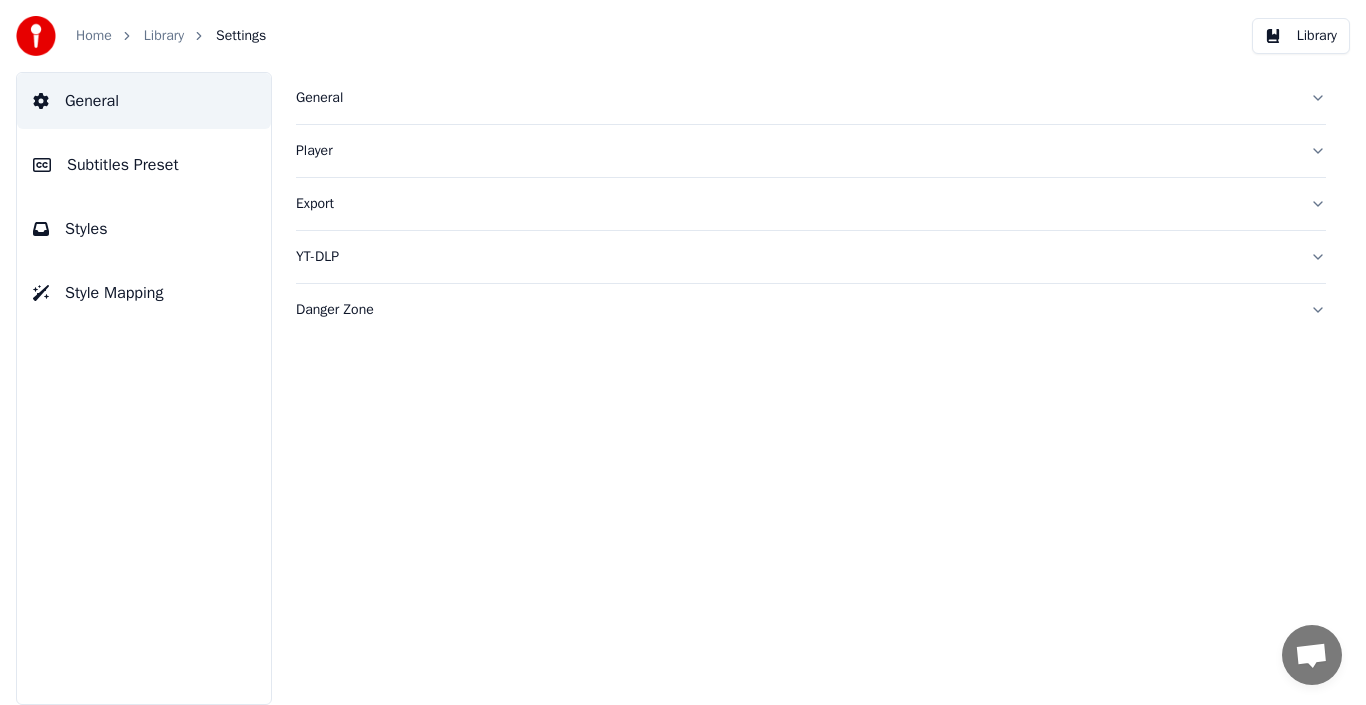 click on "Player" at bounding box center (795, 151) 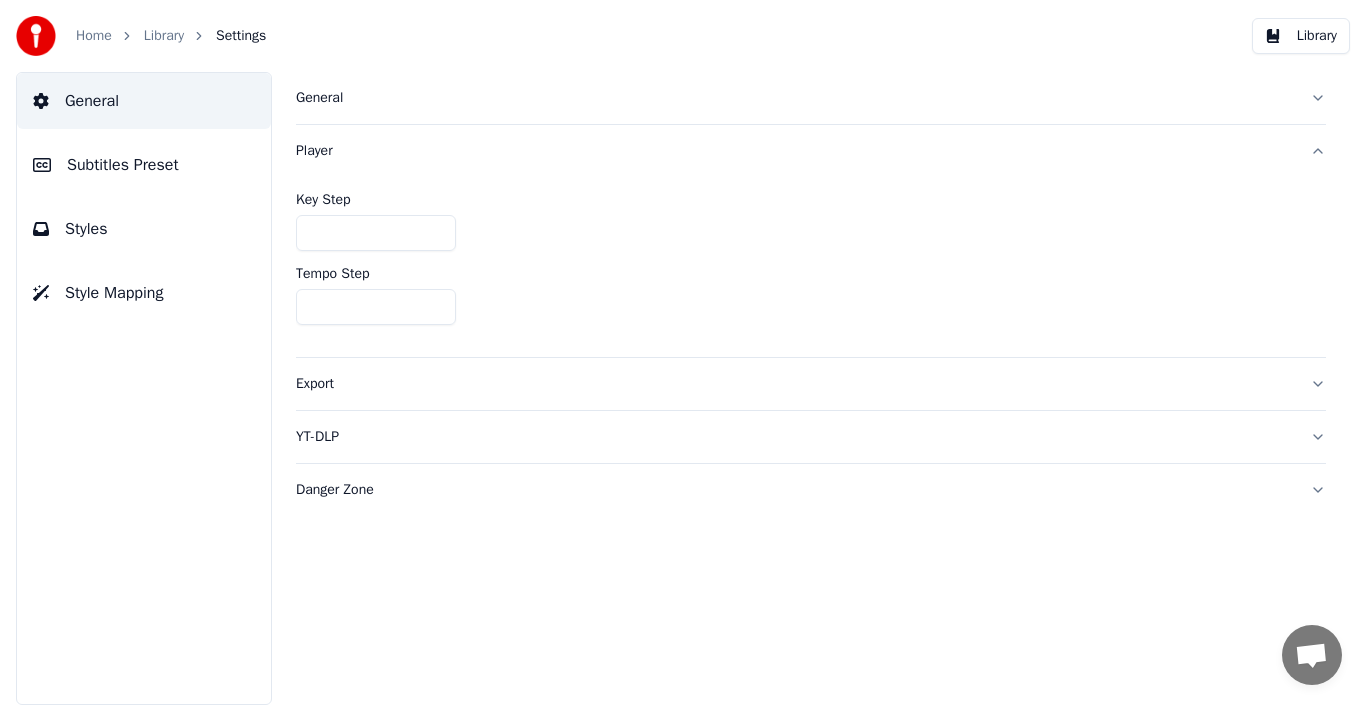 click on "***" at bounding box center [376, 233] 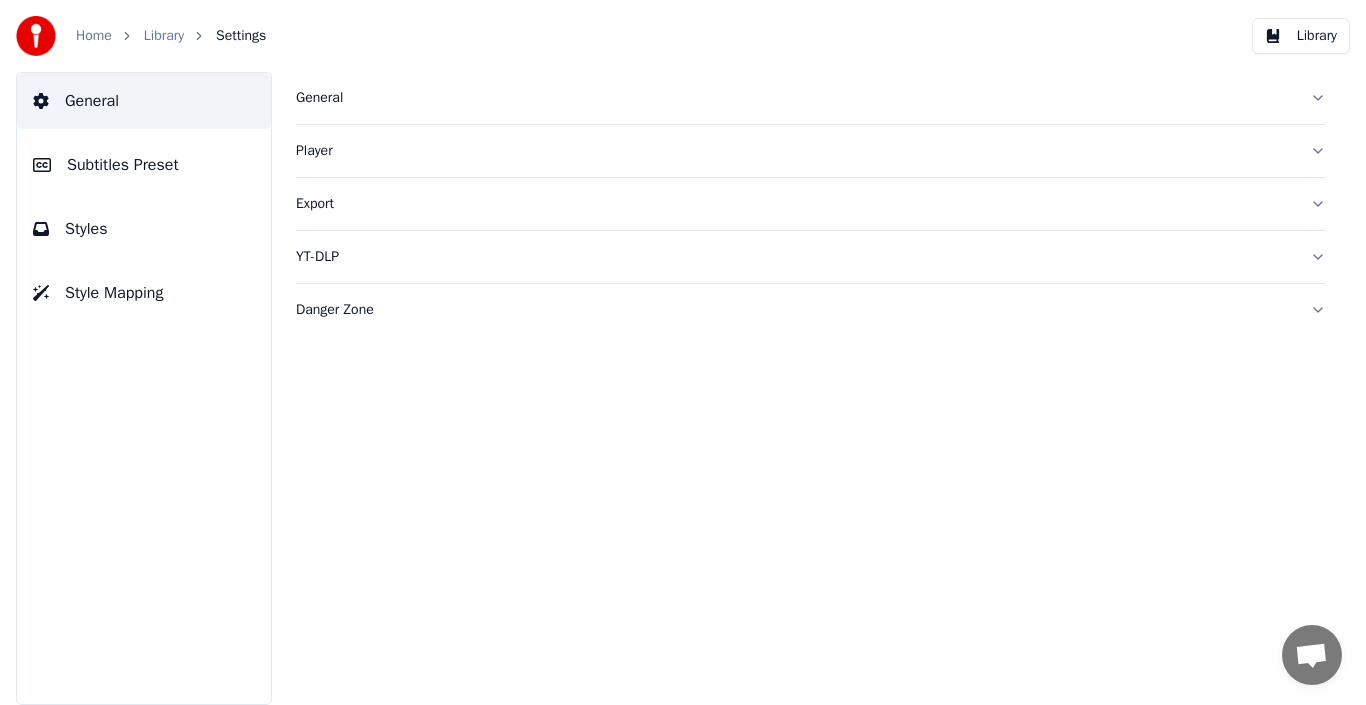 click on "Export" at bounding box center (795, 204) 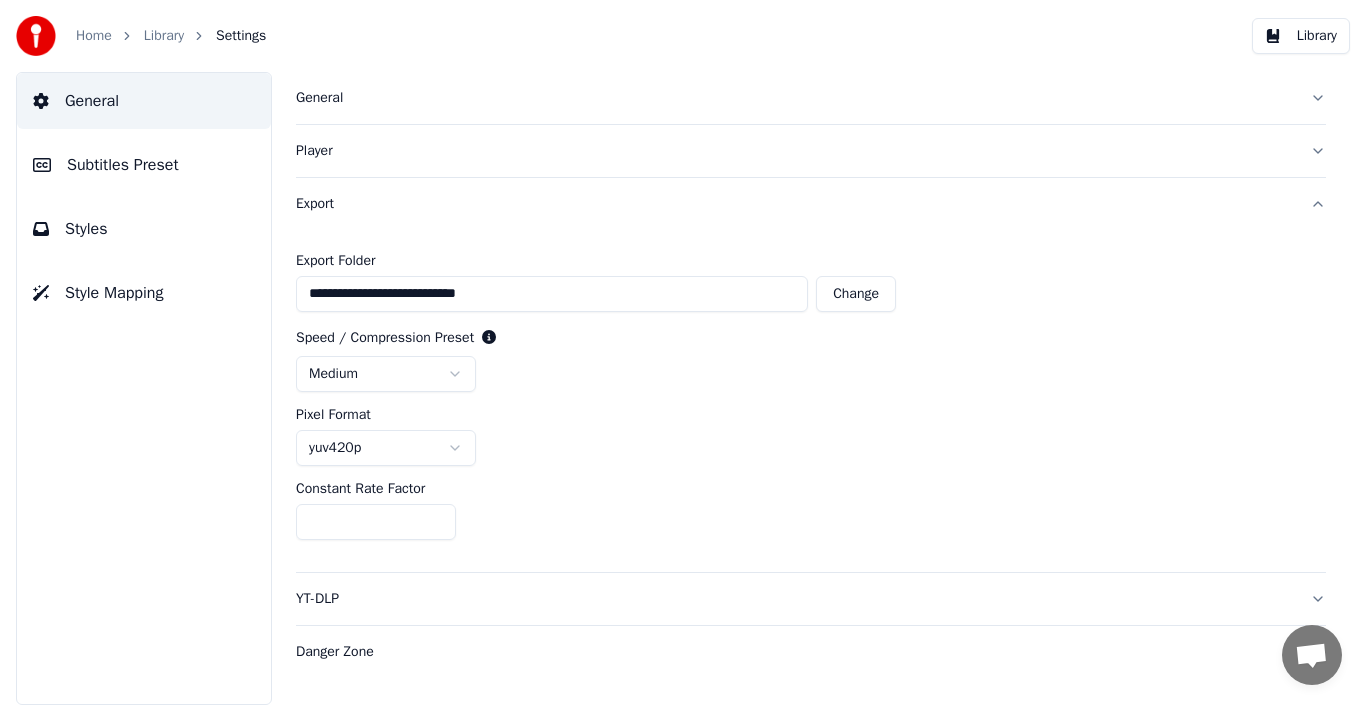 click on "Export" at bounding box center [795, 204] 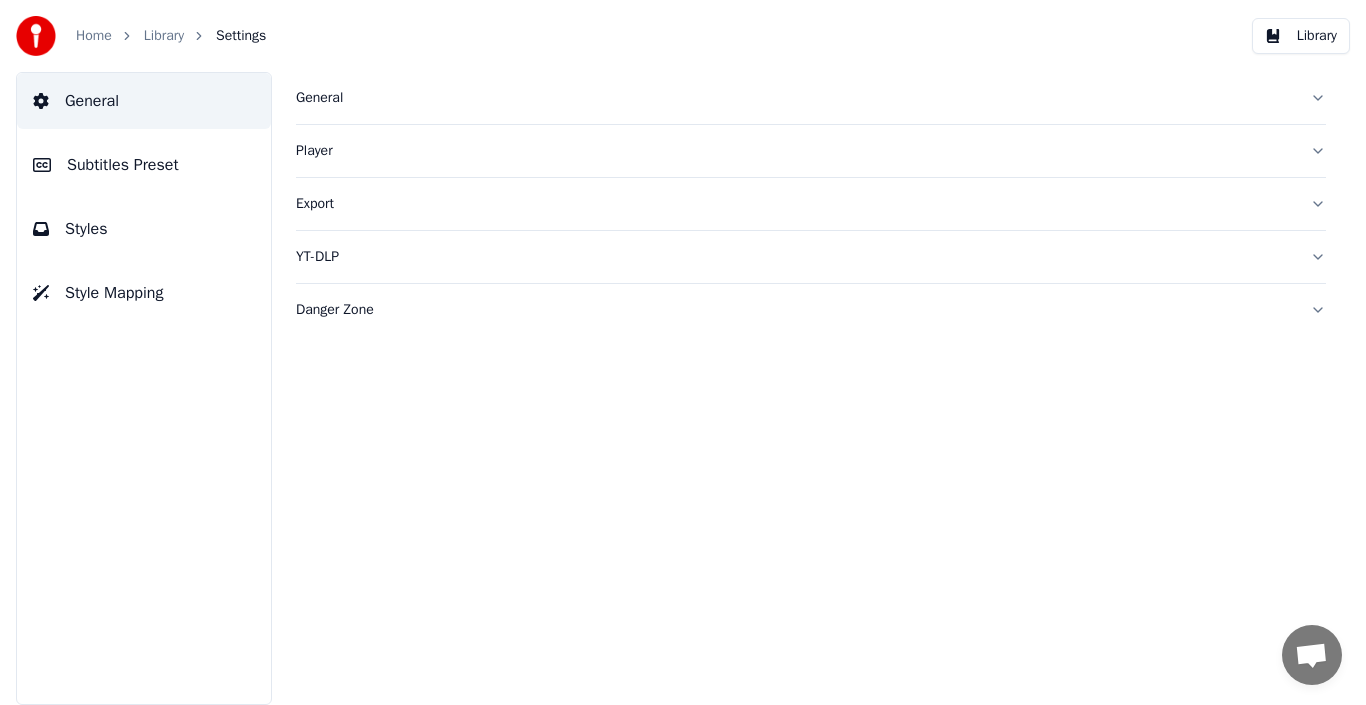 click on "Library" at bounding box center (164, 36) 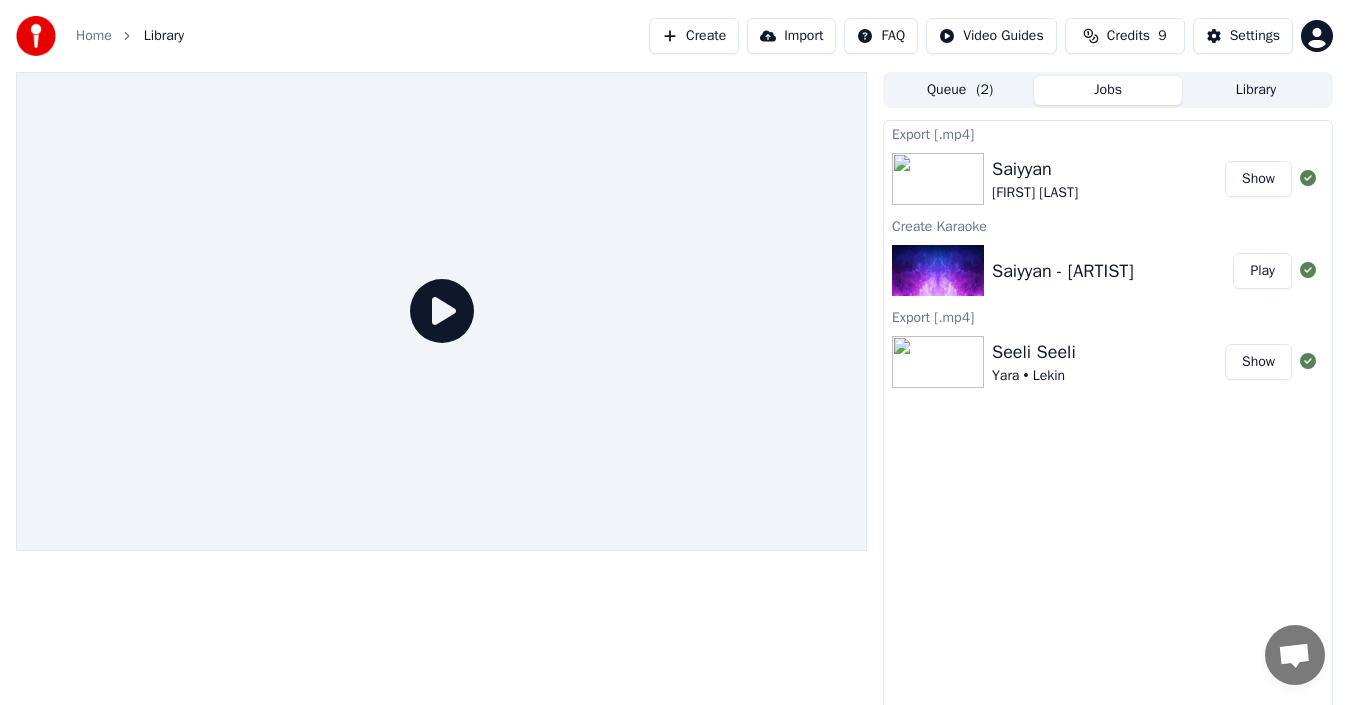 click on "Queue ( 2 )" at bounding box center (960, 90) 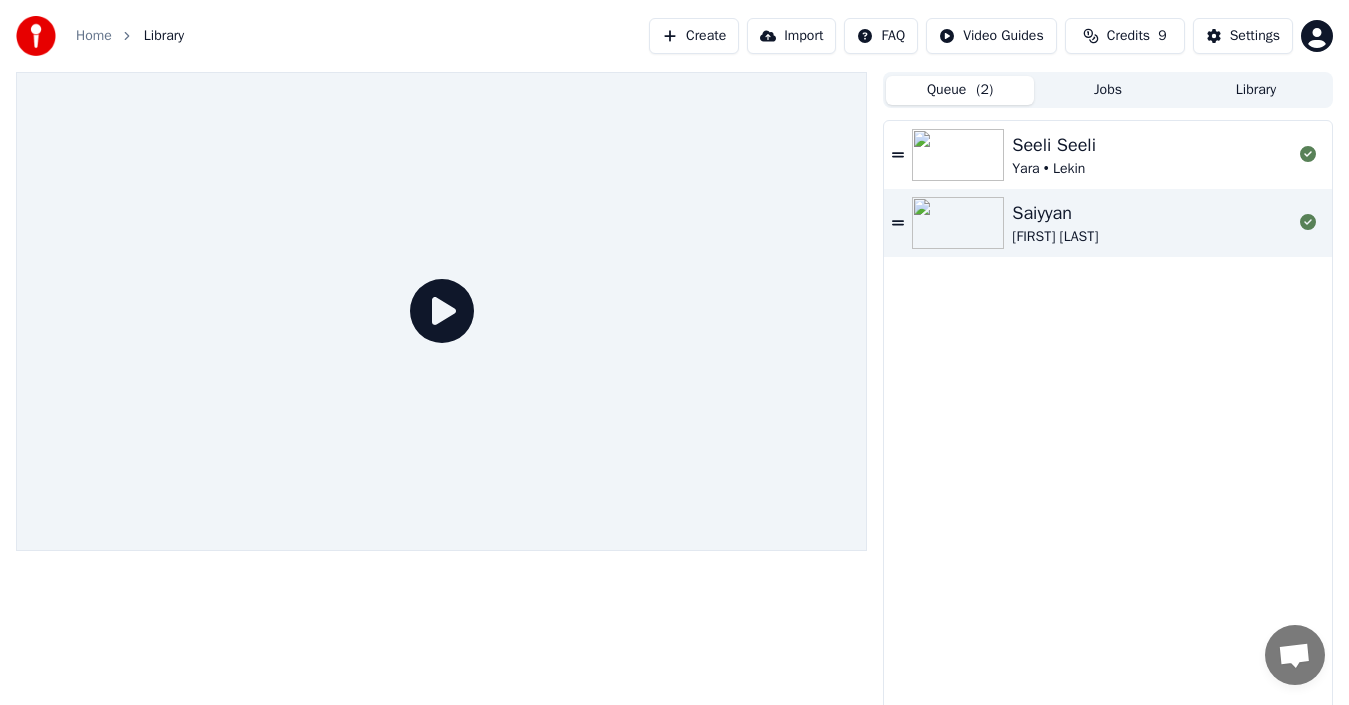 click at bounding box center (958, 223) 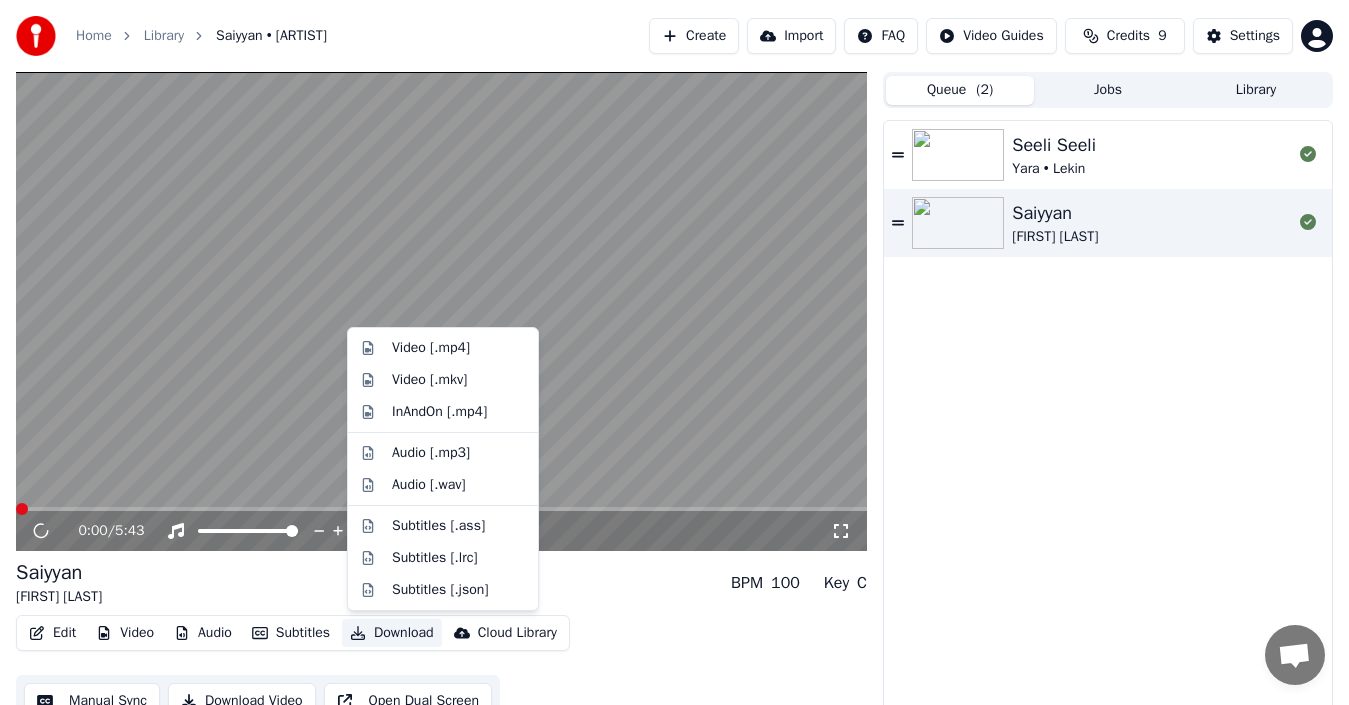 click on "Download" at bounding box center [392, 633] 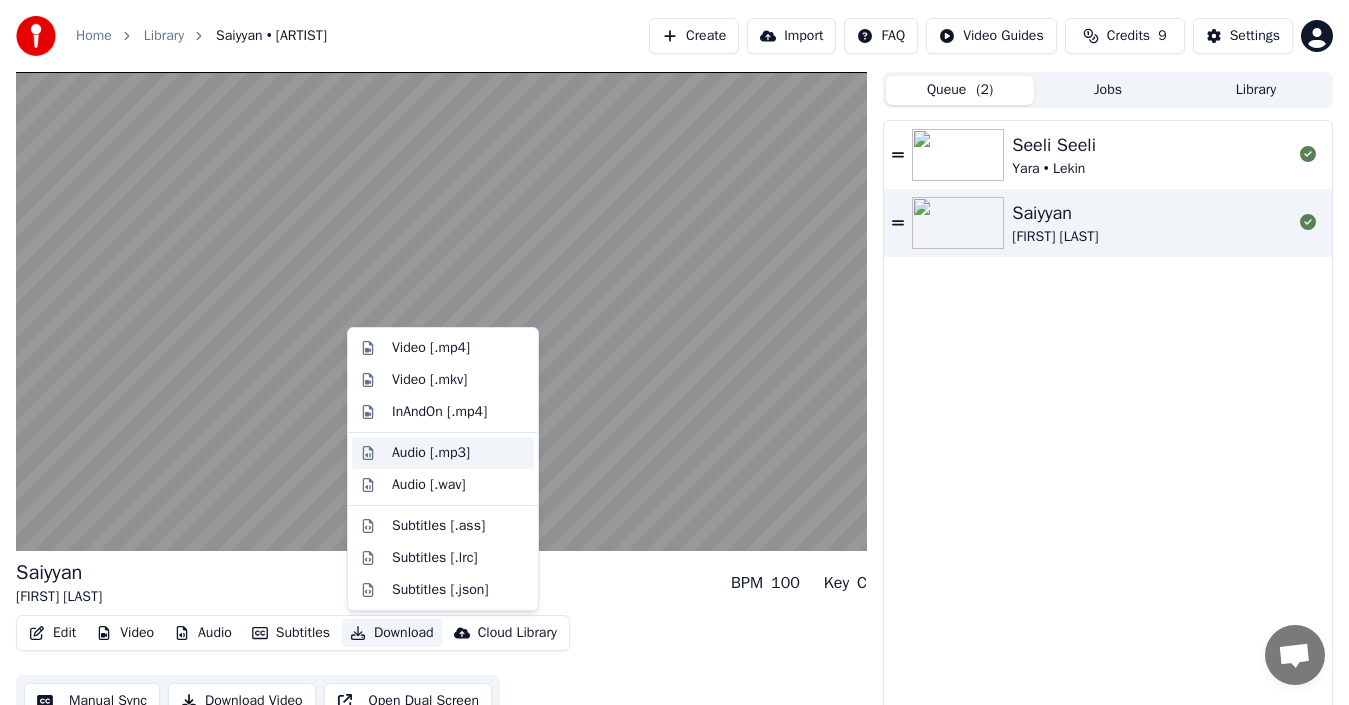 click on "Audio [.mp3]" at bounding box center (431, 453) 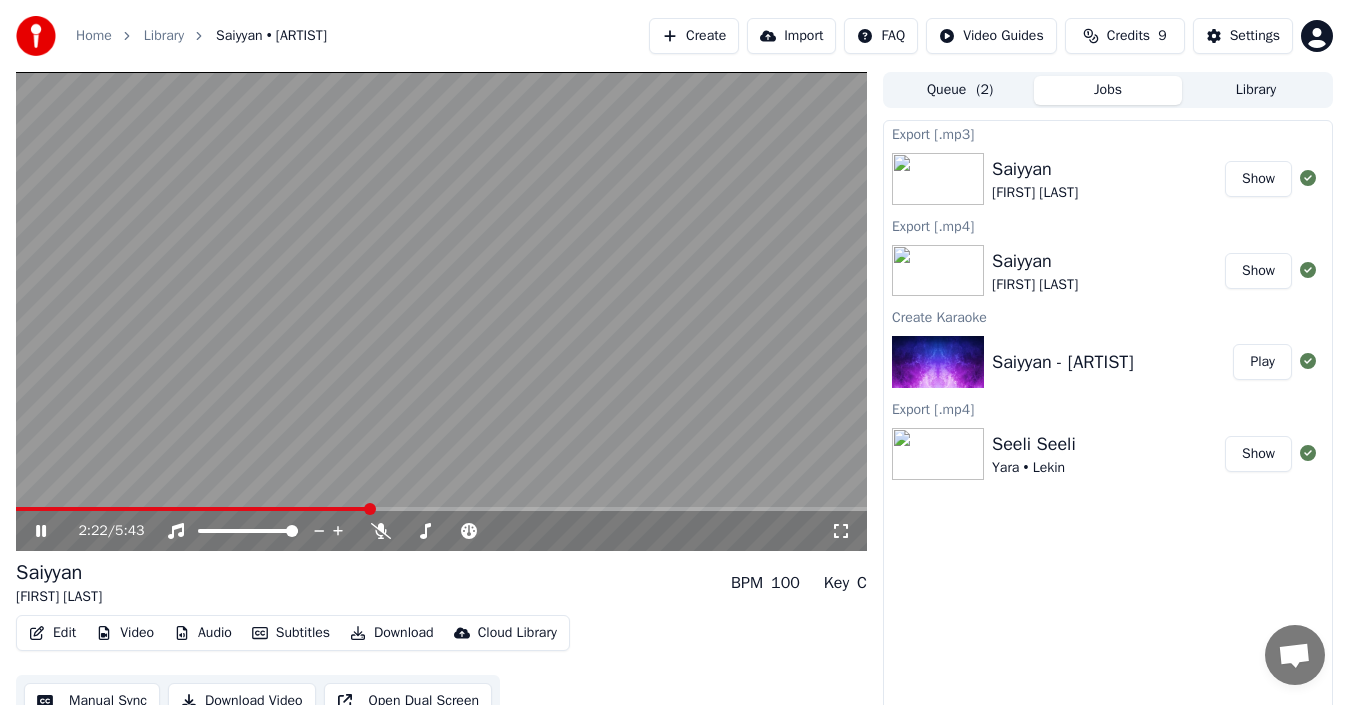 click on "Show" at bounding box center [1258, 179] 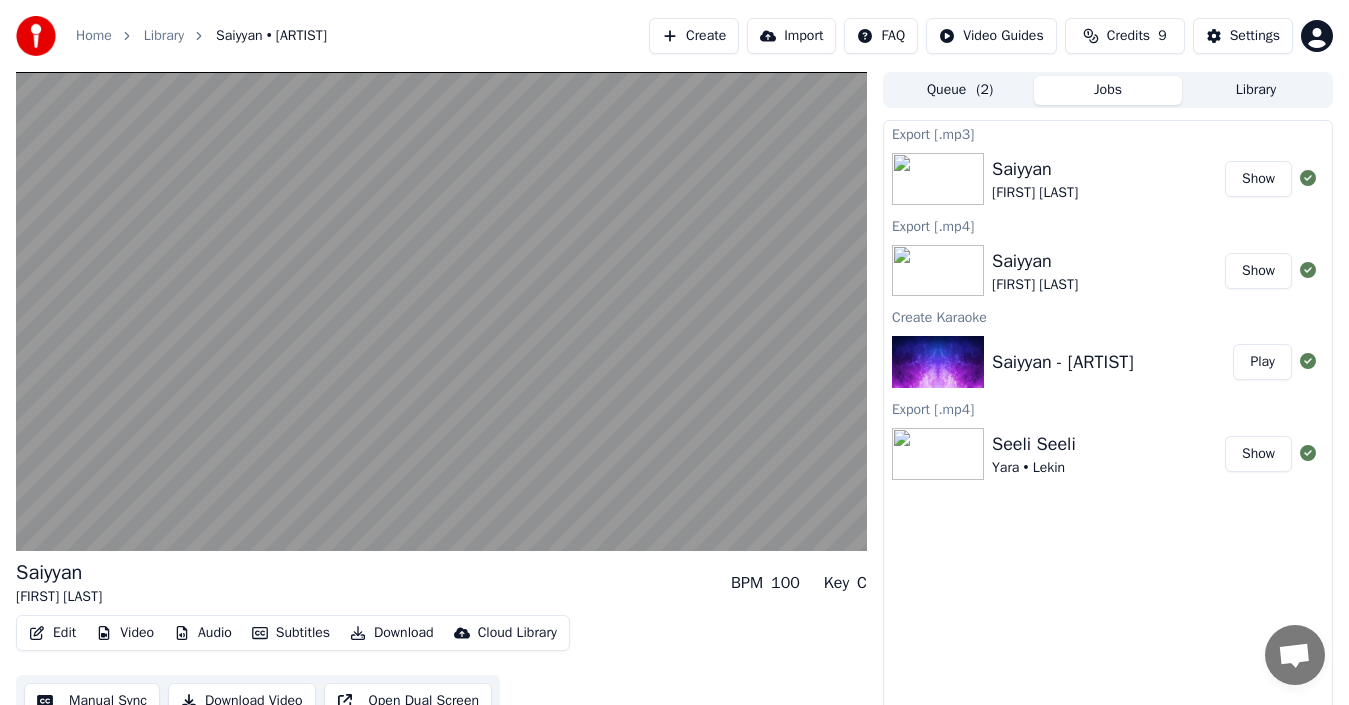 type 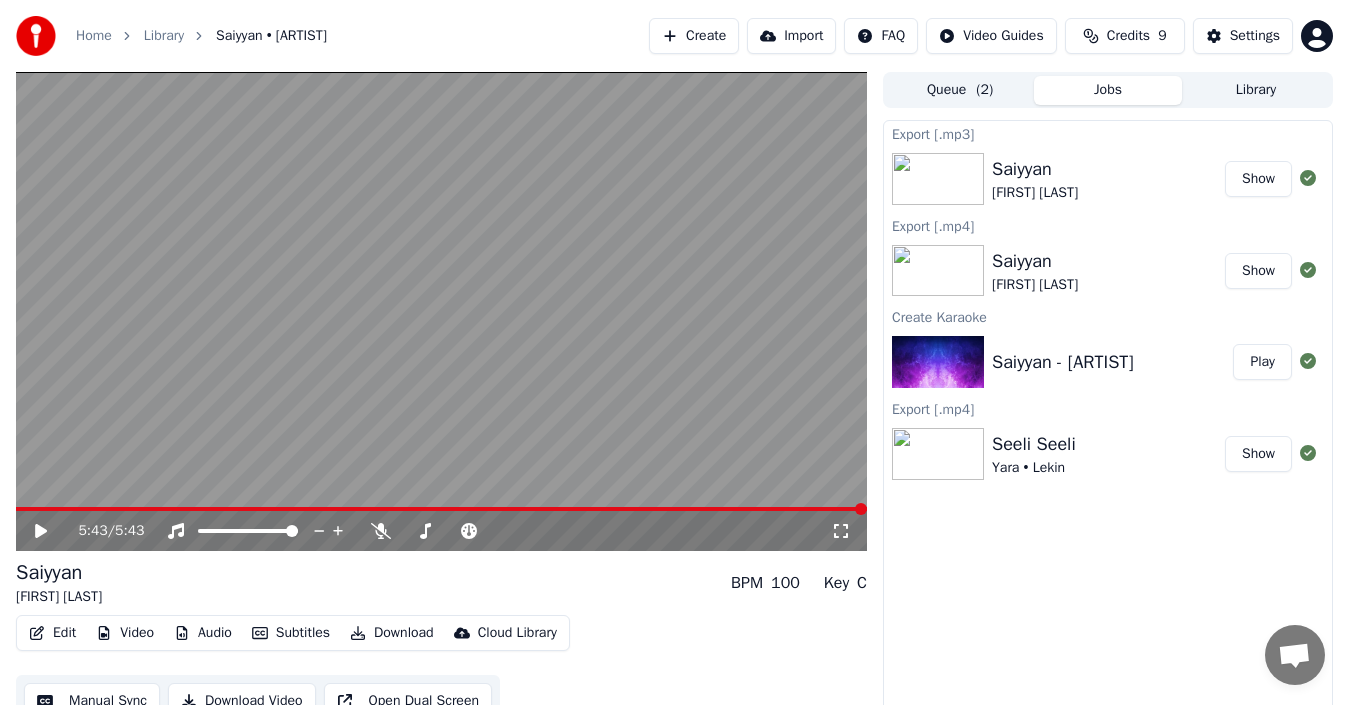 click 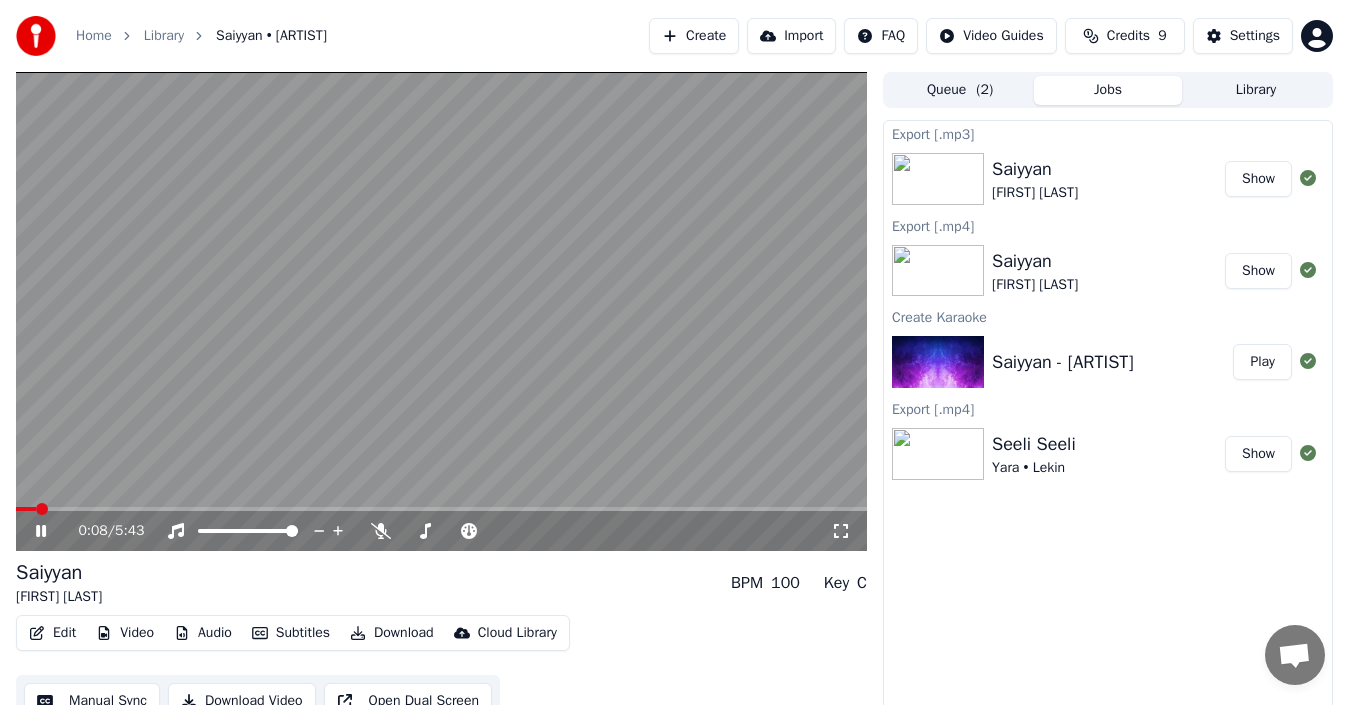 click on "Audio" at bounding box center (203, 633) 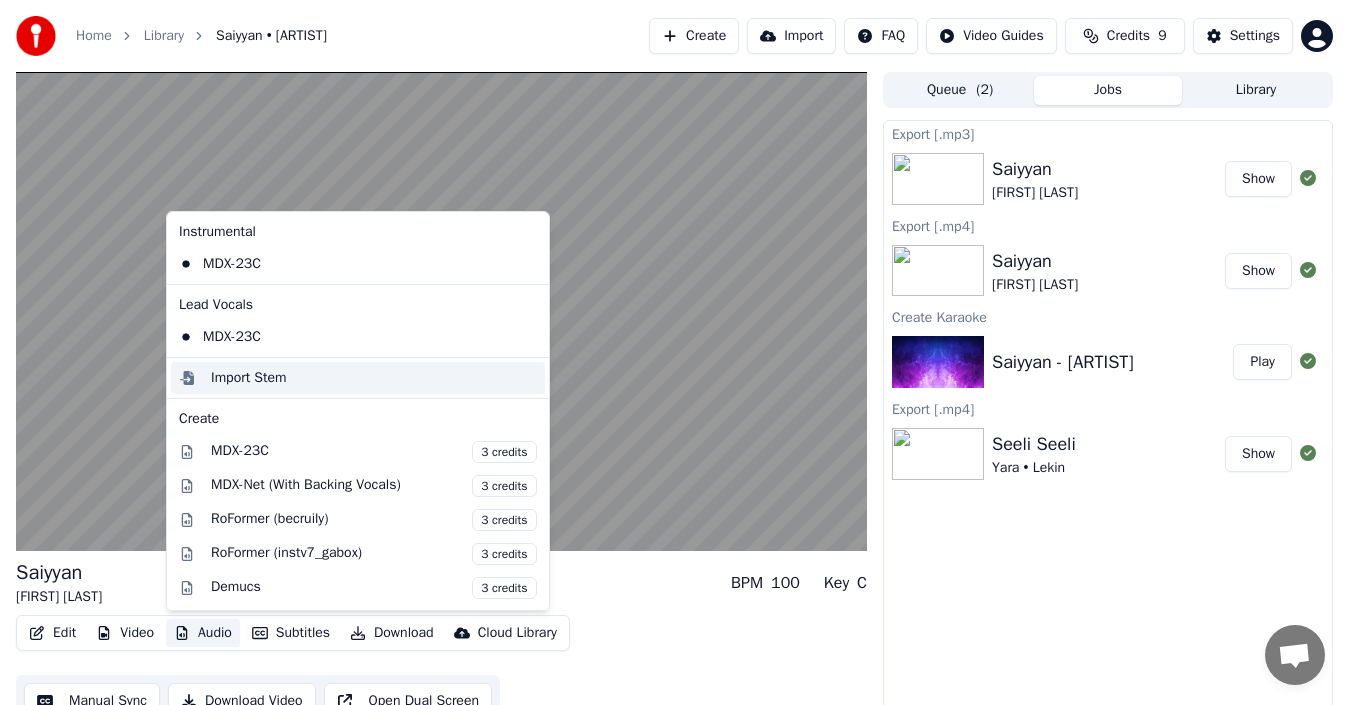 click on "Import Stem" at bounding box center [374, 378] 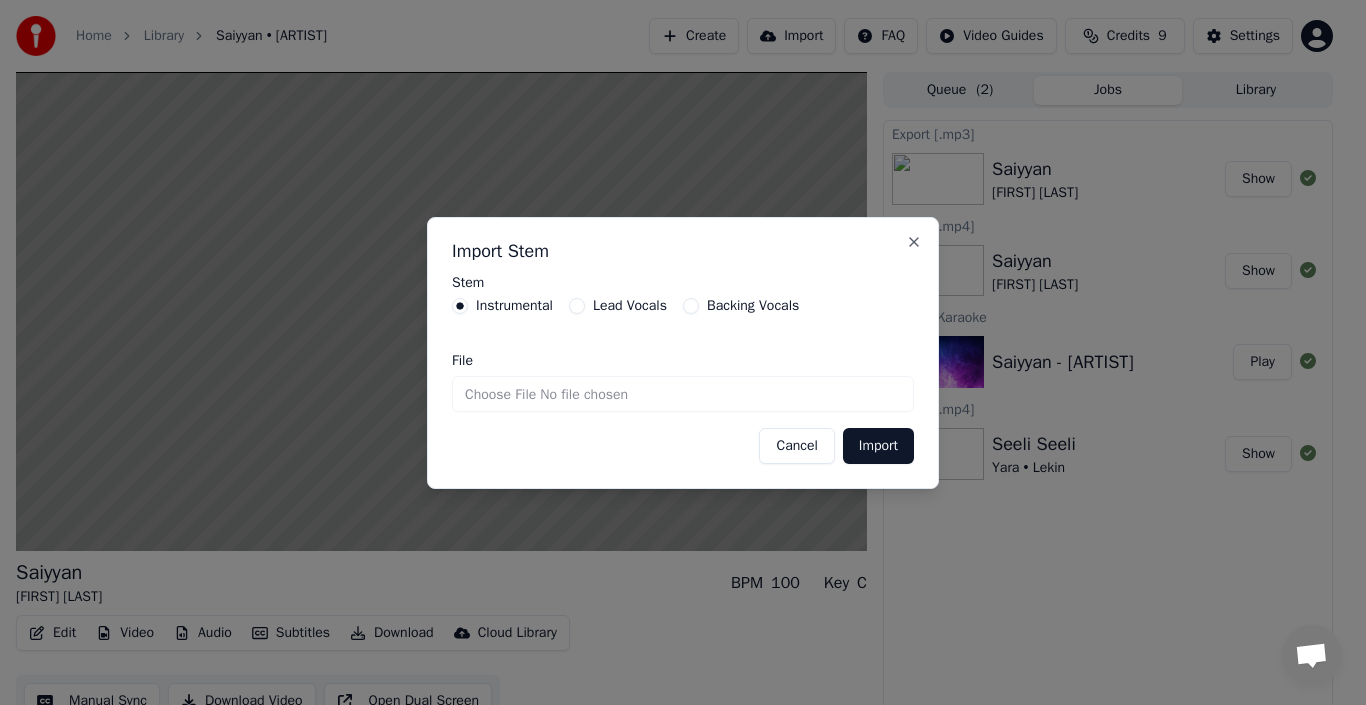 click on "File" at bounding box center [683, 394] 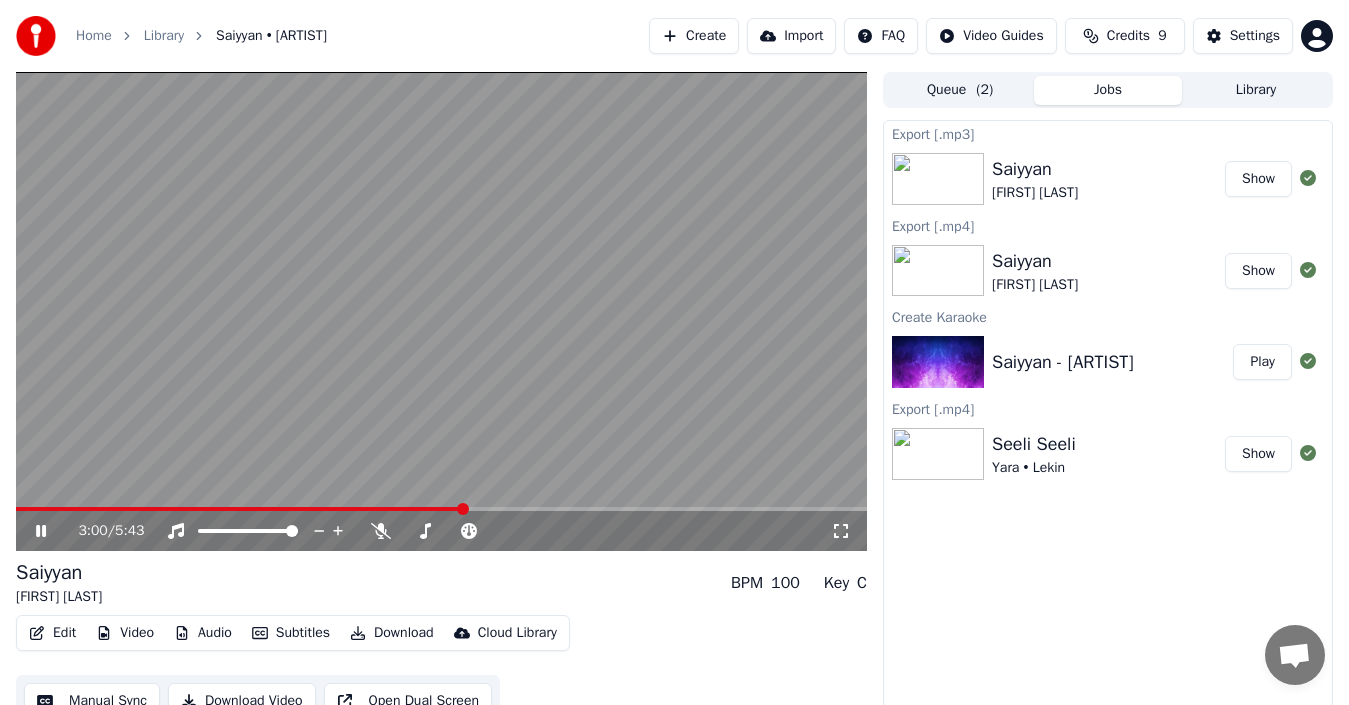 click at bounding box center [441, 311] 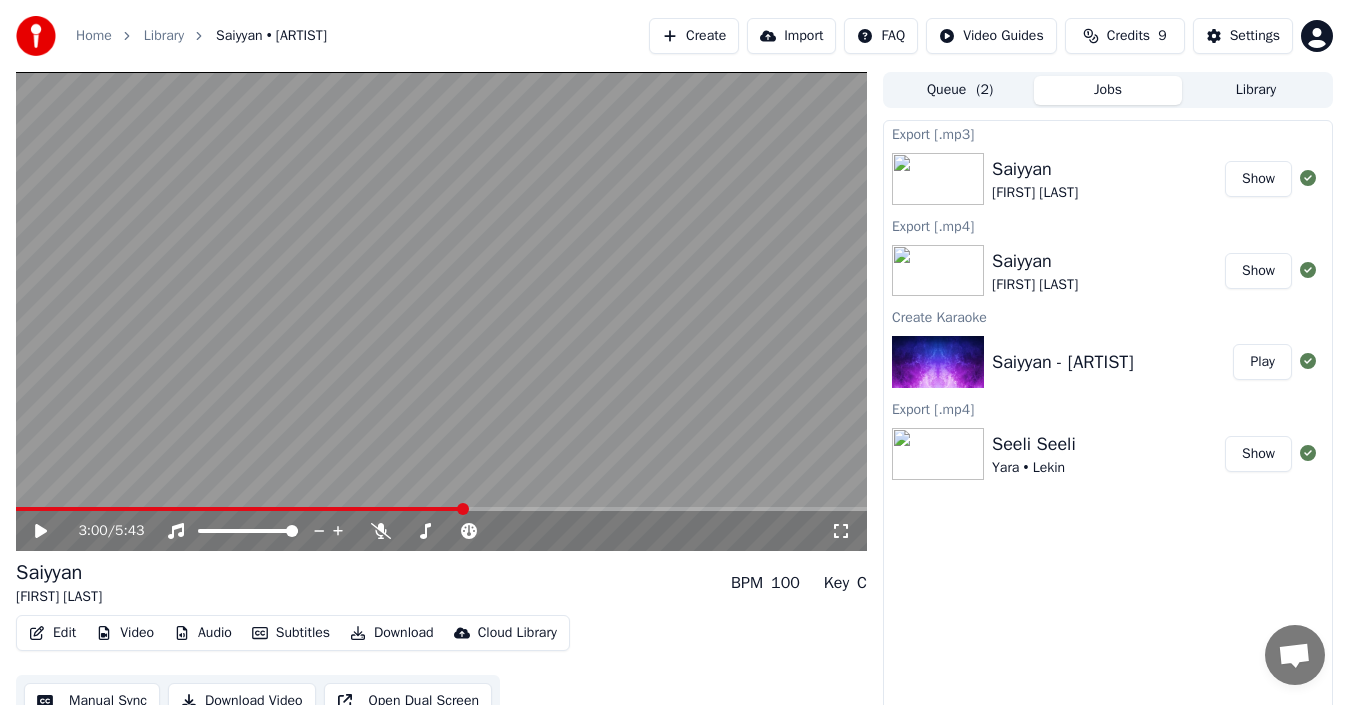 click at bounding box center [240, 509] 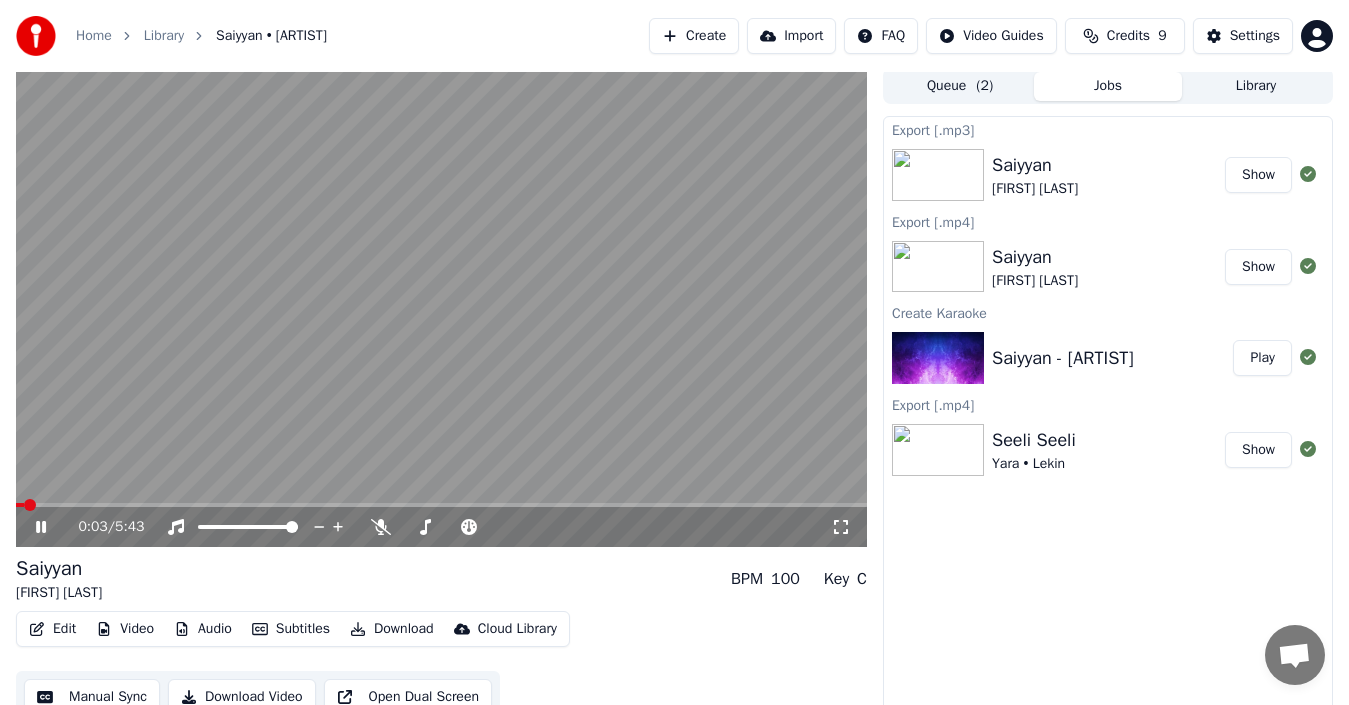 scroll, scrollTop: 22, scrollLeft: 0, axis: vertical 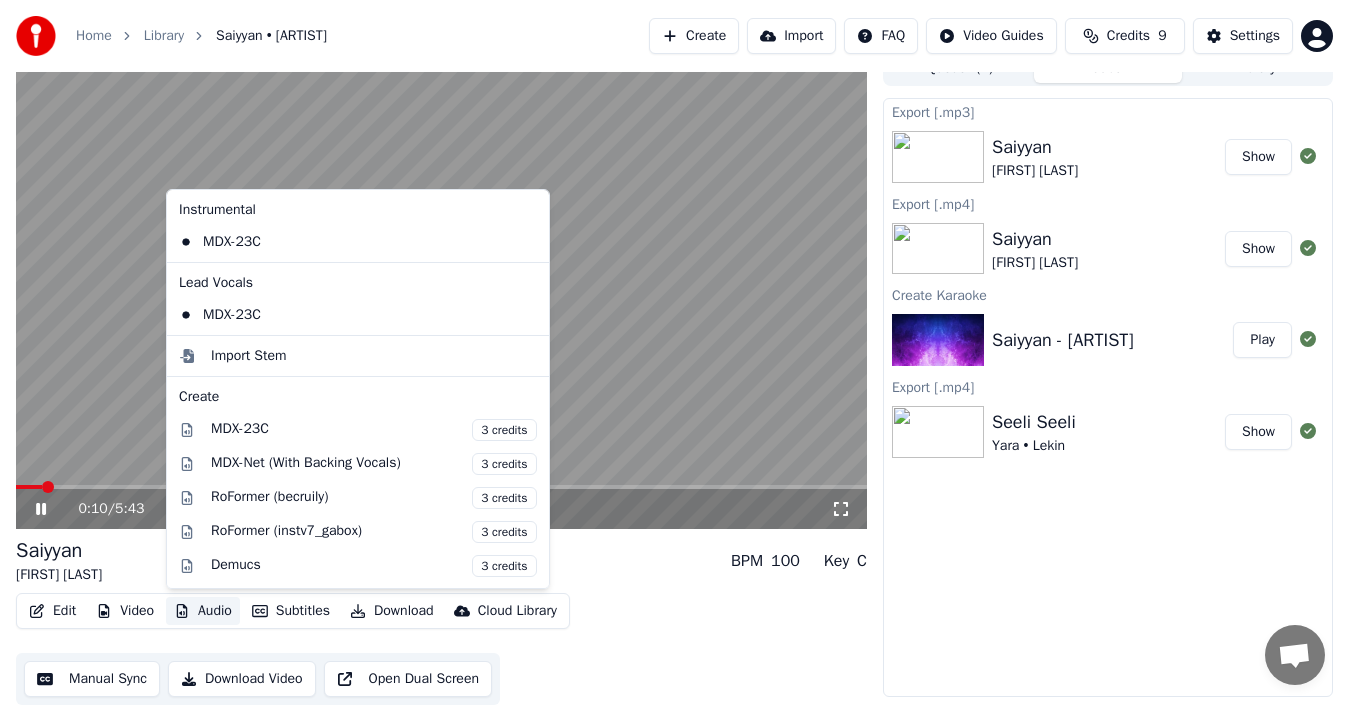 click on "Audio" at bounding box center (203, 611) 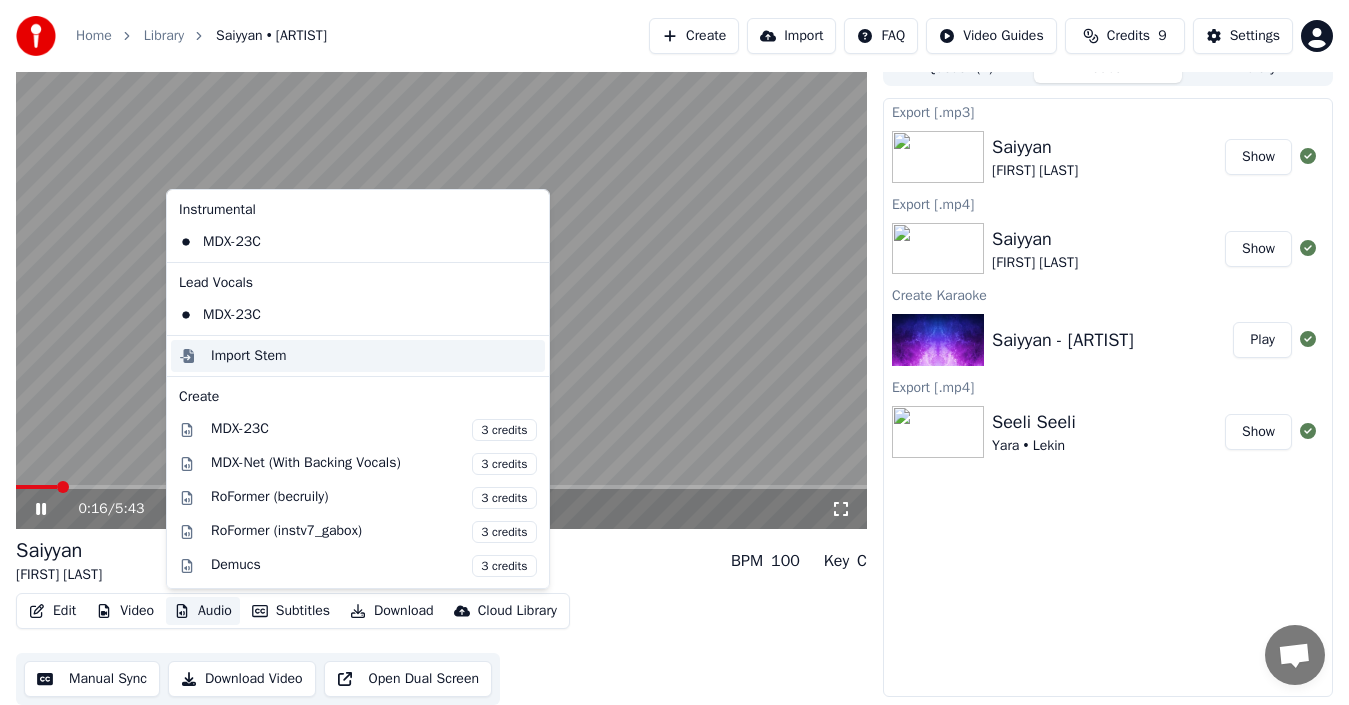 click on "Import Stem" at bounding box center (374, 356) 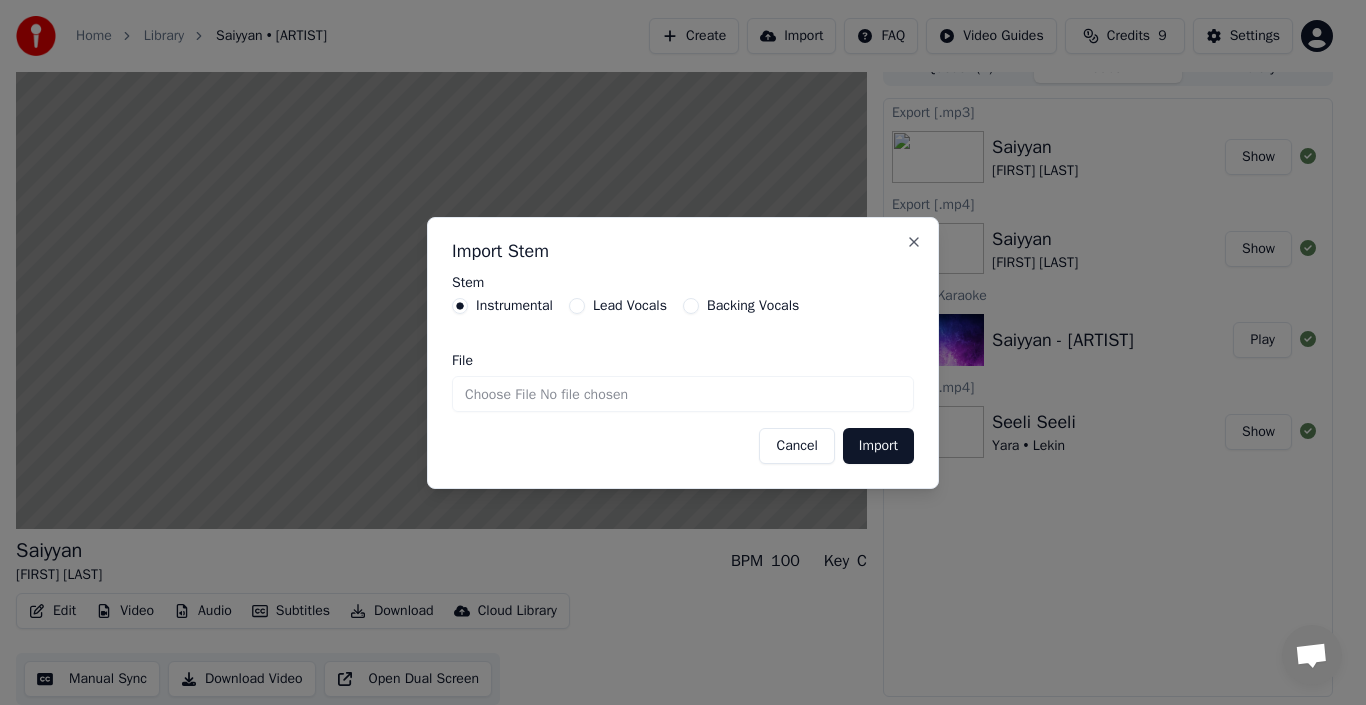 click on "File" at bounding box center [683, 394] 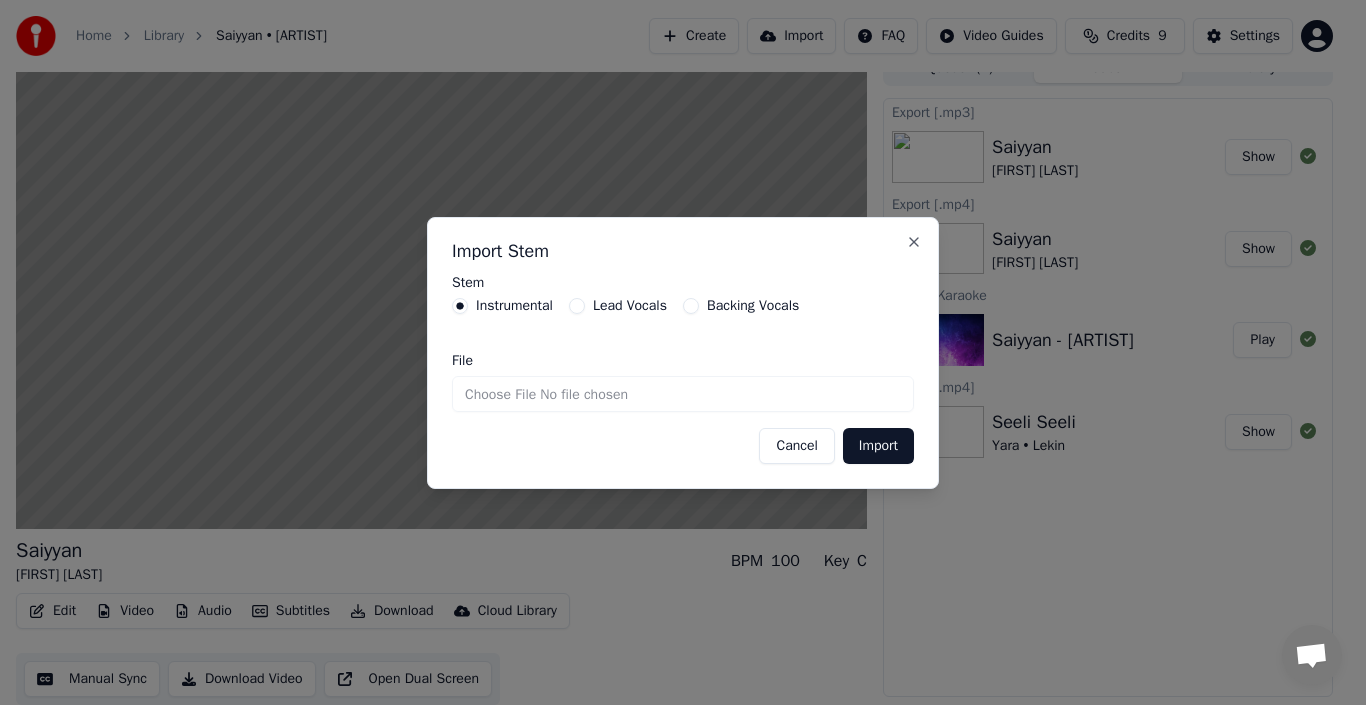 type on "**********" 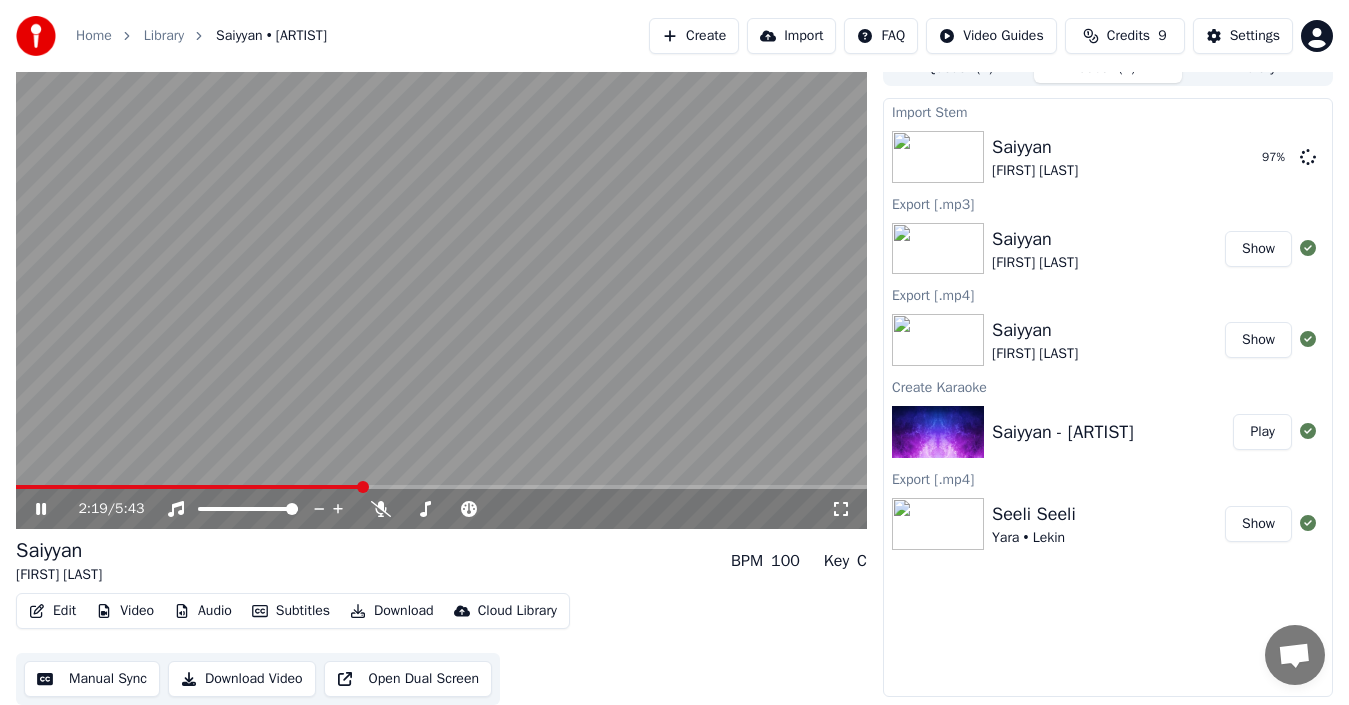 click 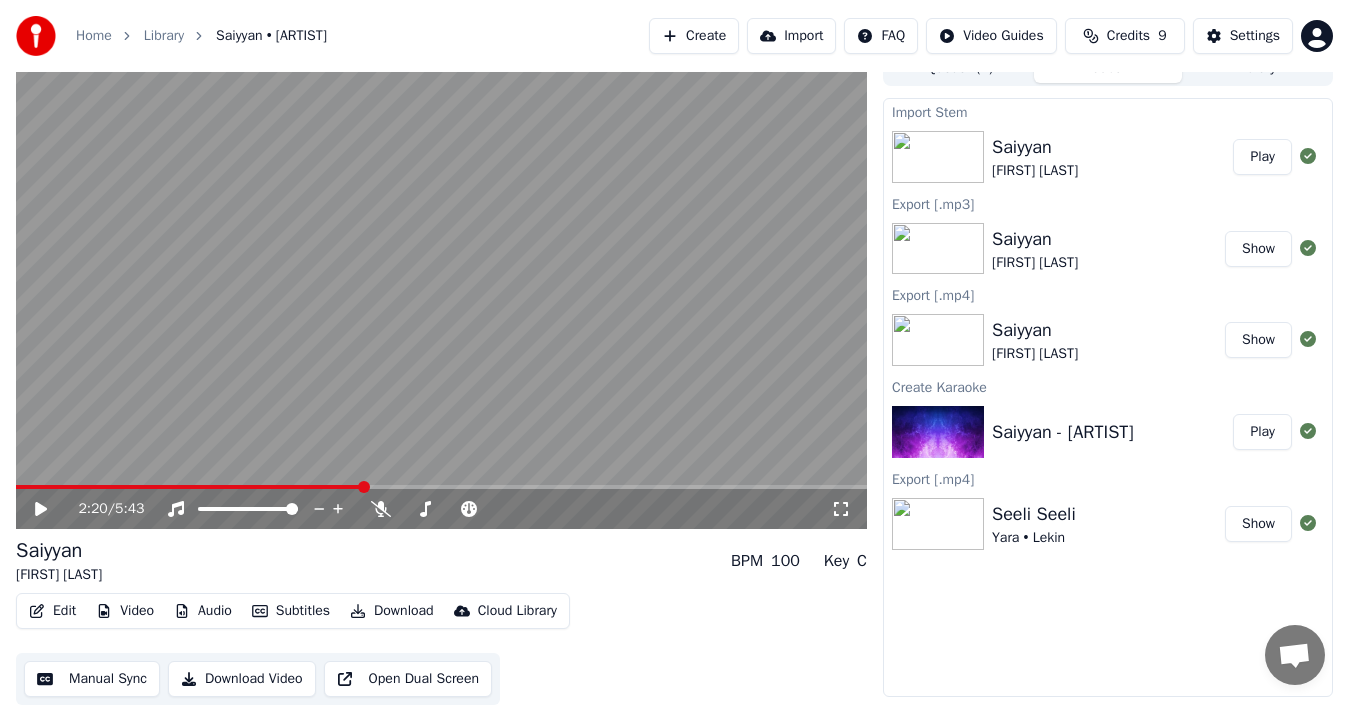 click on "Play" at bounding box center [1262, 157] 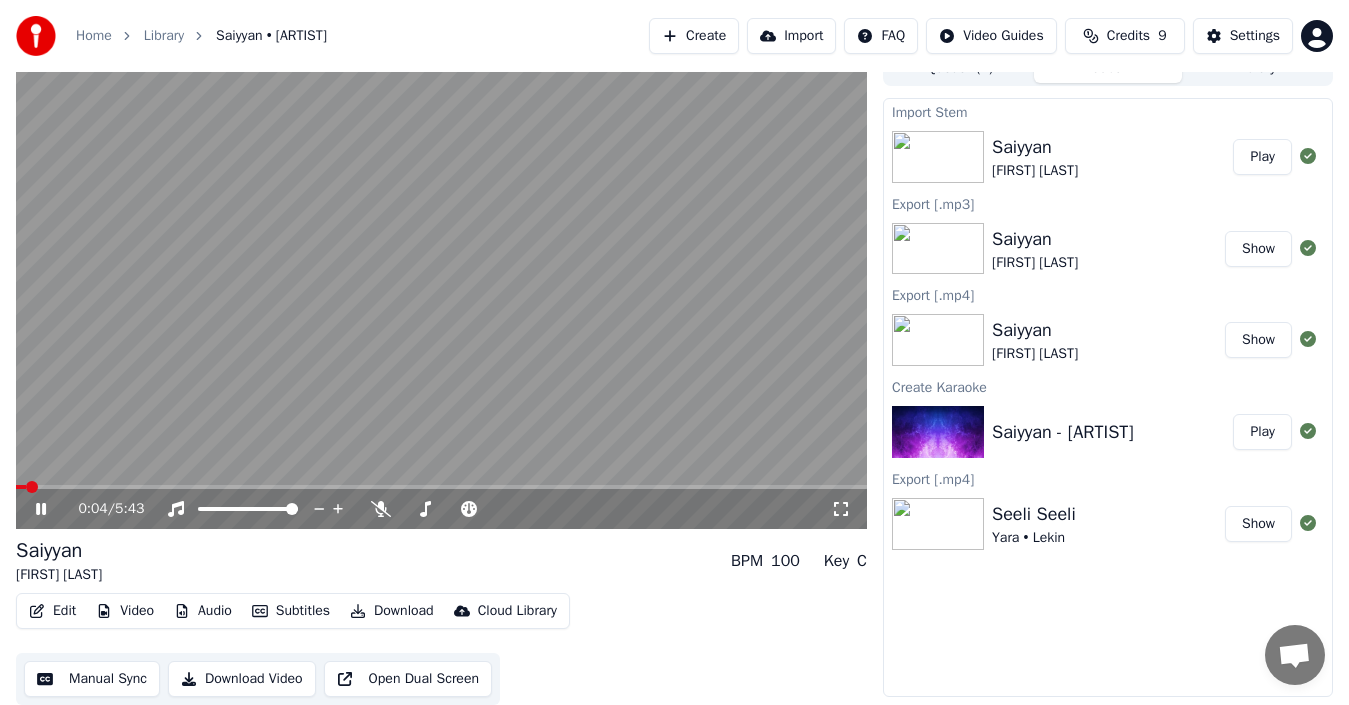 click on "Key" at bounding box center [836, 561] 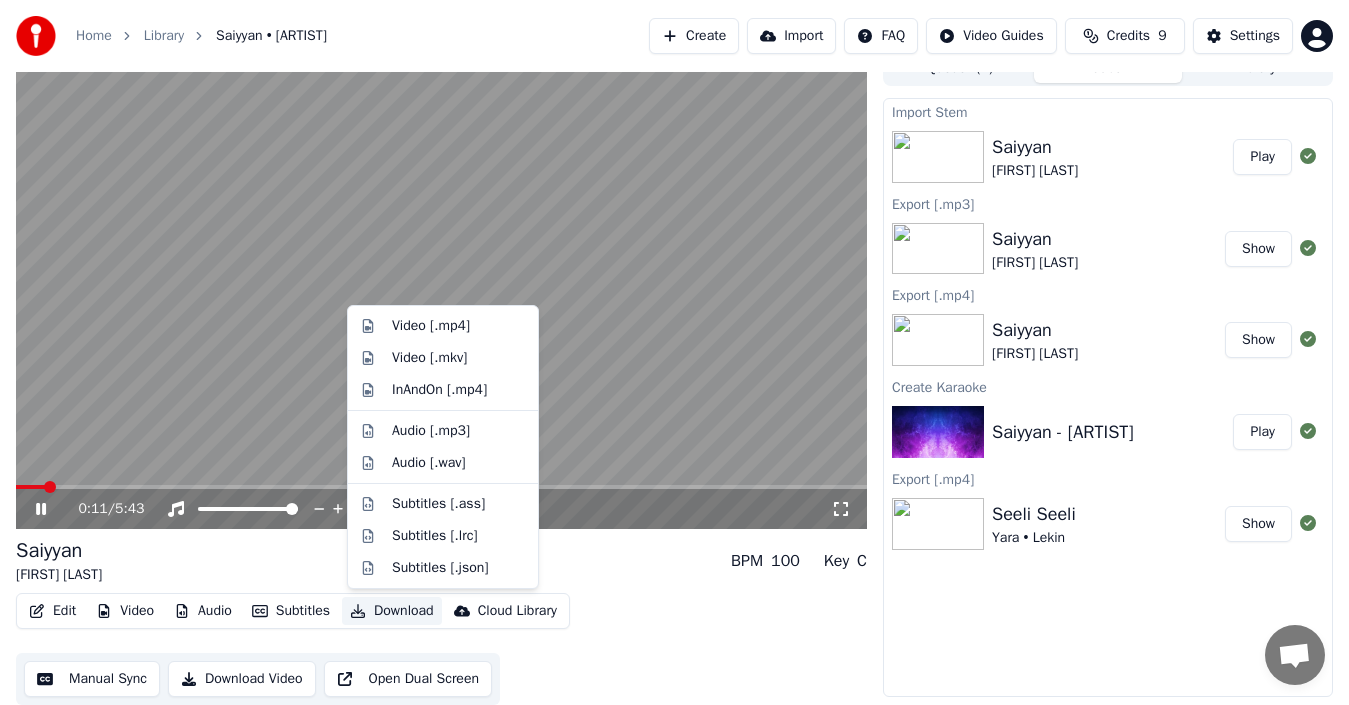 click on "Download" at bounding box center (392, 611) 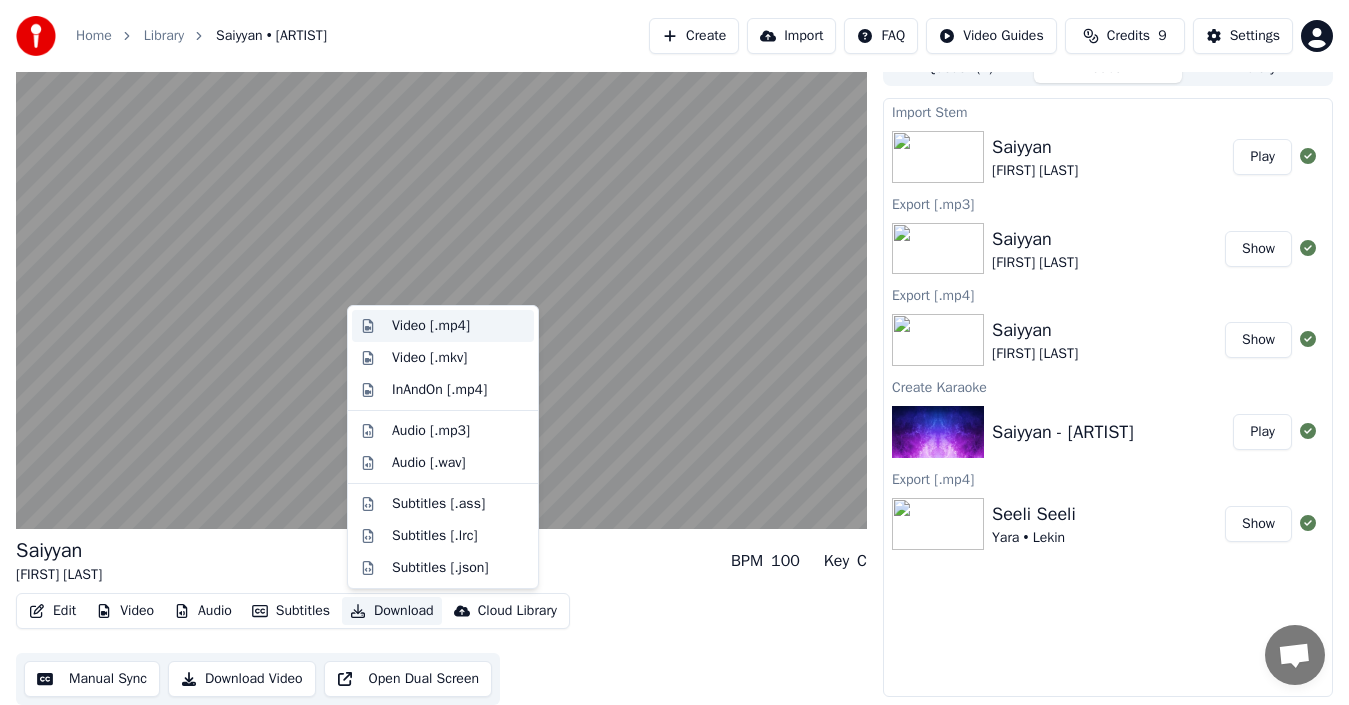 click on "Video [.mp4]" at bounding box center (431, 326) 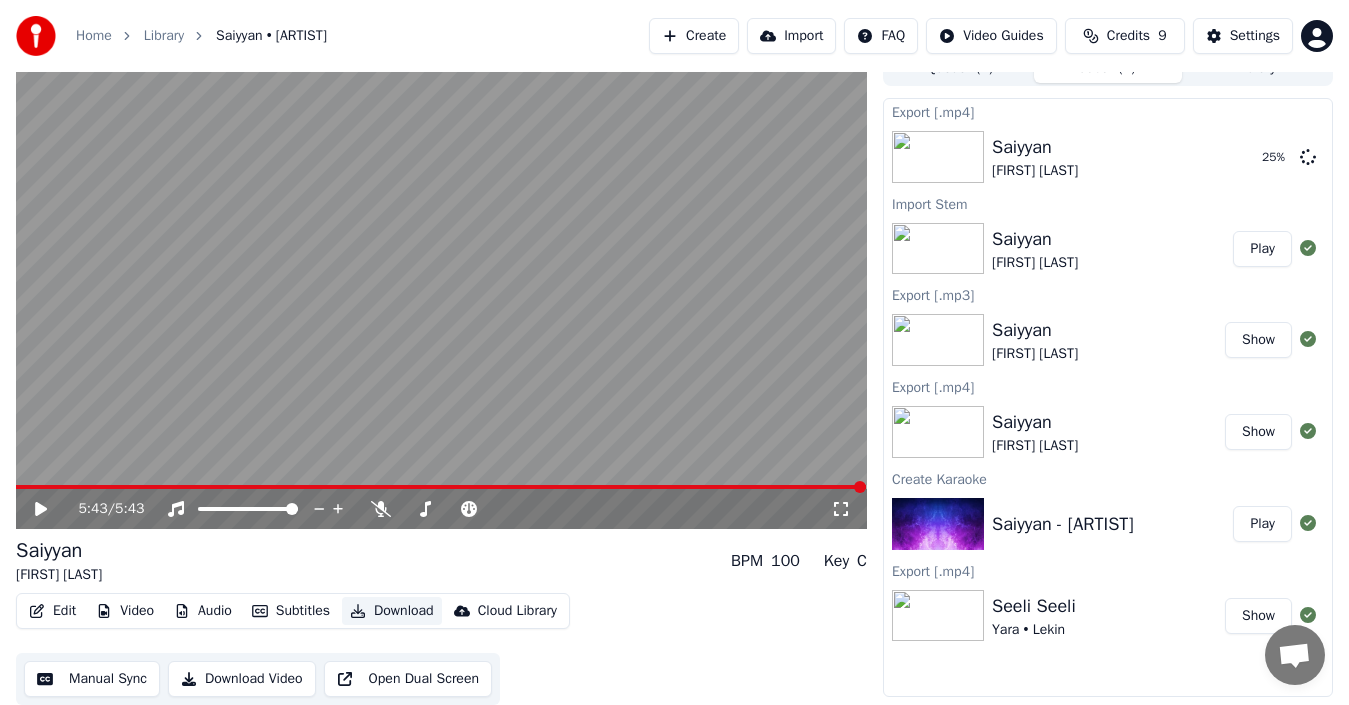 type 